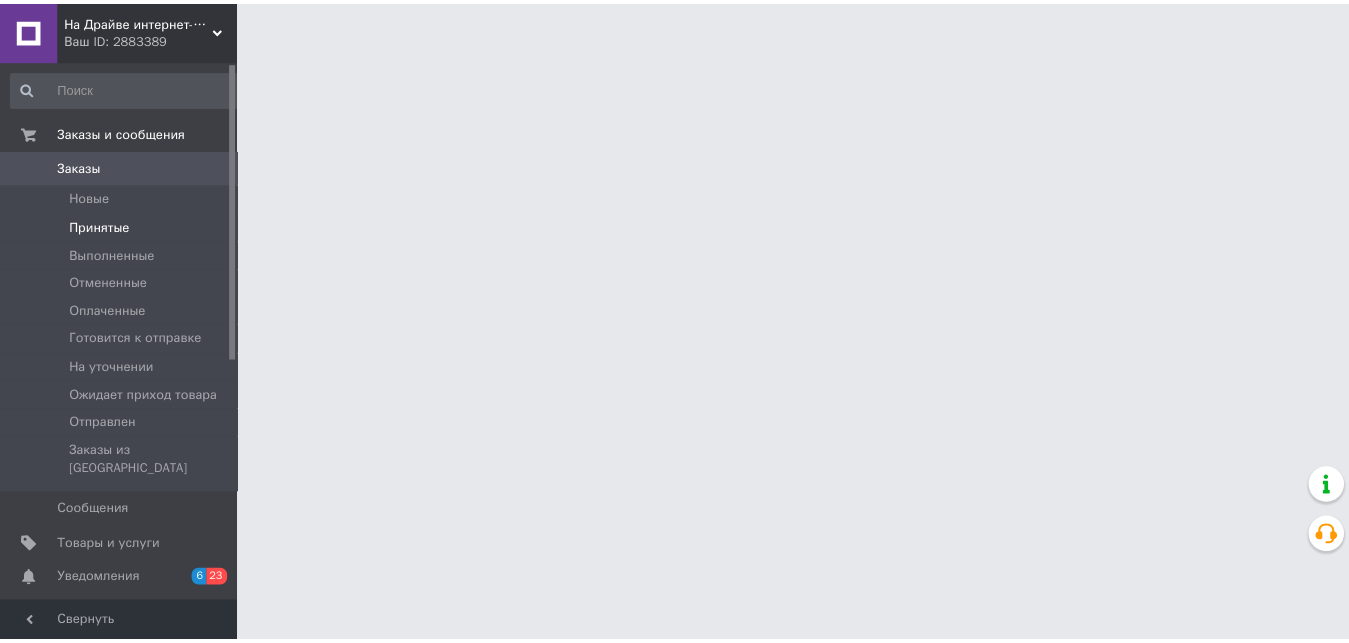 scroll, scrollTop: 0, scrollLeft: 0, axis: both 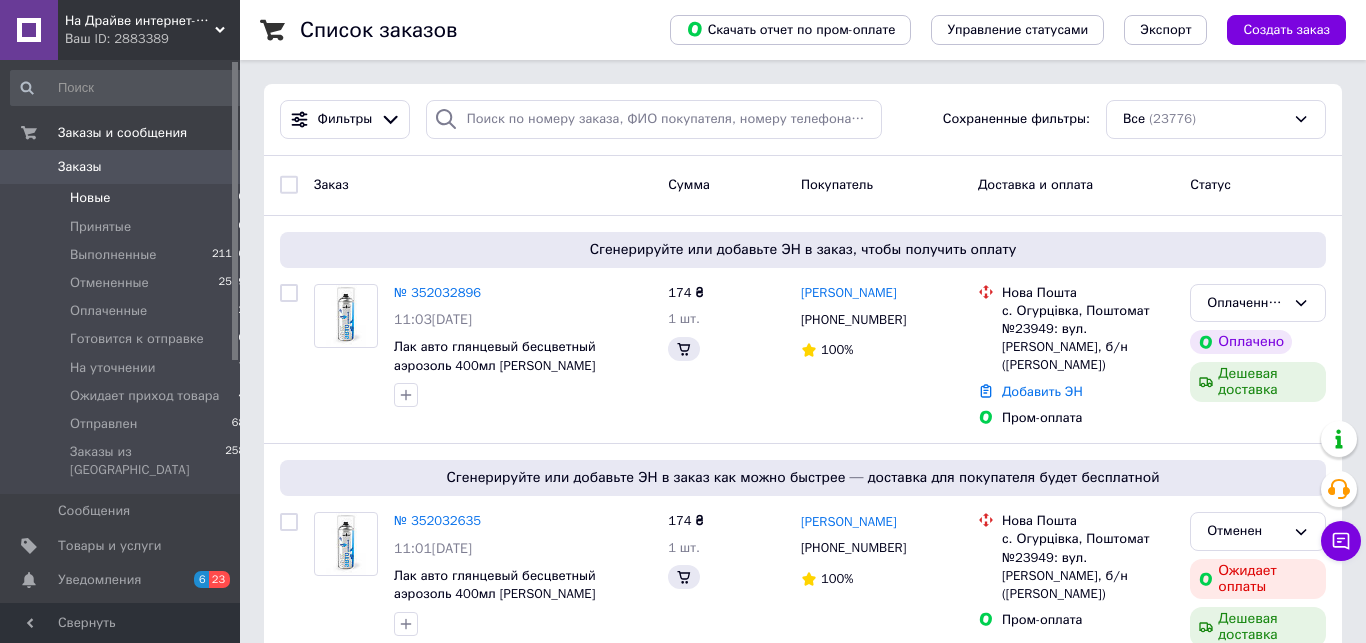 click on "Новые" at bounding box center (90, 198) 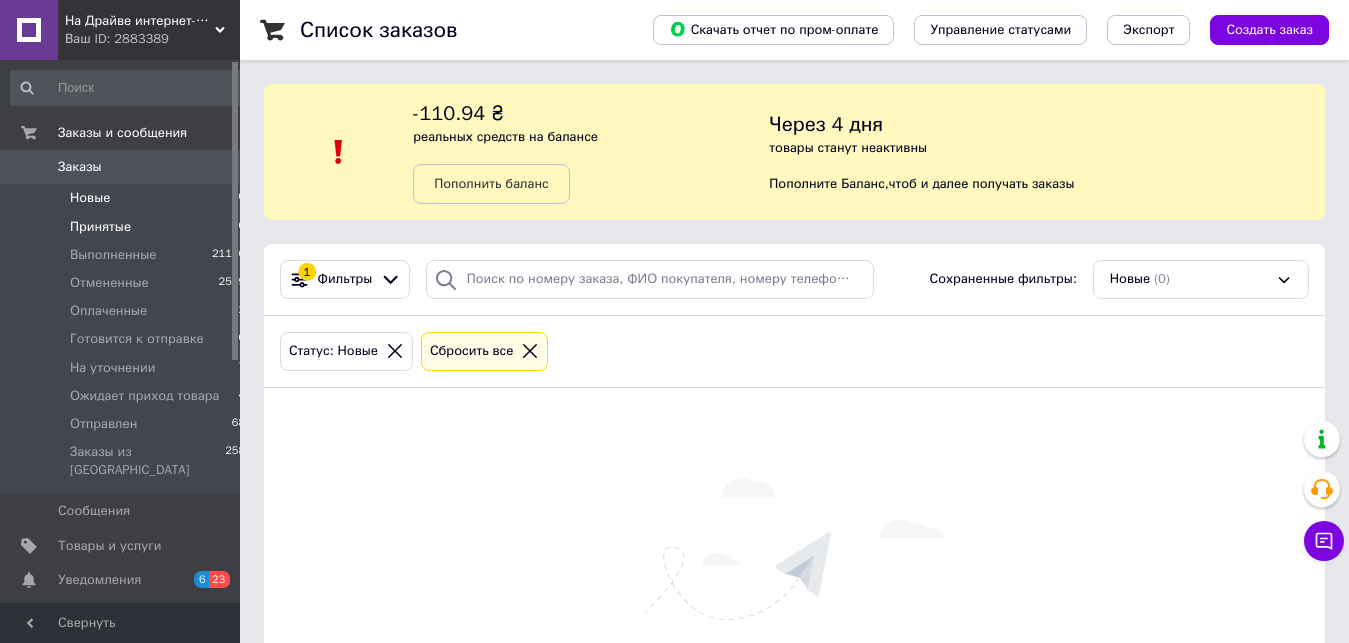 click on "Принятые" at bounding box center [100, 227] 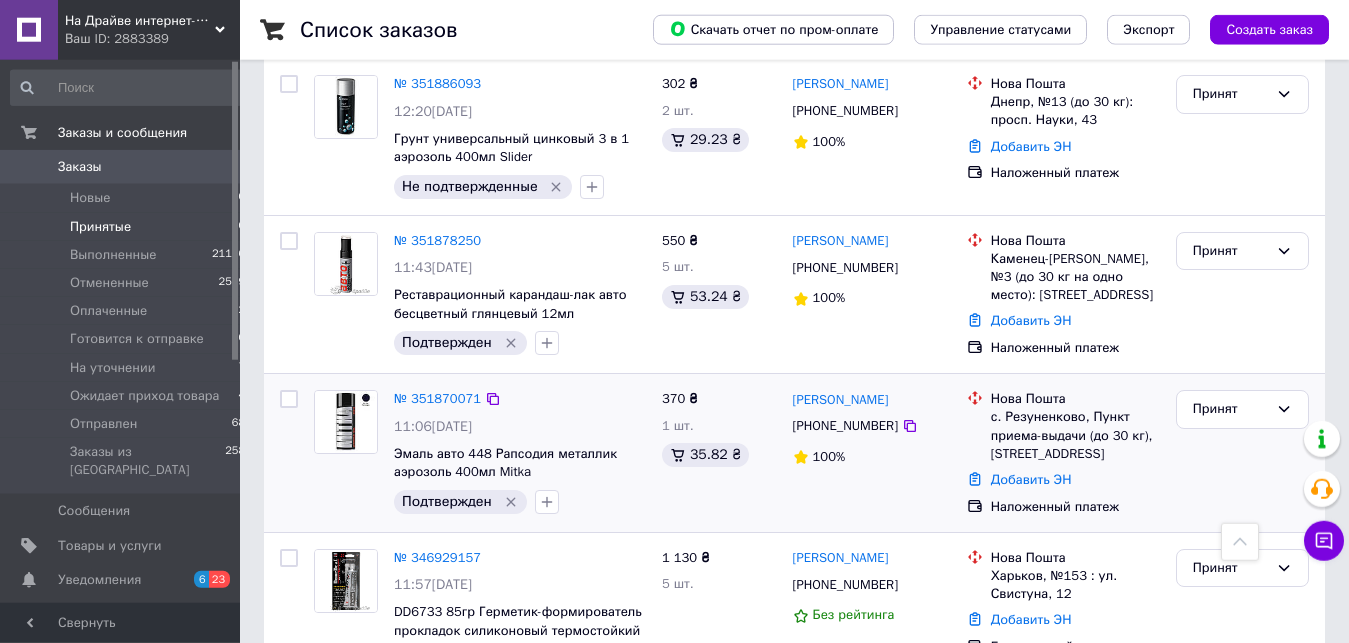 scroll, scrollTop: 1461, scrollLeft: 0, axis: vertical 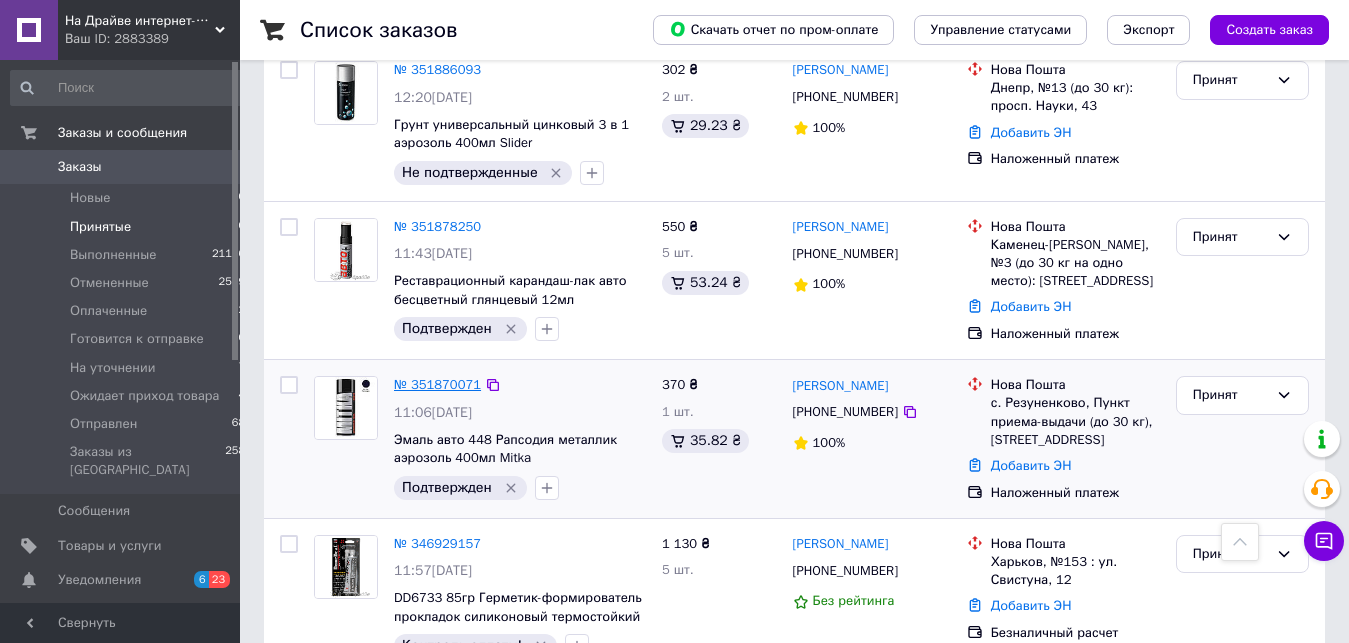 click on "№ 351870071" at bounding box center [437, 384] 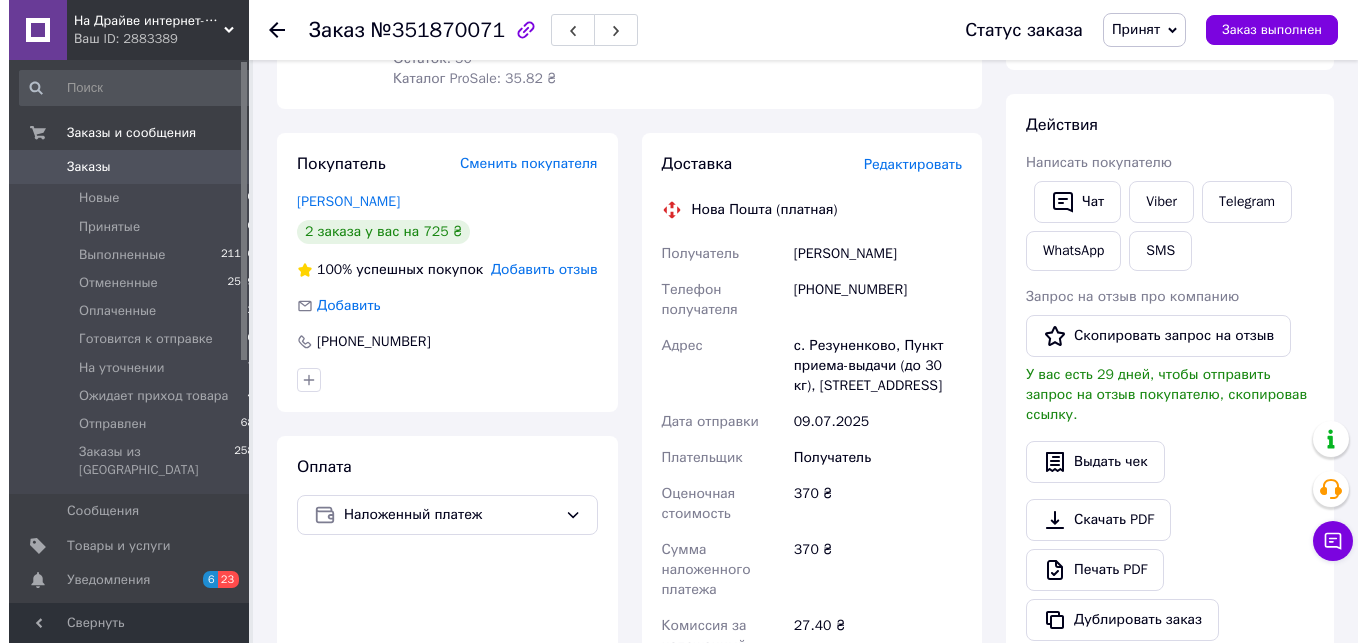 scroll, scrollTop: 0, scrollLeft: 0, axis: both 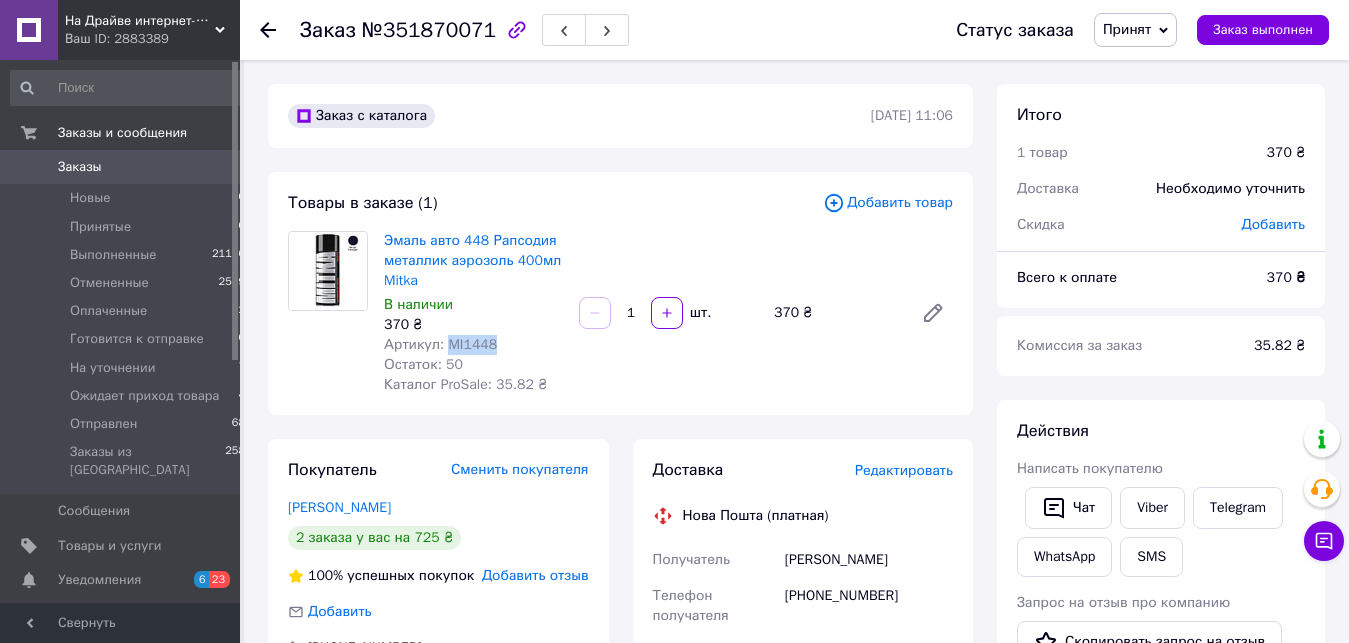 drag, startPoint x: 498, startPoint y: 347, endPoint x: 446, endPoint y: 346, distance: 52.009613 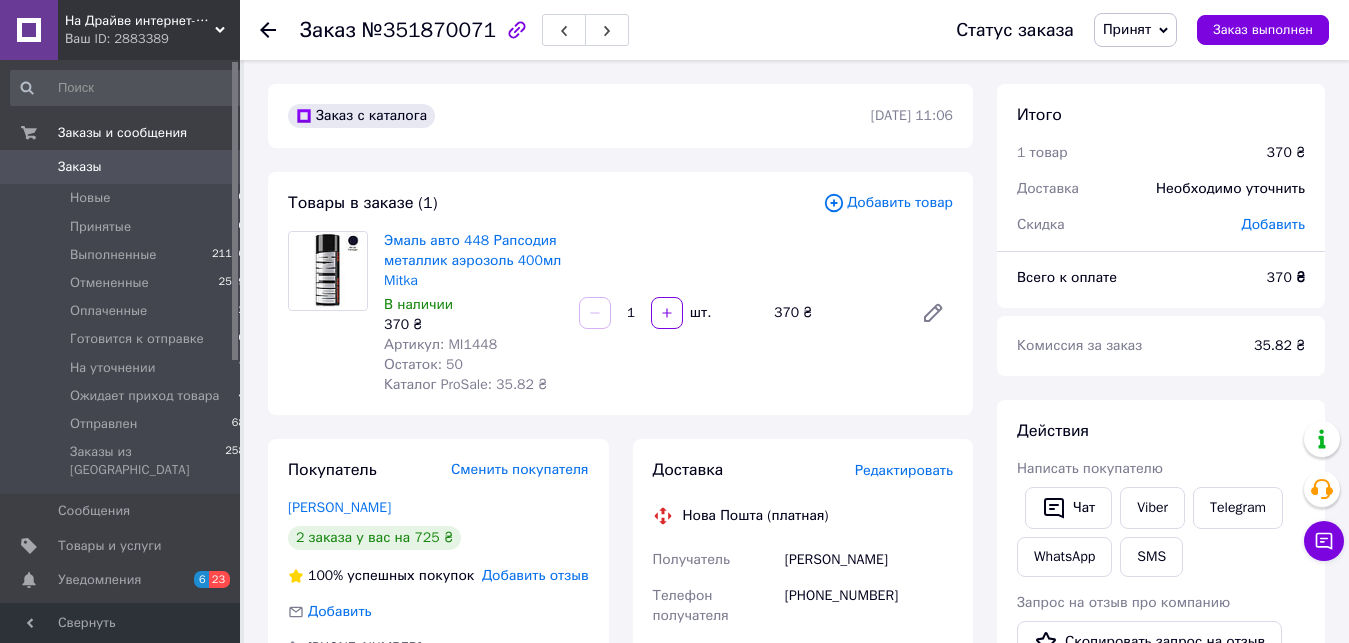 click on "Редактировать" at bounding box center (904, 470) 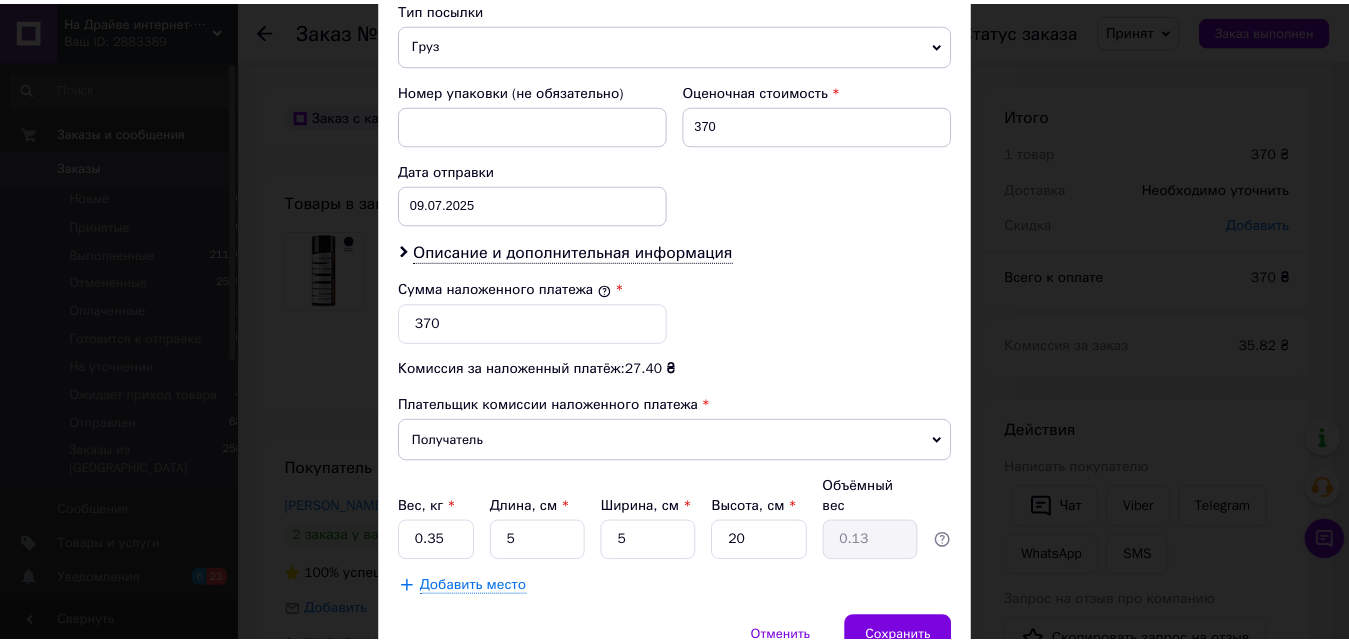scroll, scrollTop: 883, scrollLeft: 0, axis: vertical 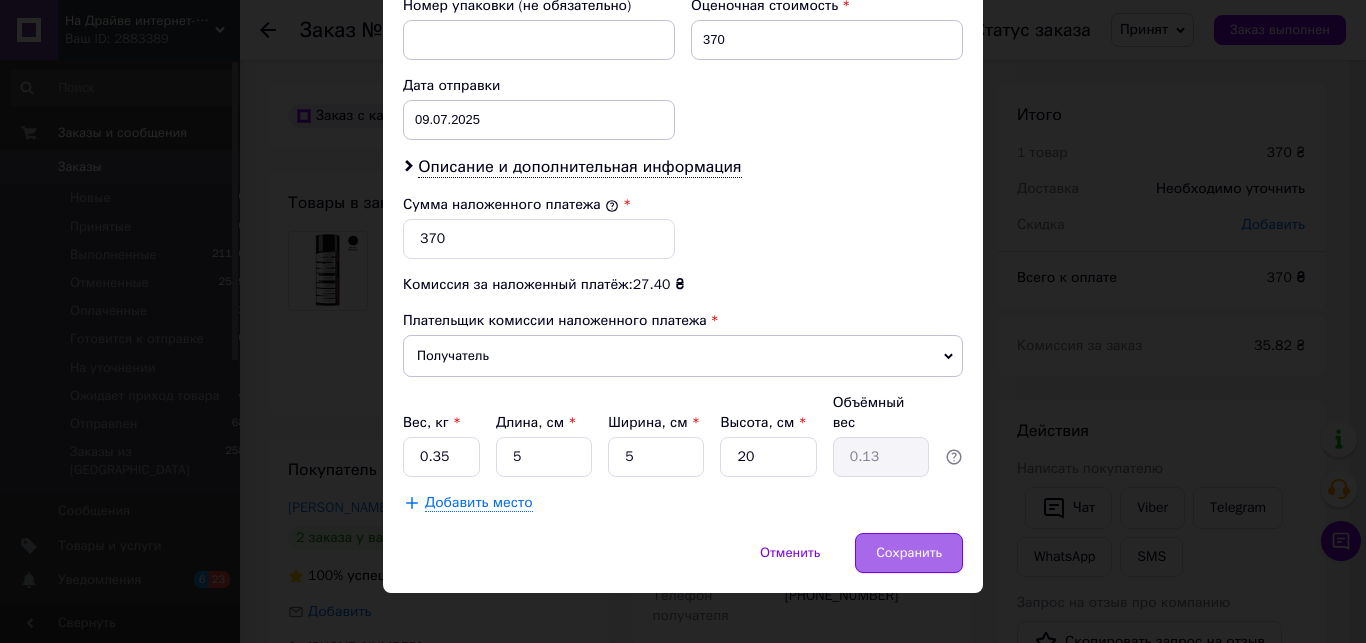 click on "Сохранить" at bounding box center (909, 553) 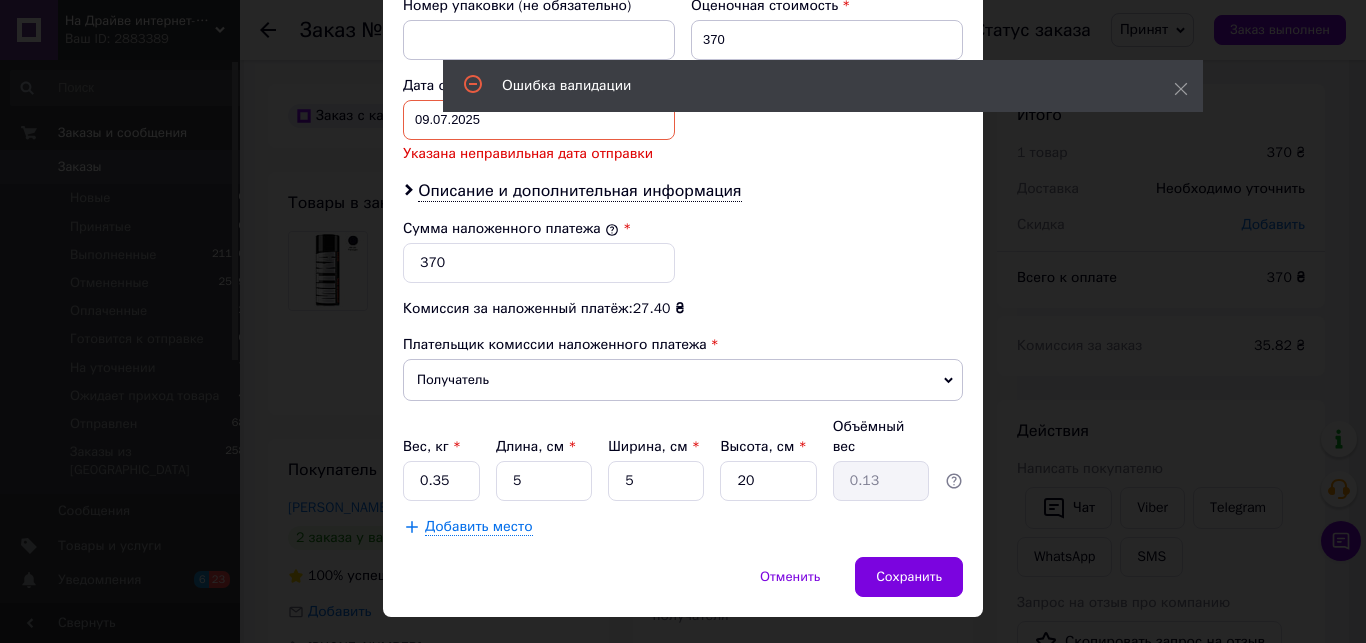 click on "09.07.2025" at bounding box center [539, 120] 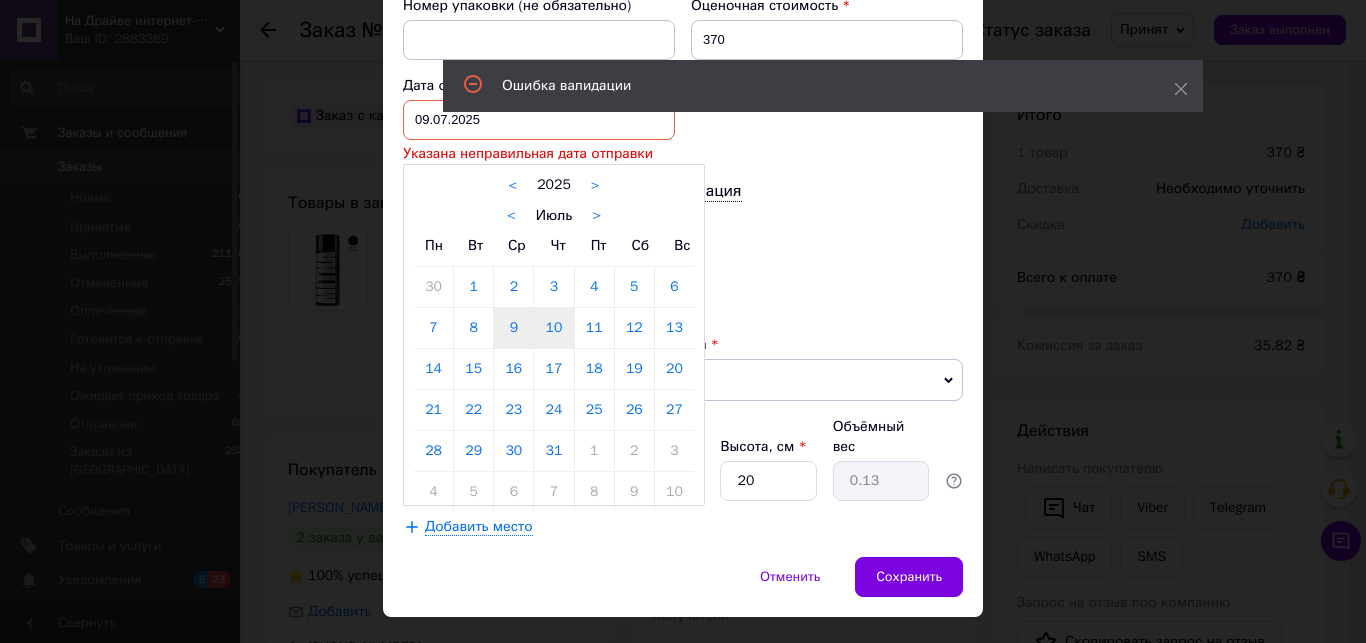 click on "10" at bounding box center [553, 328] 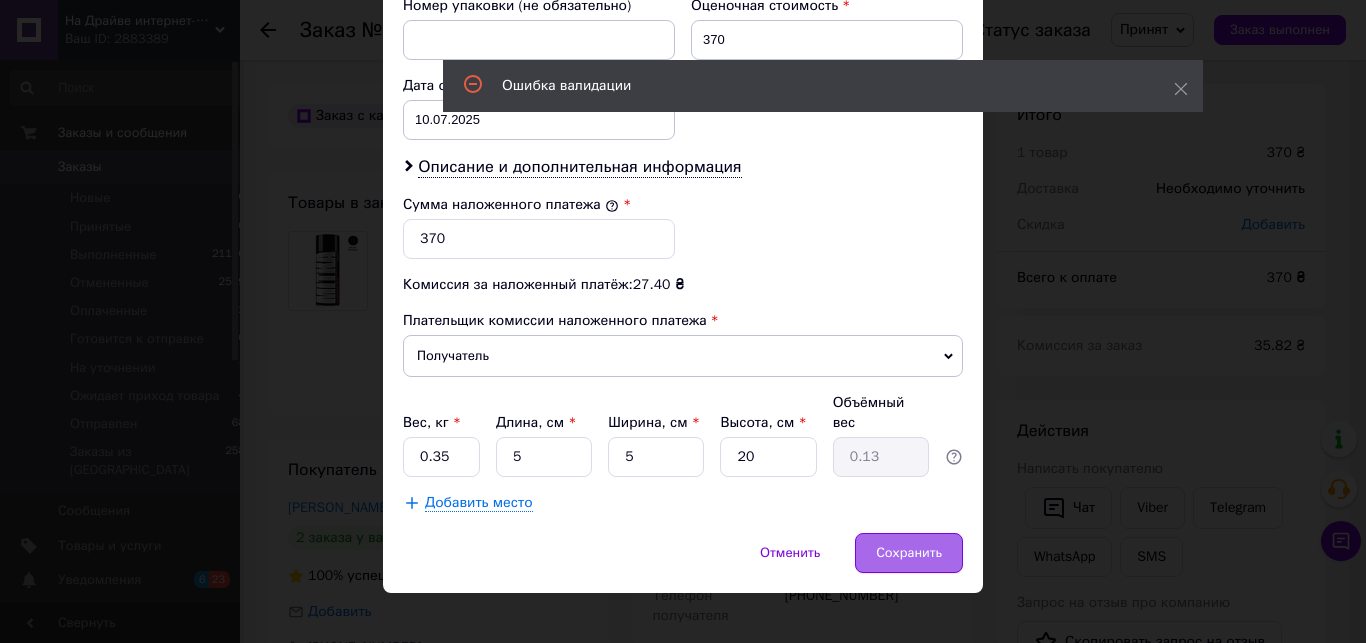 click on "Сохранить" at bounding box center (909, 553) 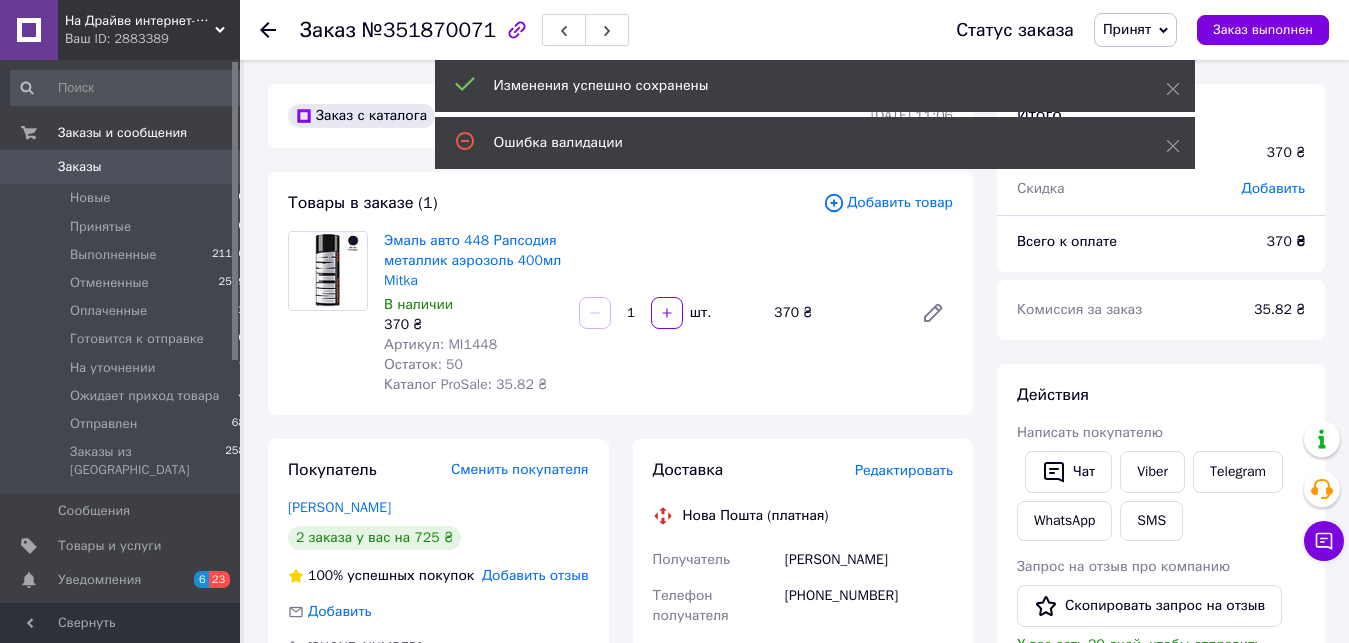 scroll, scrollTop: 12, scrollLeft: 0, axis: vertical 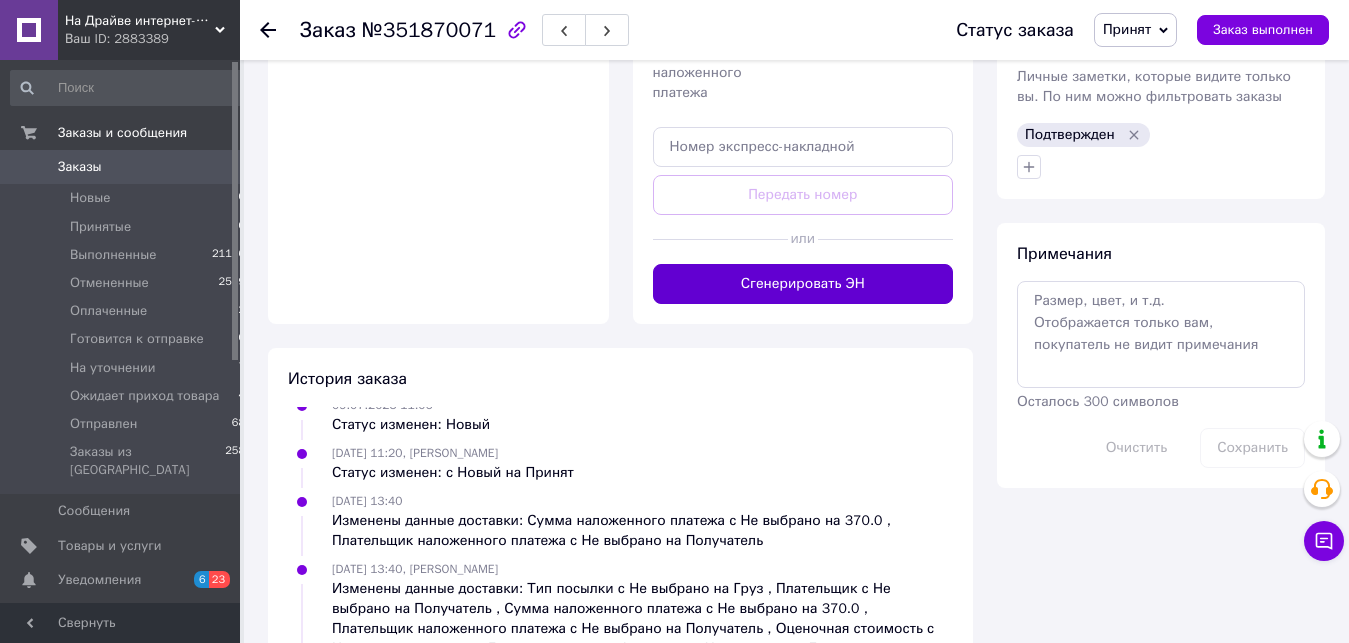 click on "Сгенерировать ЭН" at bounding box center [803, 284] 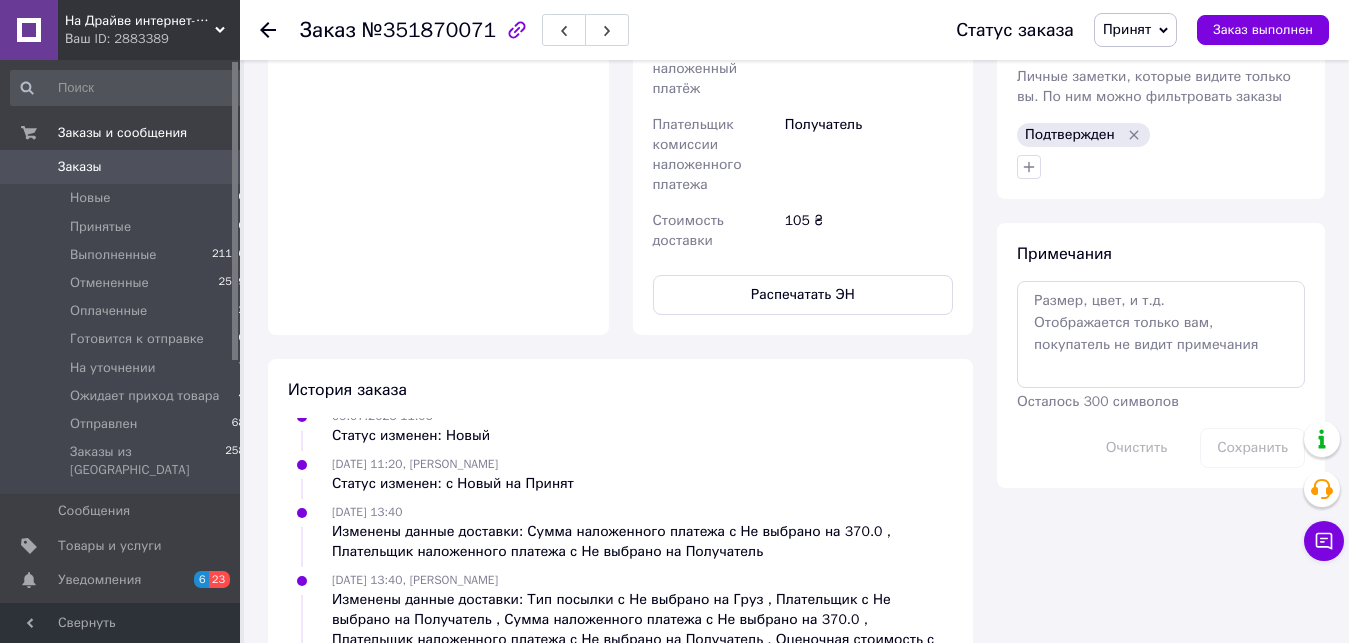 scroll, scrollTop: 60, scrollLeft: 0, axis: vertical 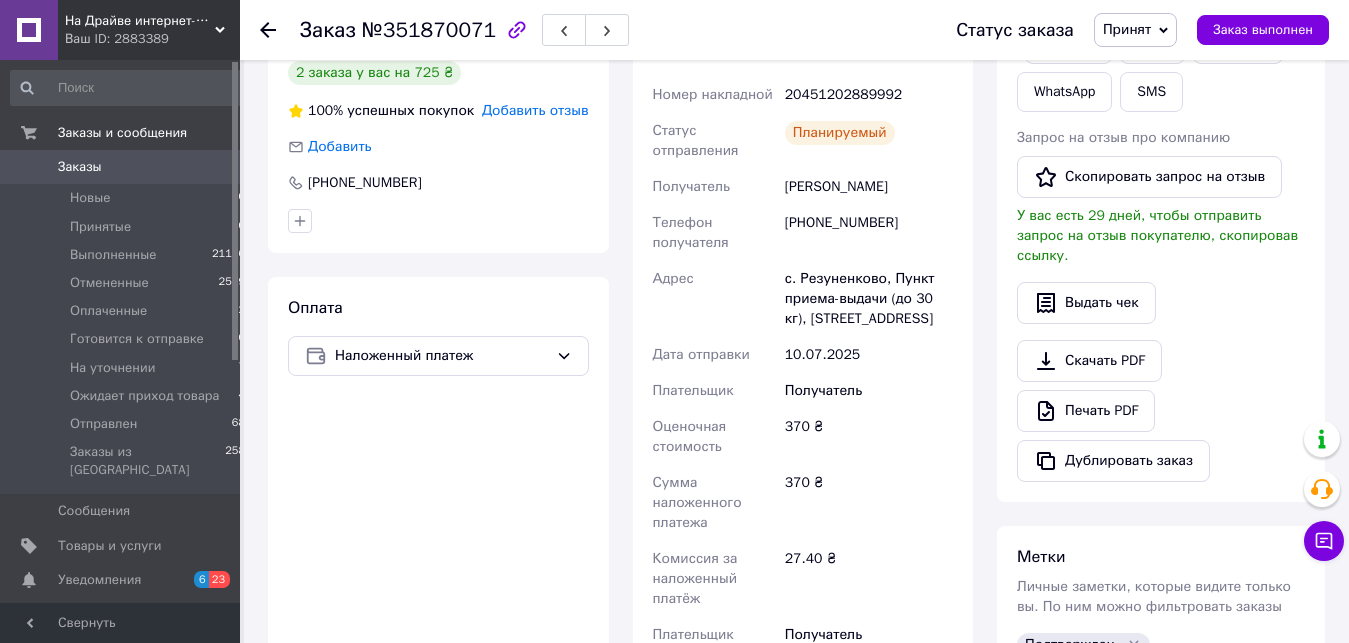 click on "20451202889992" at bounding box center (869, 95) 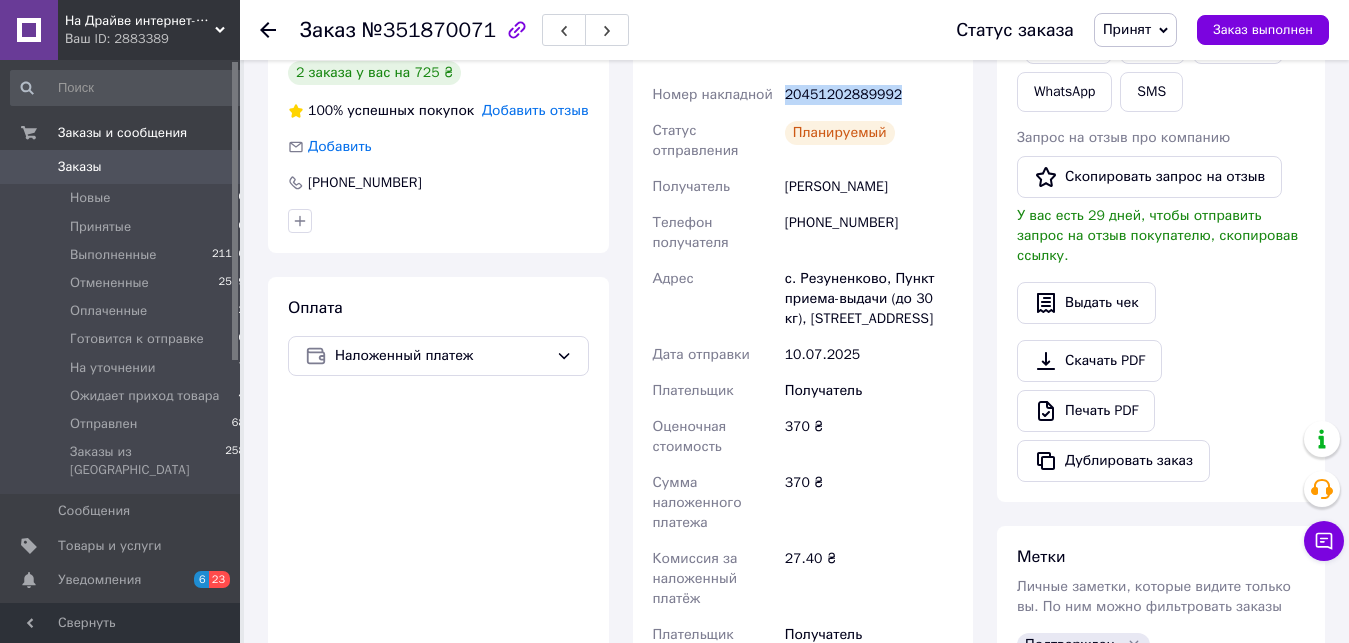 click on "20451202889992" at bounding box center [869, 95] 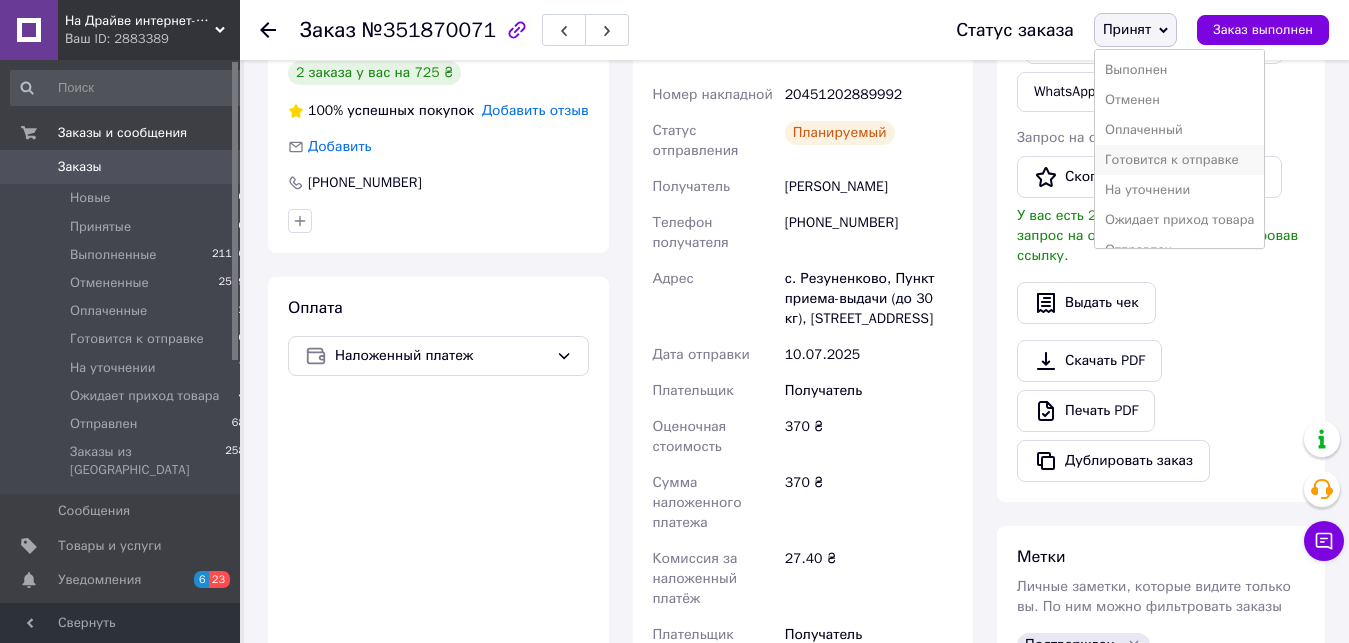 click on "Готовится к отправке" at bounding box center (1180, 160) 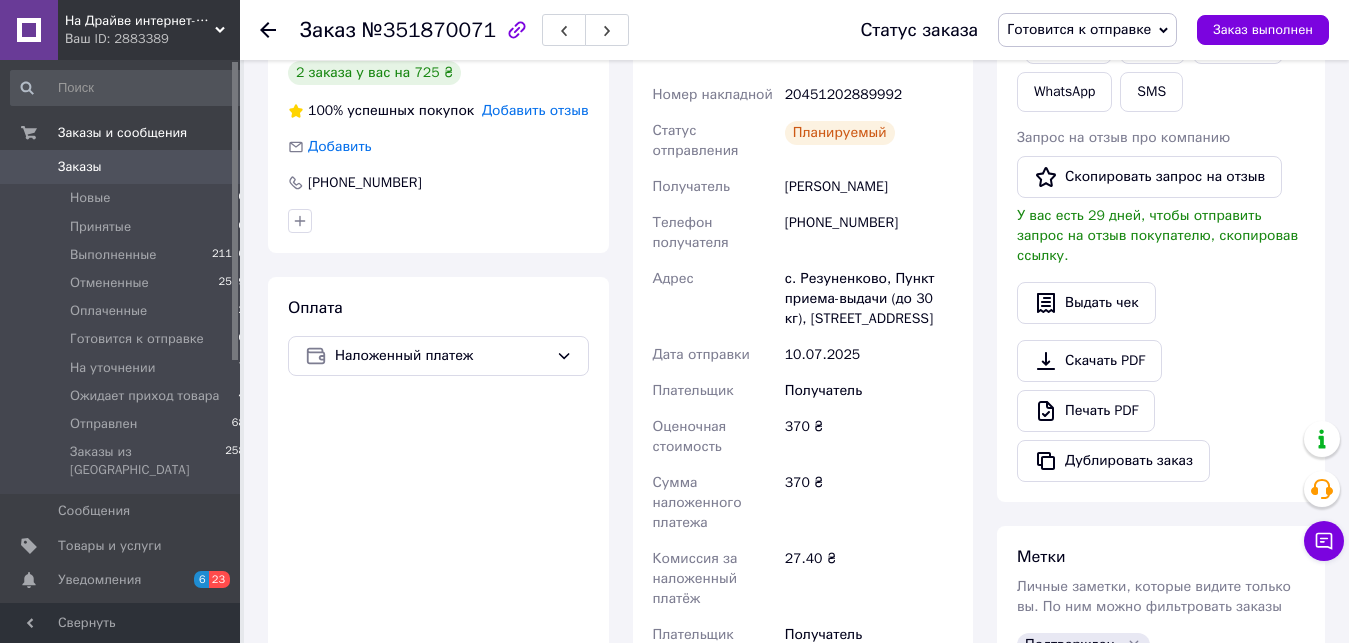 scroll, scrollTop: 108, scrollLeft: 0, axis: vertical 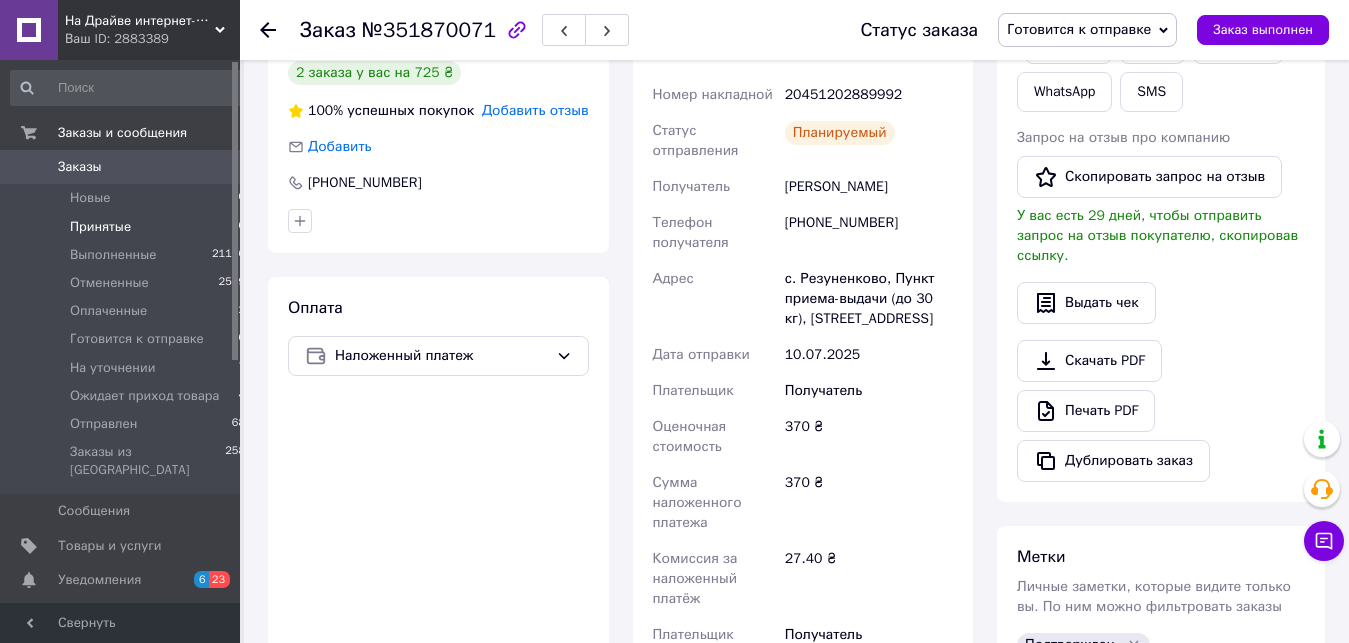 click on "Принятые" at bounding box center (100, 227) 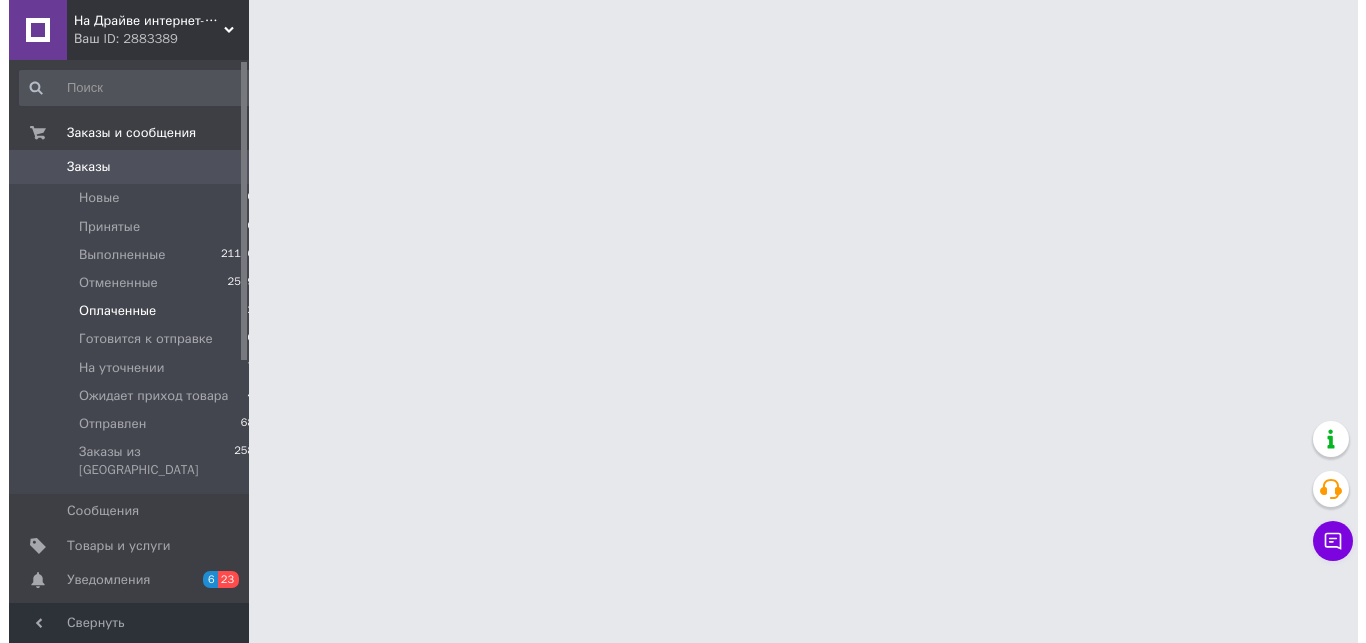 scroll, scrollTop: 0, scrollLeft: 0, axis: both 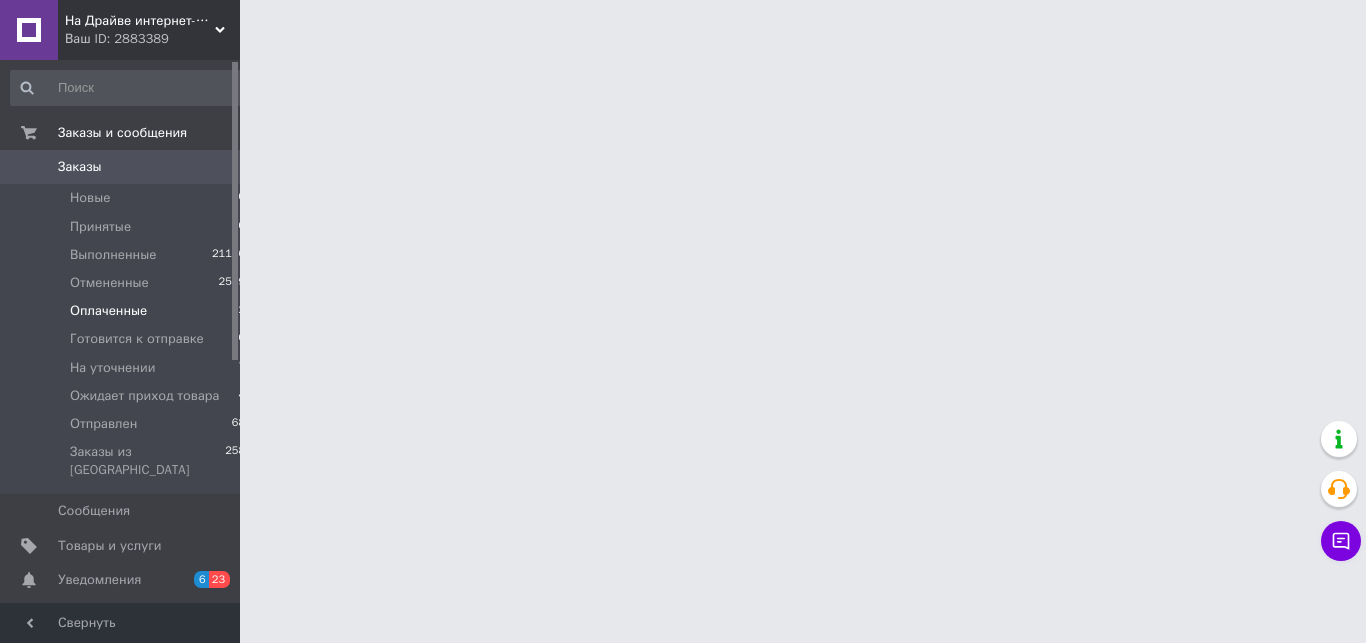 click on "Оплаченные 2" at bounding box center (128, 311) 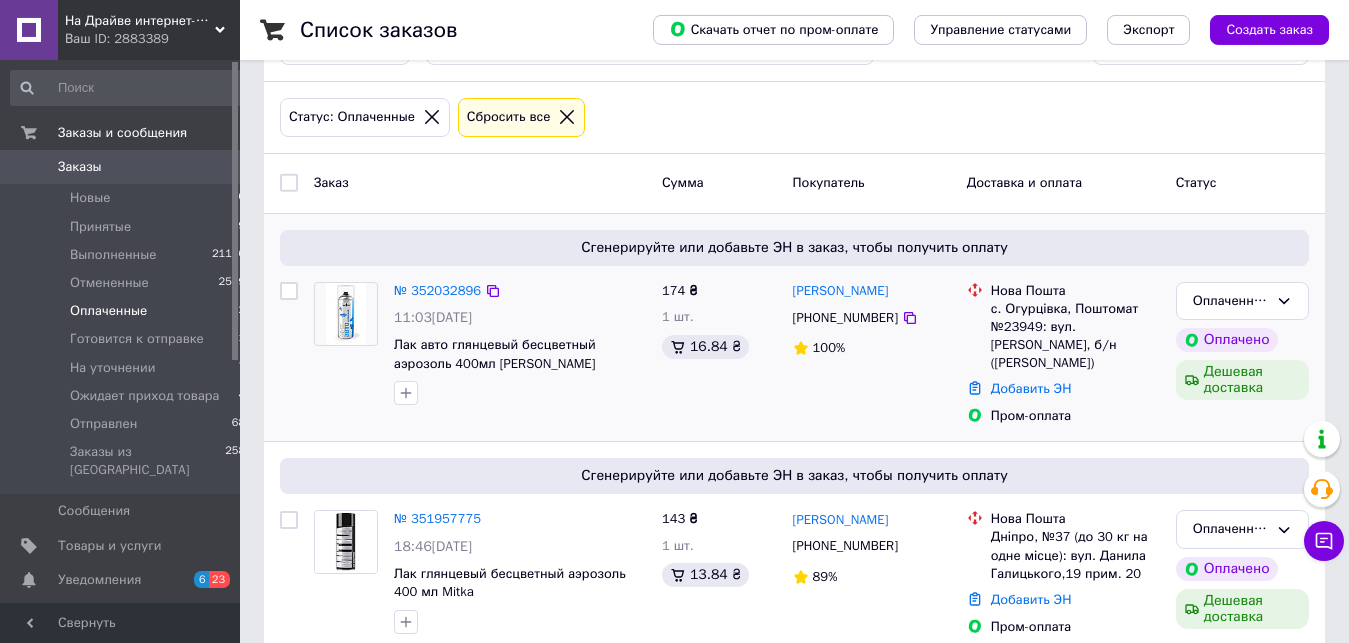scroll, scrollTop: 249, scrollLeft: 0, axis: vertical 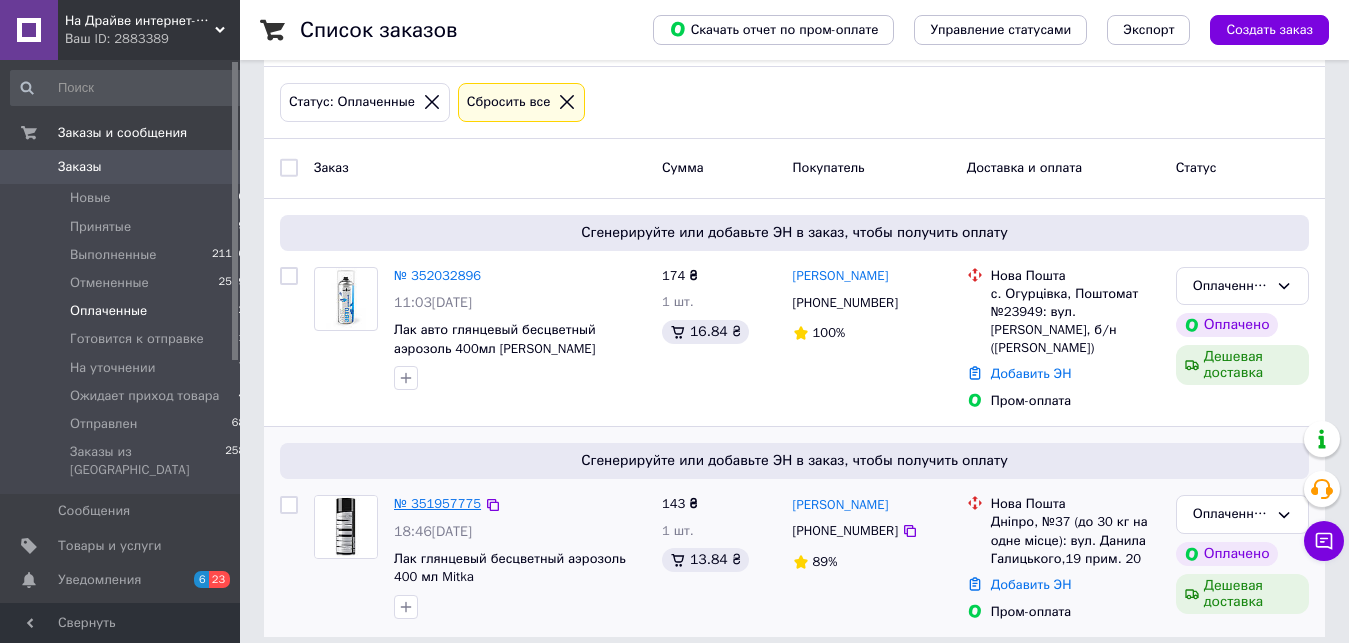 click on "№ 351957775" at bounding box center [437, 503] 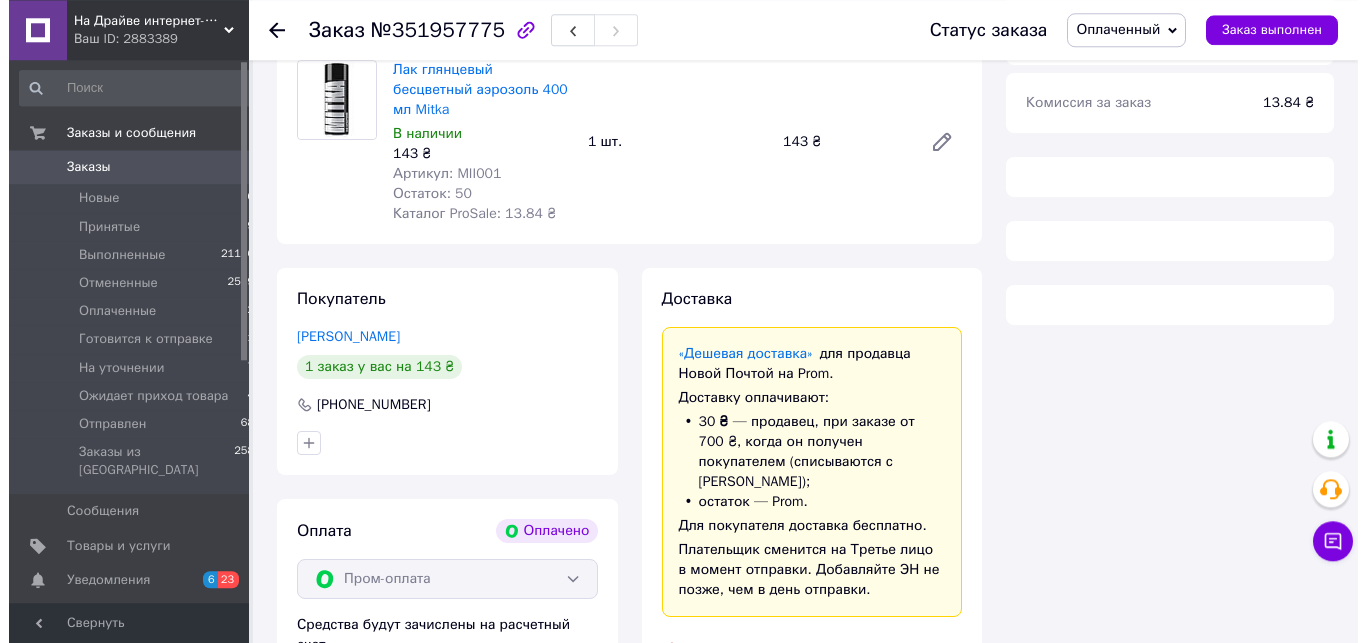 scroll, scrollTop: 45, scrollLeft: 0, axis: vertical 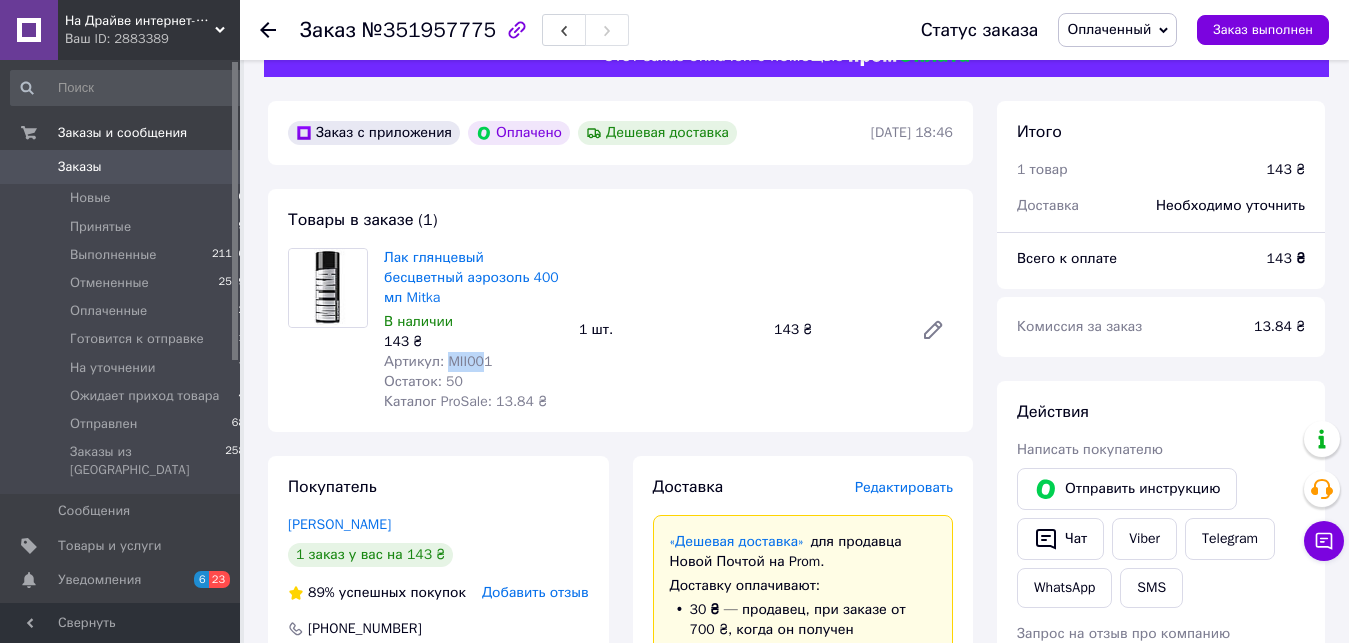 drag, startPoint x: 478, startPoint y: 341, endPoint x: 443, endPoint y: 340, distance: 35.014282 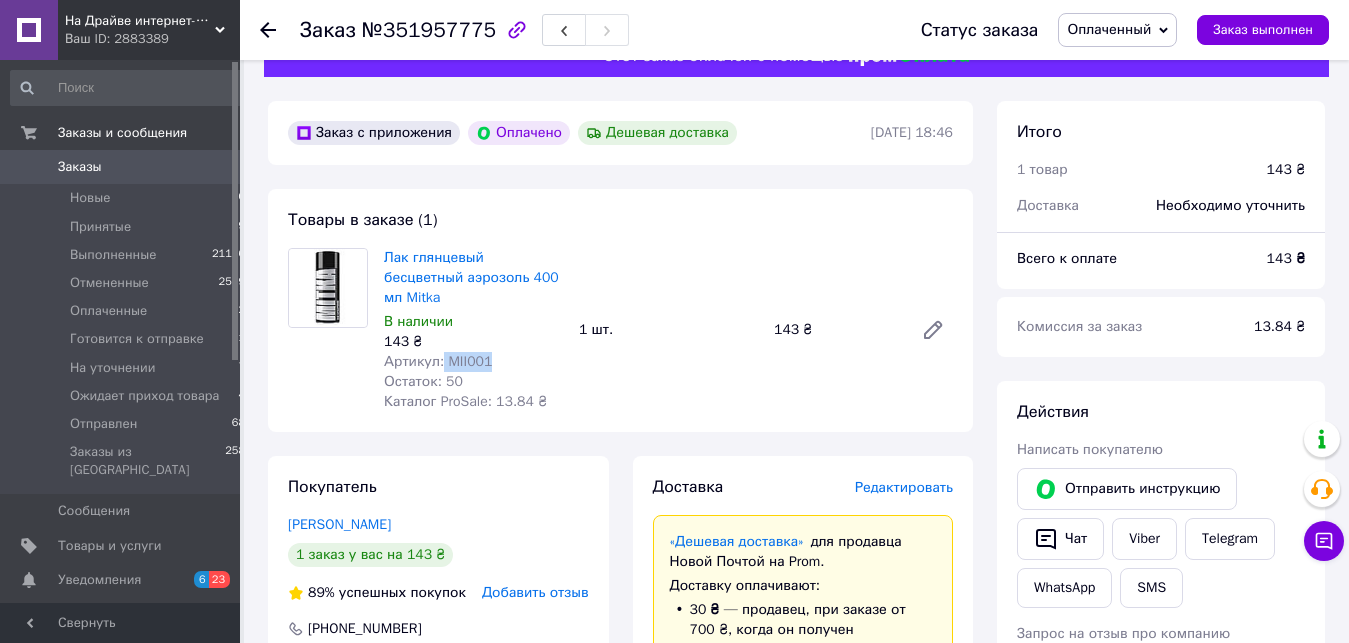 drag, startPoint x: 485, startPoint y: 338, endPoint x: 441, endPoint y: 338, distance: 44 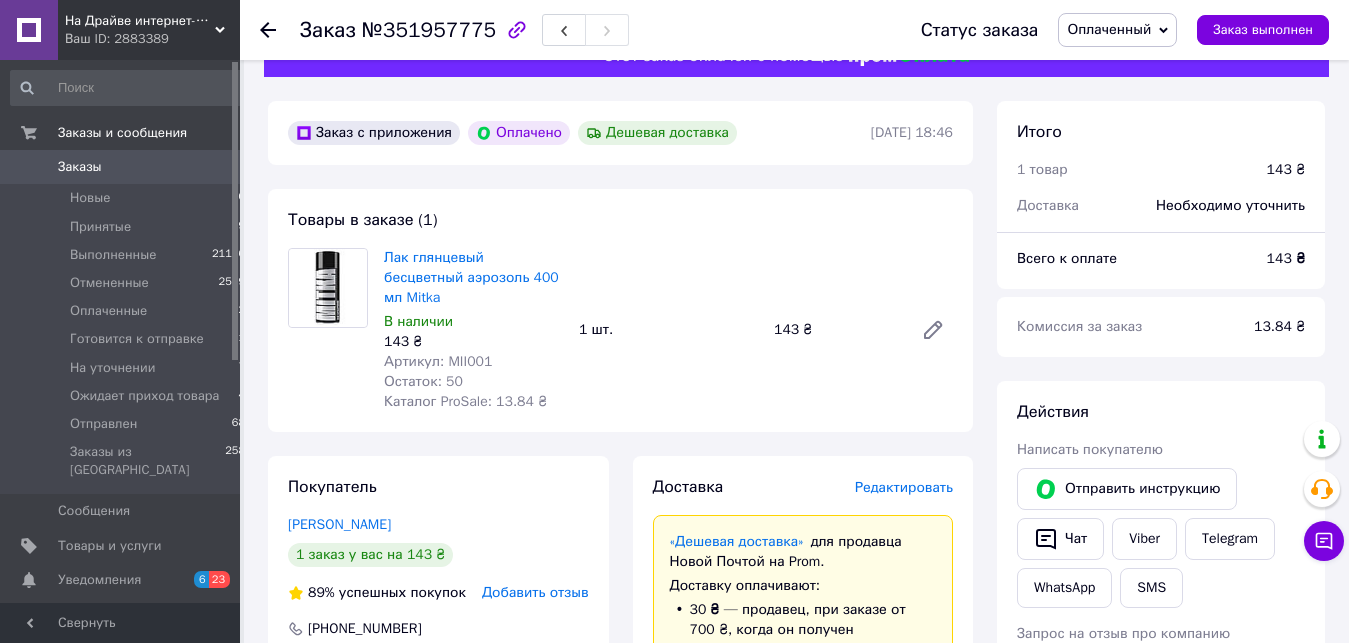 click on "Редактировать" at bounding box center [904, 487] 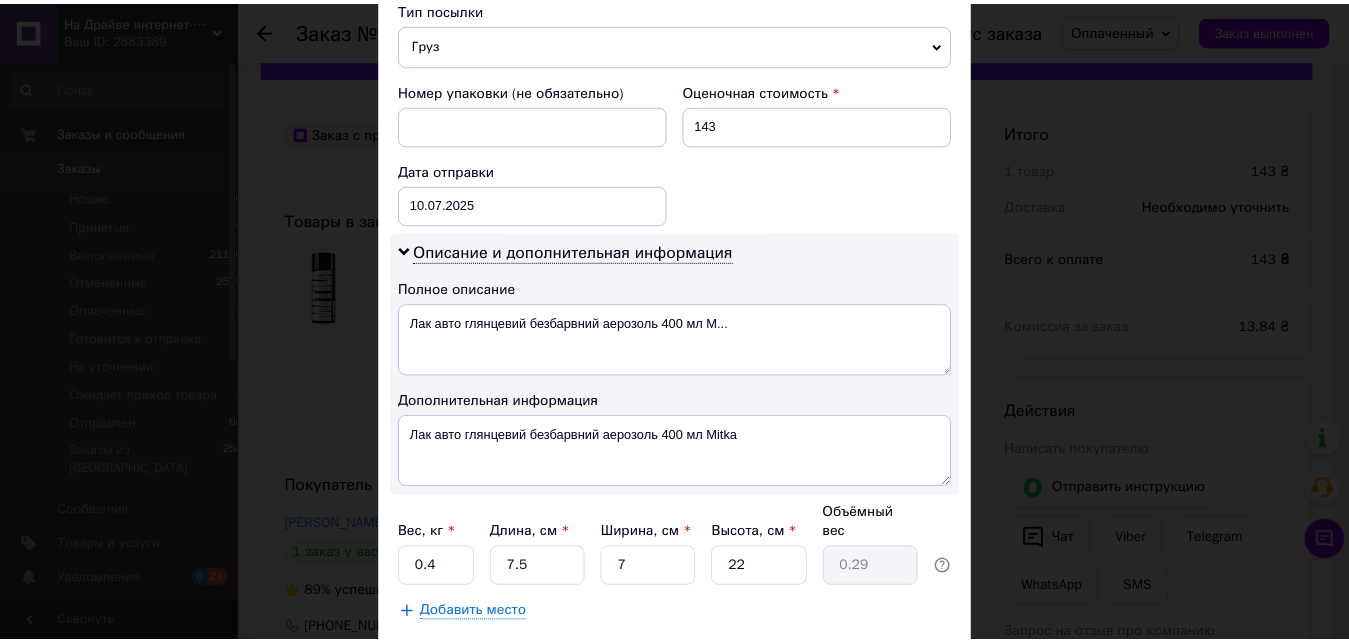 scroll, scrollTop: 909, scrollLeft: 0, axis: vertical 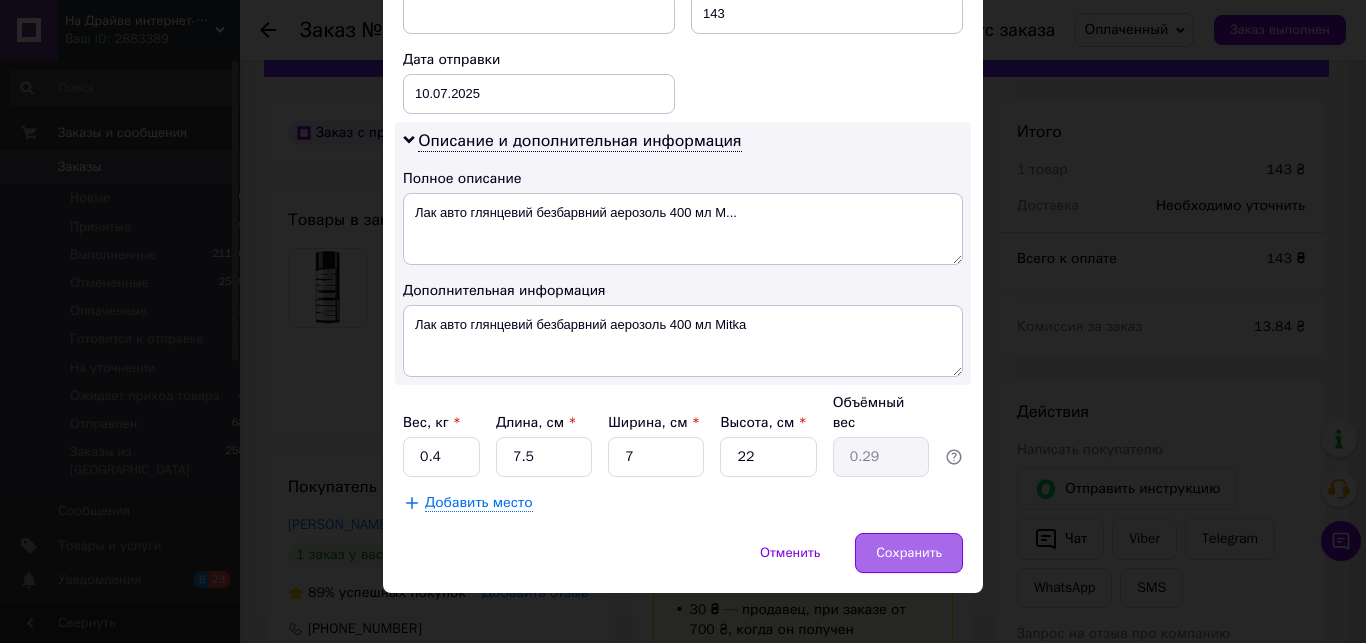 click on "Сохранить" at bounding box center [909, 553] 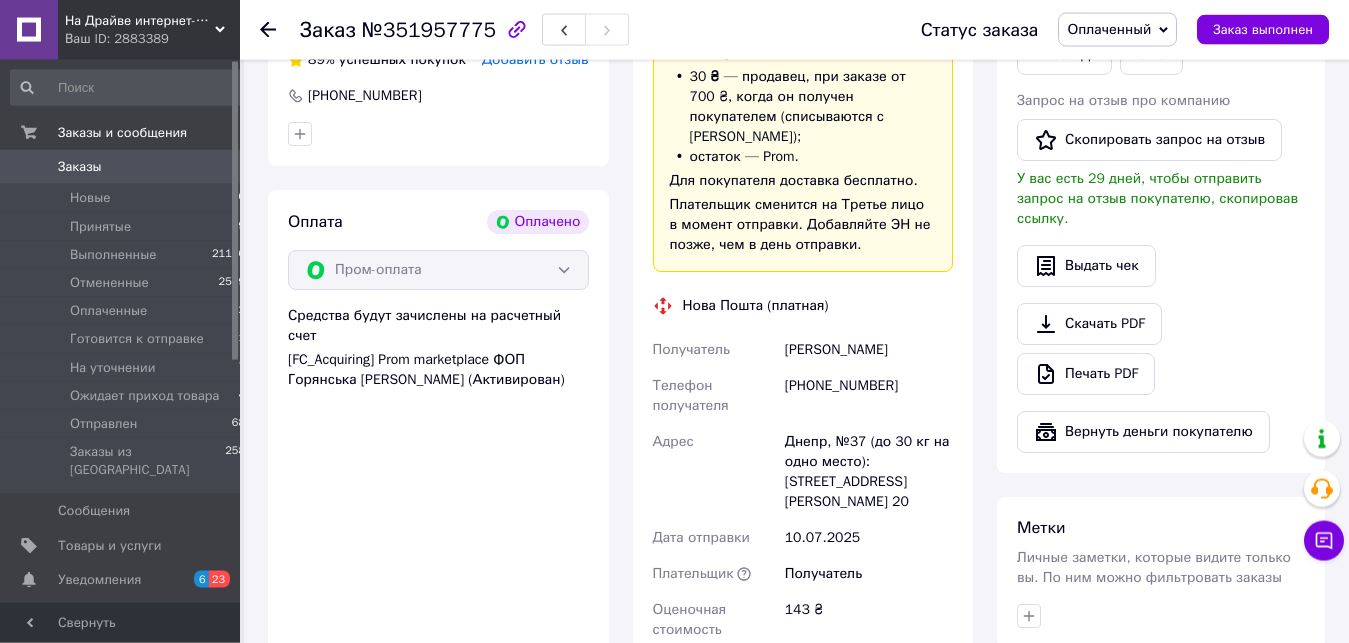 scroll, scrollTop: 759, scrollLeft: 0, axis: vertical 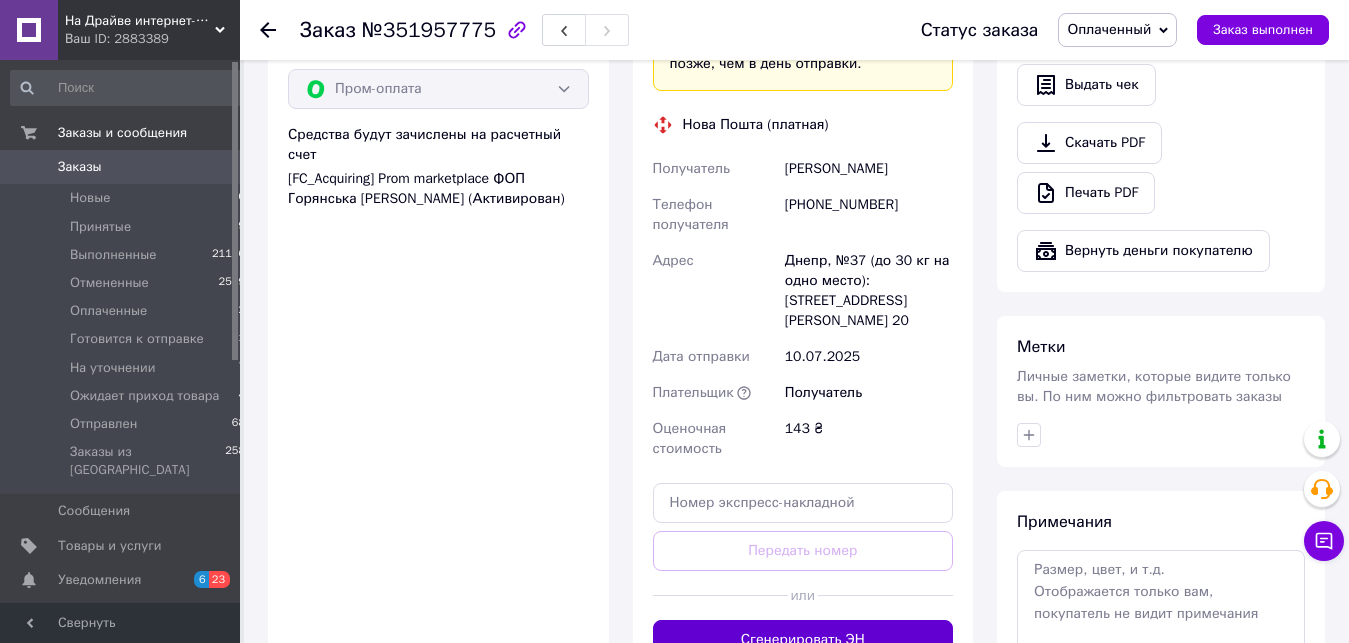 click on "Сгенерировать ЭН" at bounding box center (803, 640) 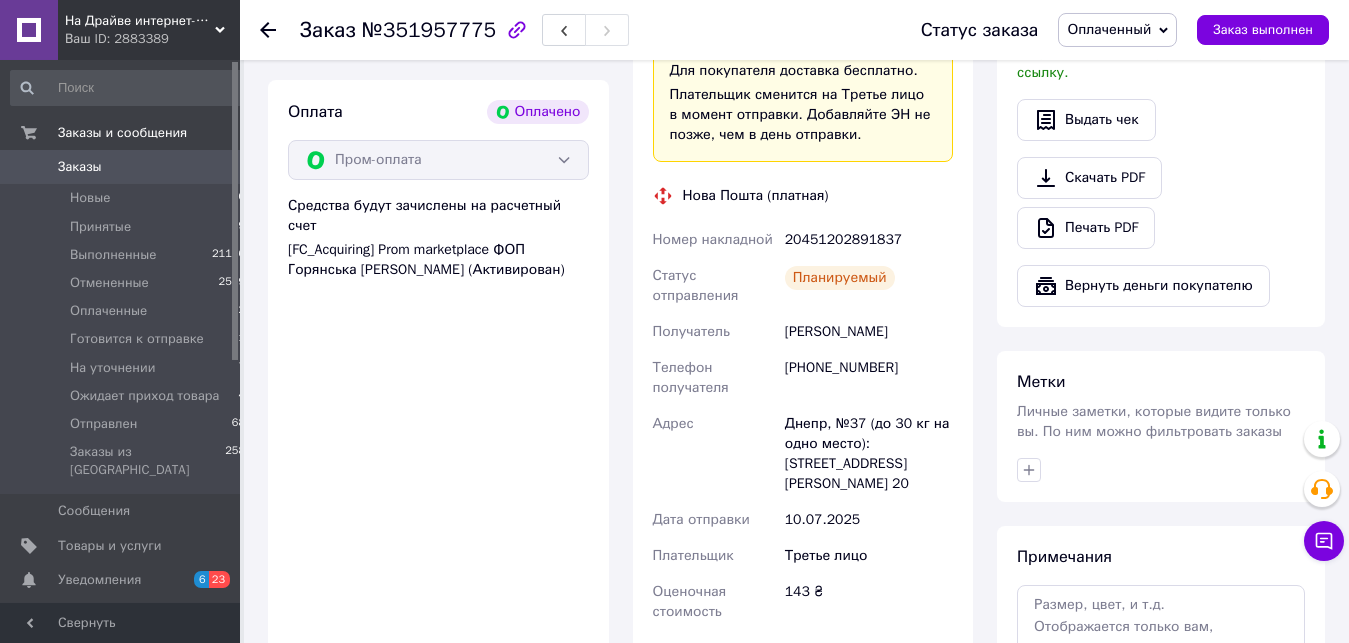 scroll, scrollTop: 657, scrollLeft: 0, axis: vertical 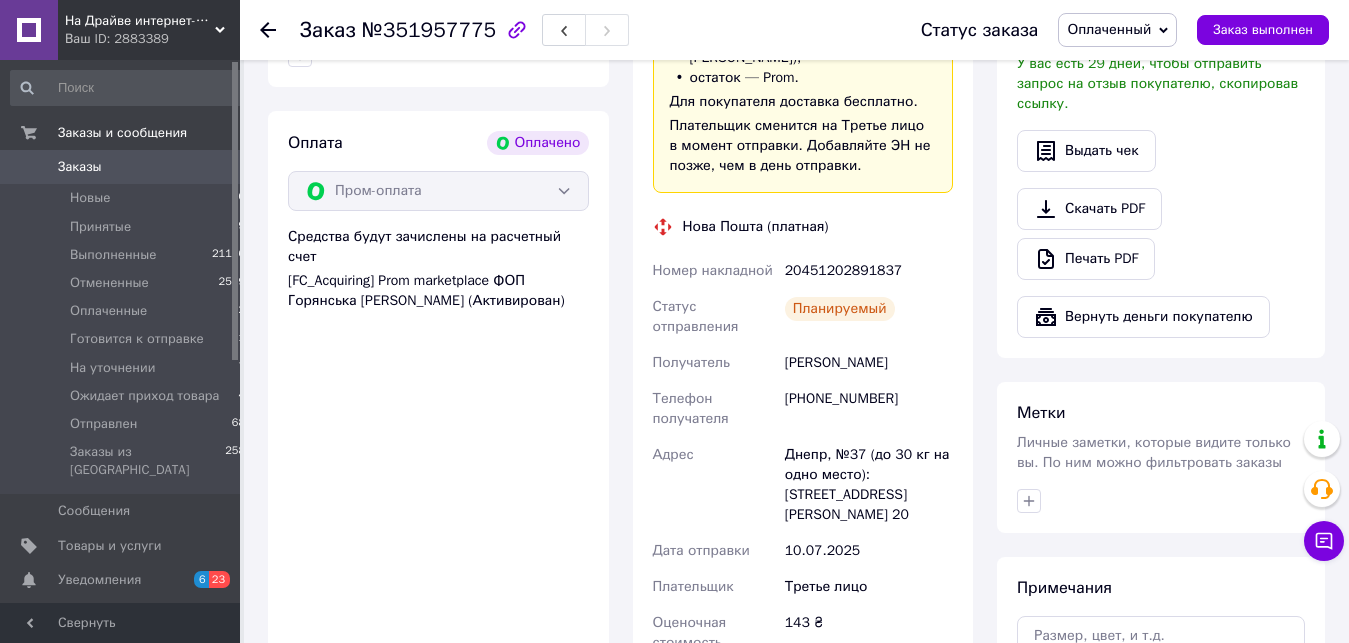 click on "20451202891837" at bounding box center (869, 271) 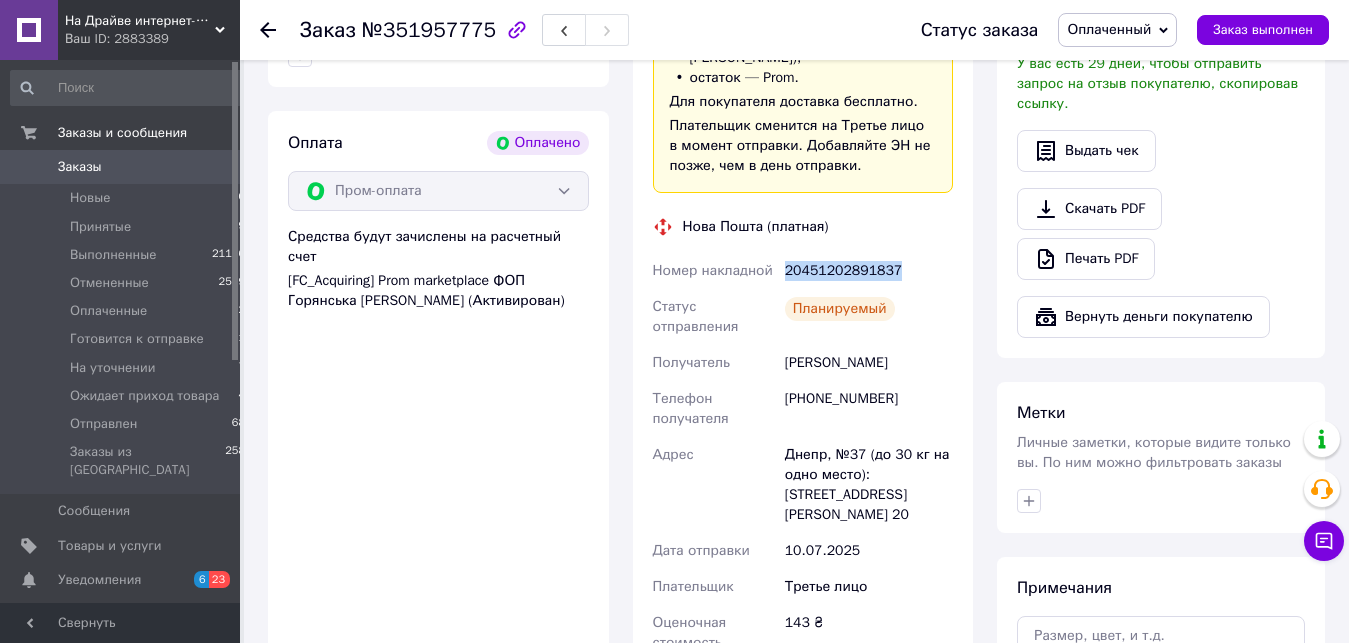 click on "20451202891837" at bounding box center (869, 271) 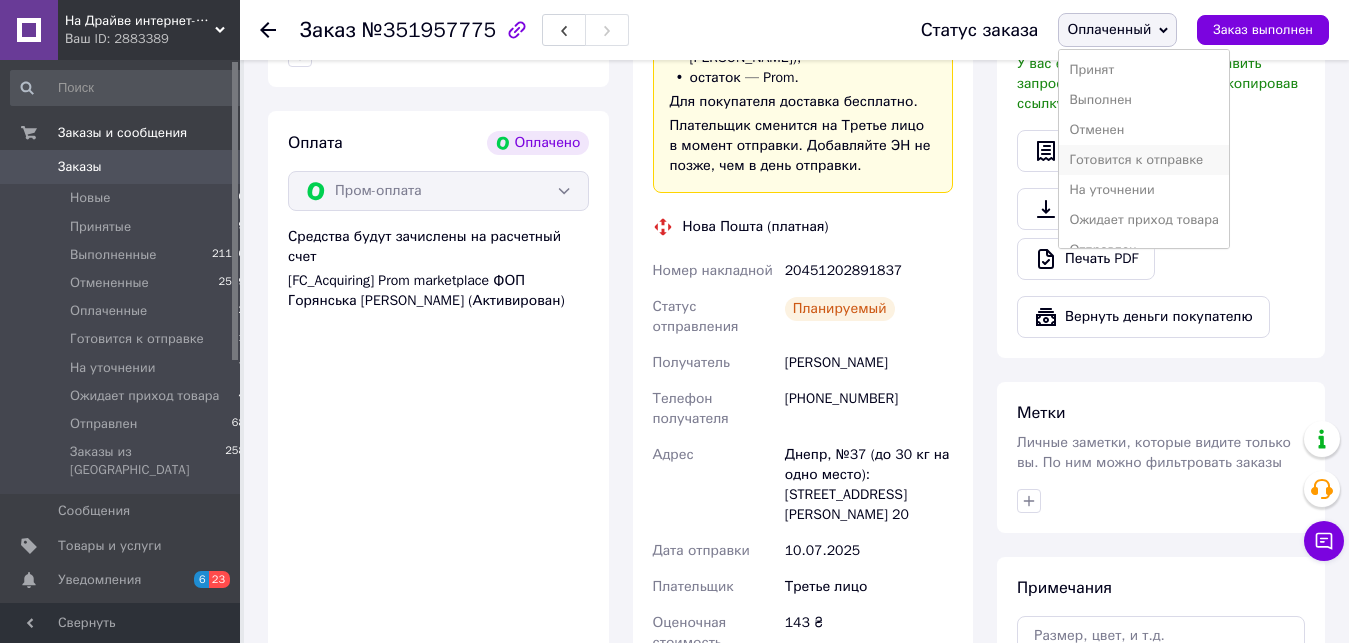 click on "Готовится к отправке" at bounding box center (1144, 160) 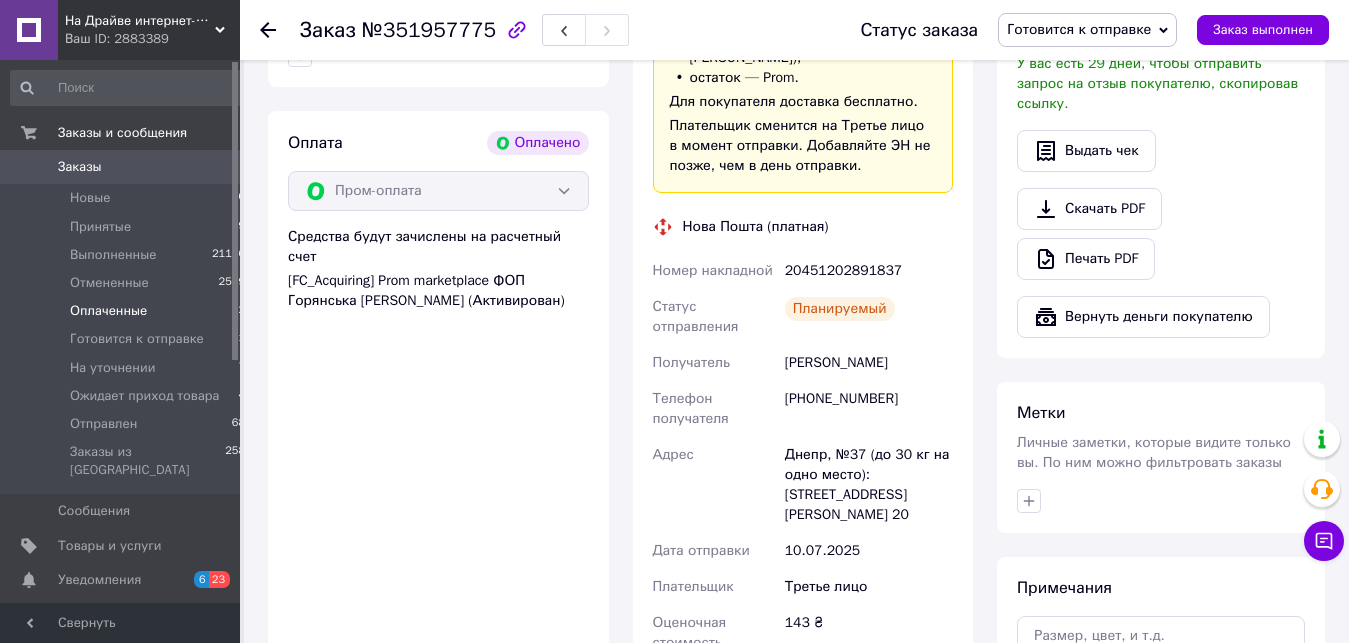 click on "Оплаченные" at bounding box center [108, 311] 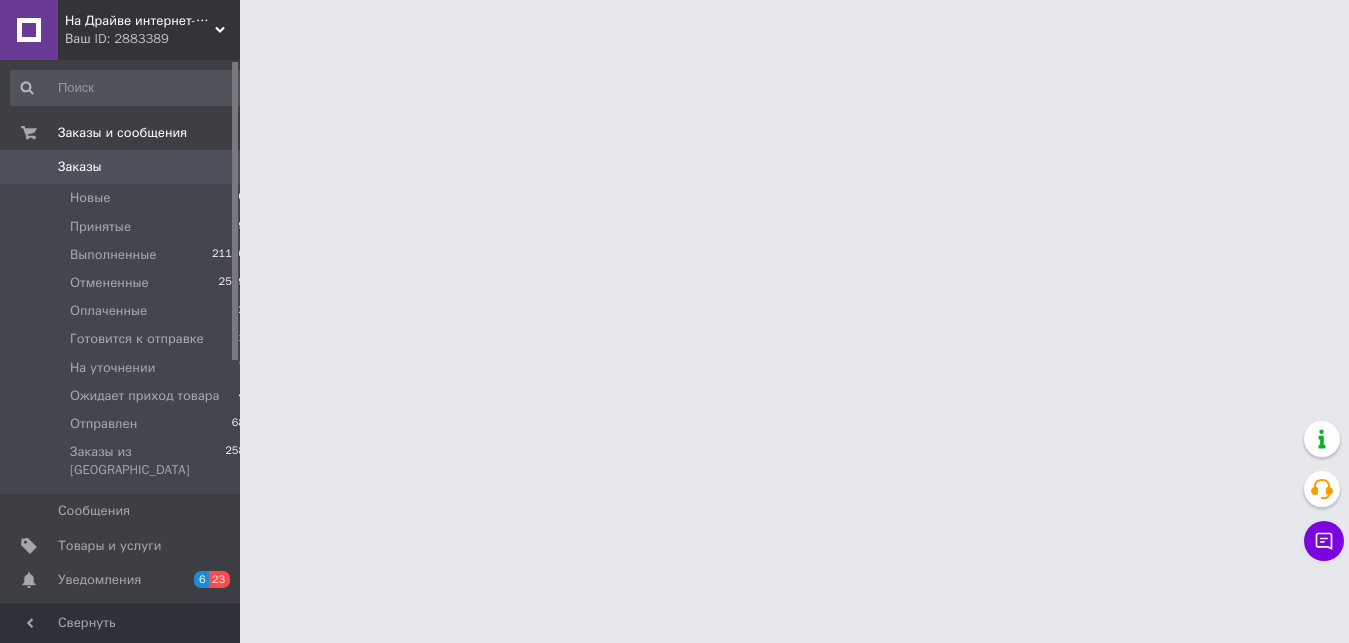 scroll, scrollTop: 0, scrollLeft: 0, axis: both 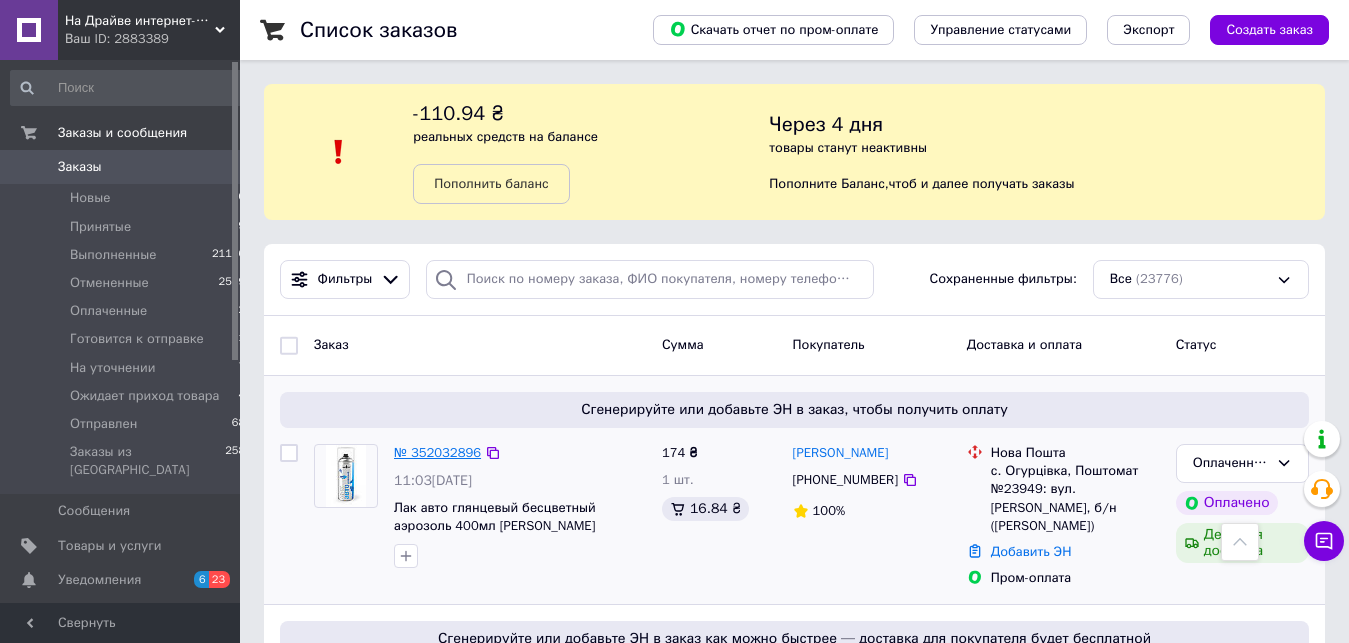 click at bounding box center (520, 784) 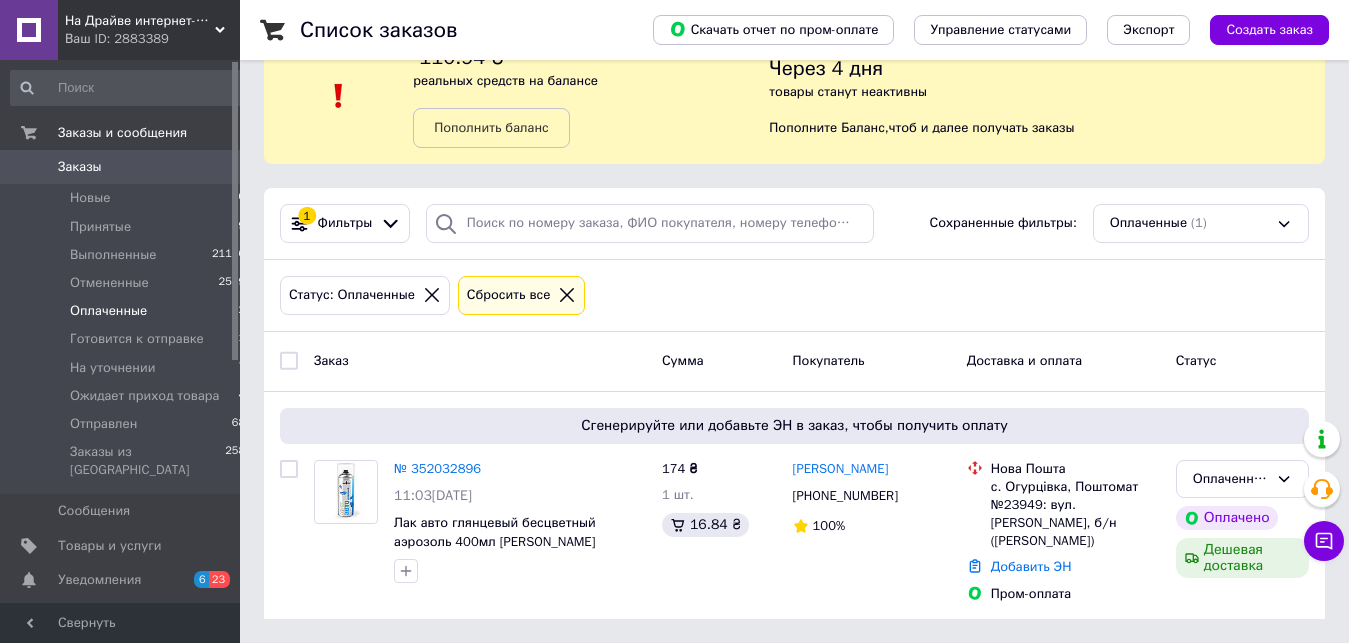 scroll, scrollTop: 0, scrollLeft: 0, axis: both 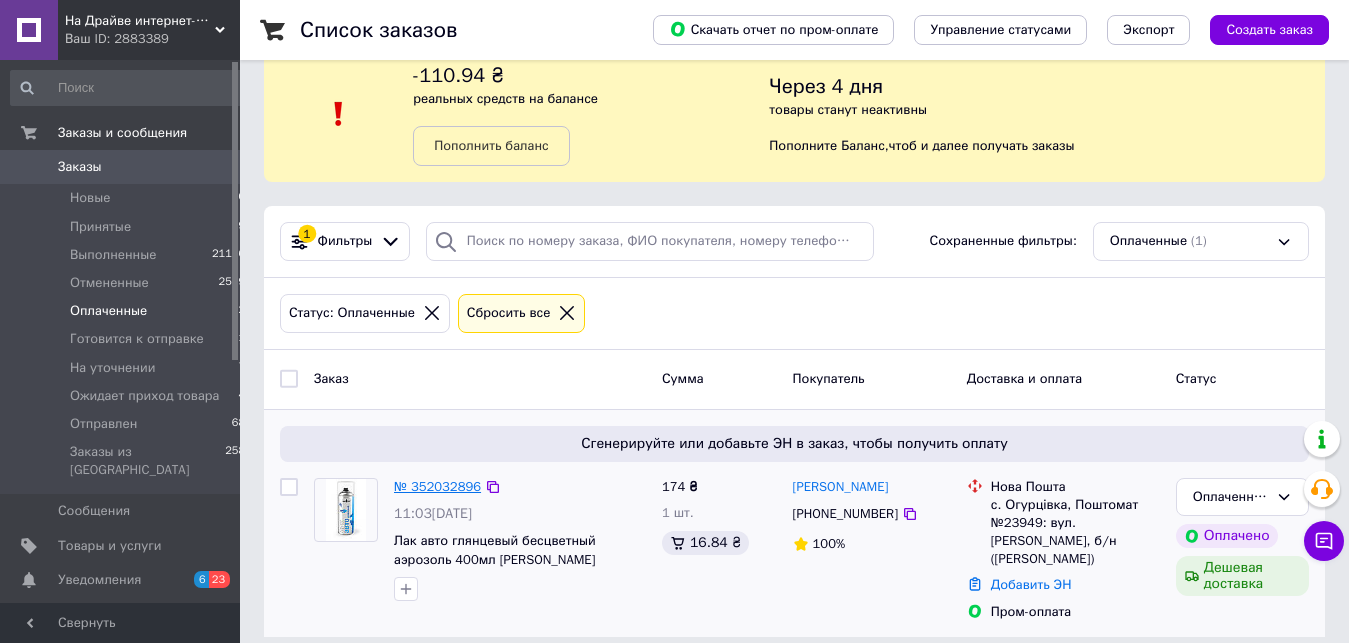 click on "№ 352032896" at bounding box center (437, 486) 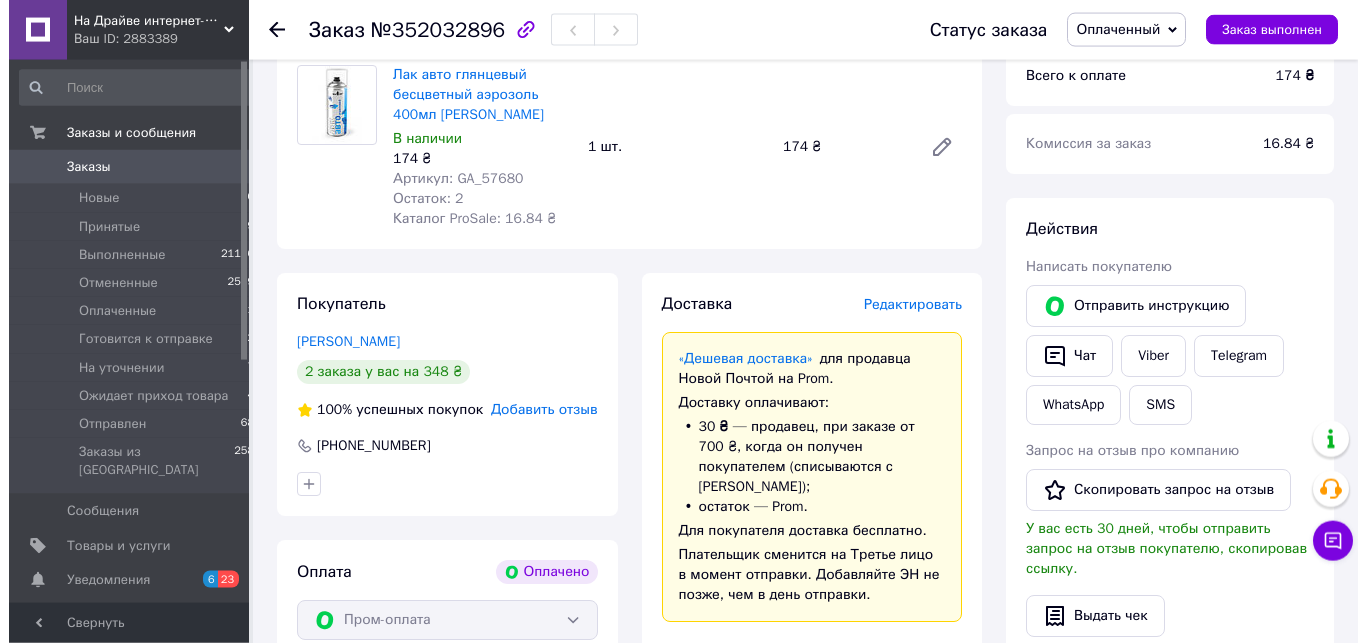 scroll, scrollTop: 140, scrollLeft: 0, axis: vertical 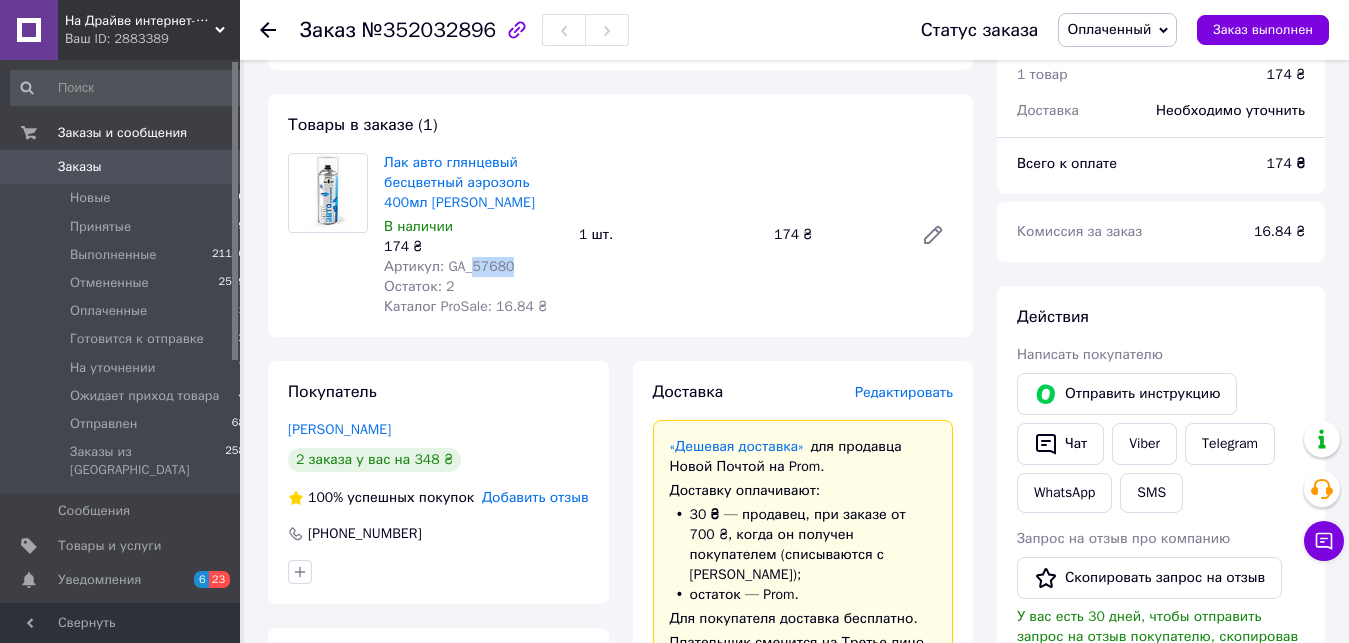 drag, startPoint x: 512, startPoint y: 269, endPoint x: 469, endPoint y: 269, distance: 43 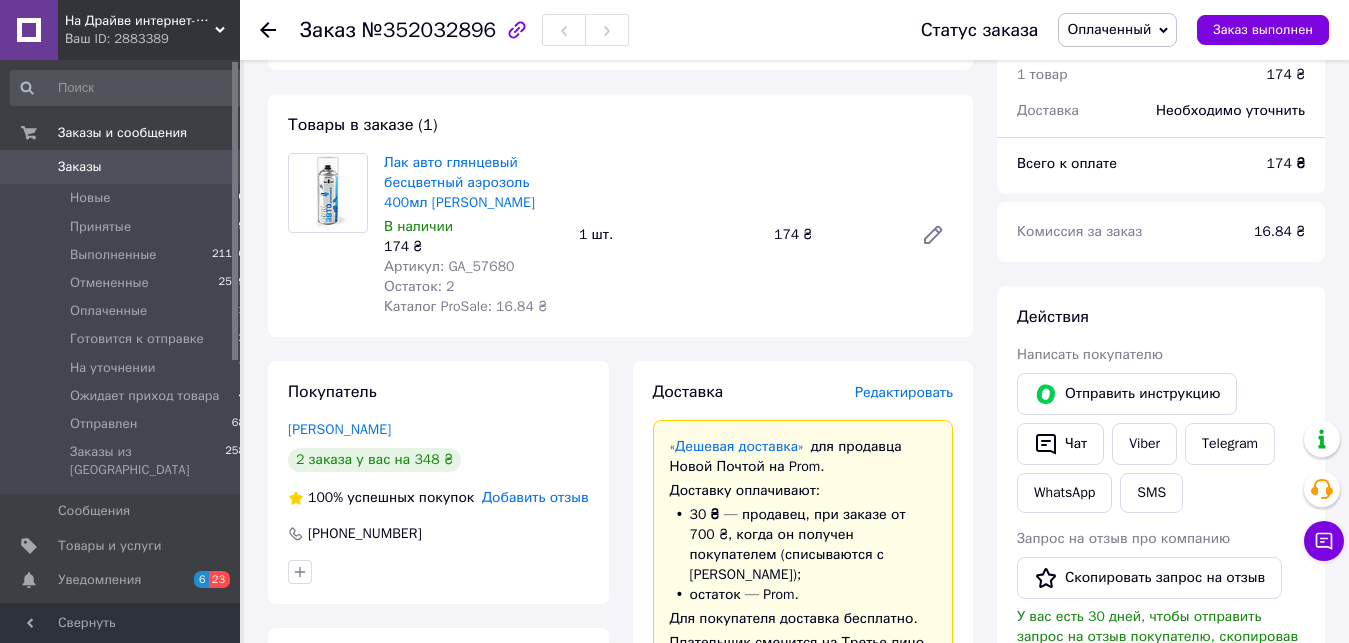 click on "Редактировать" at bounding box center (904, 392) 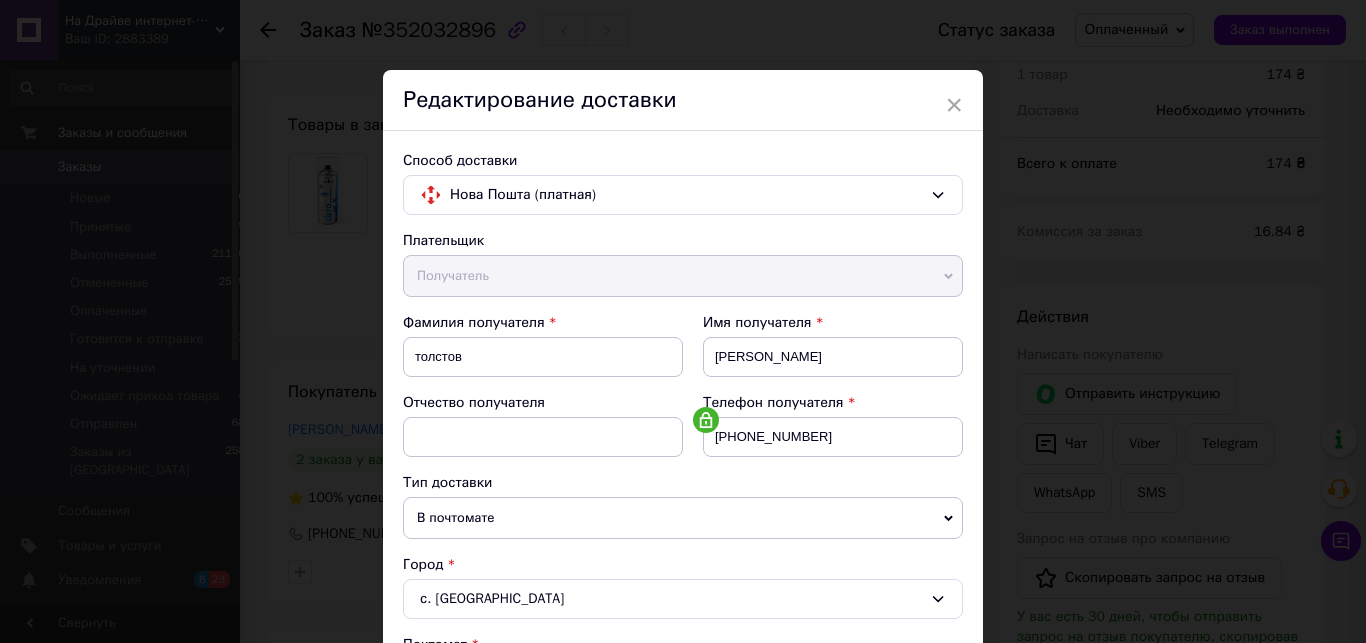 click on "Редактирование доставки" at bounding box center (683, 100) 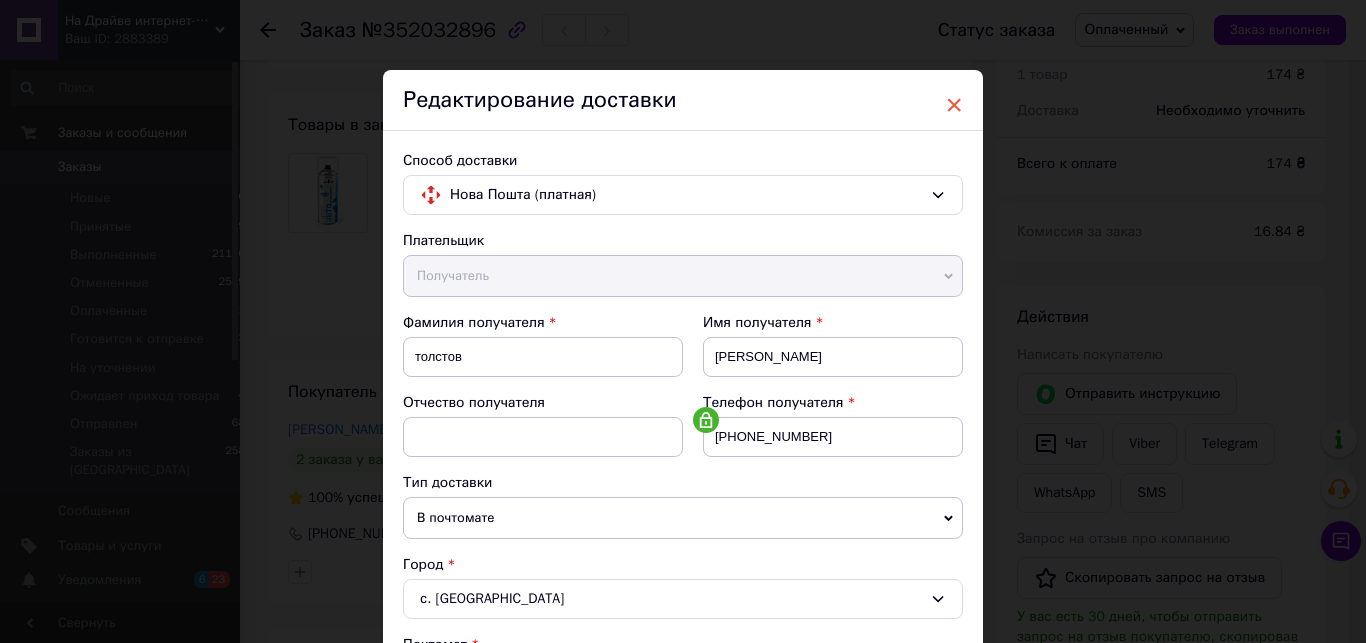 click on "×" at bounding box center [954, 105] 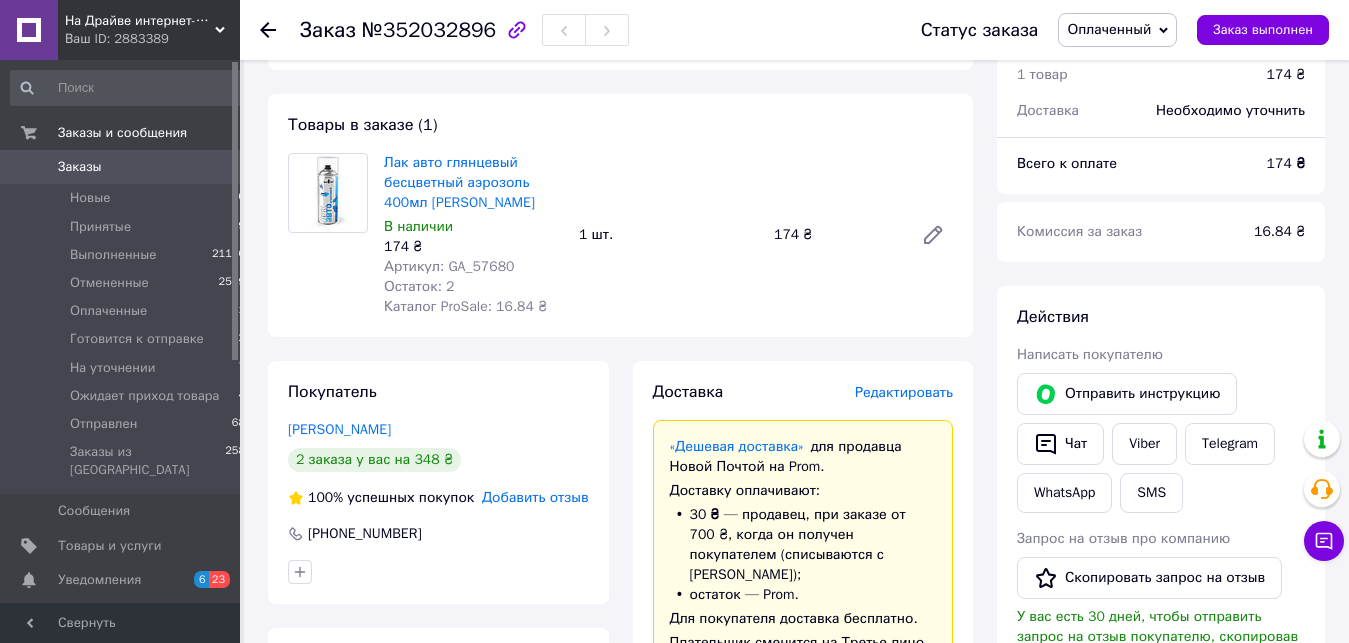 click on "Редактировать" at bounding box center [904, 392] 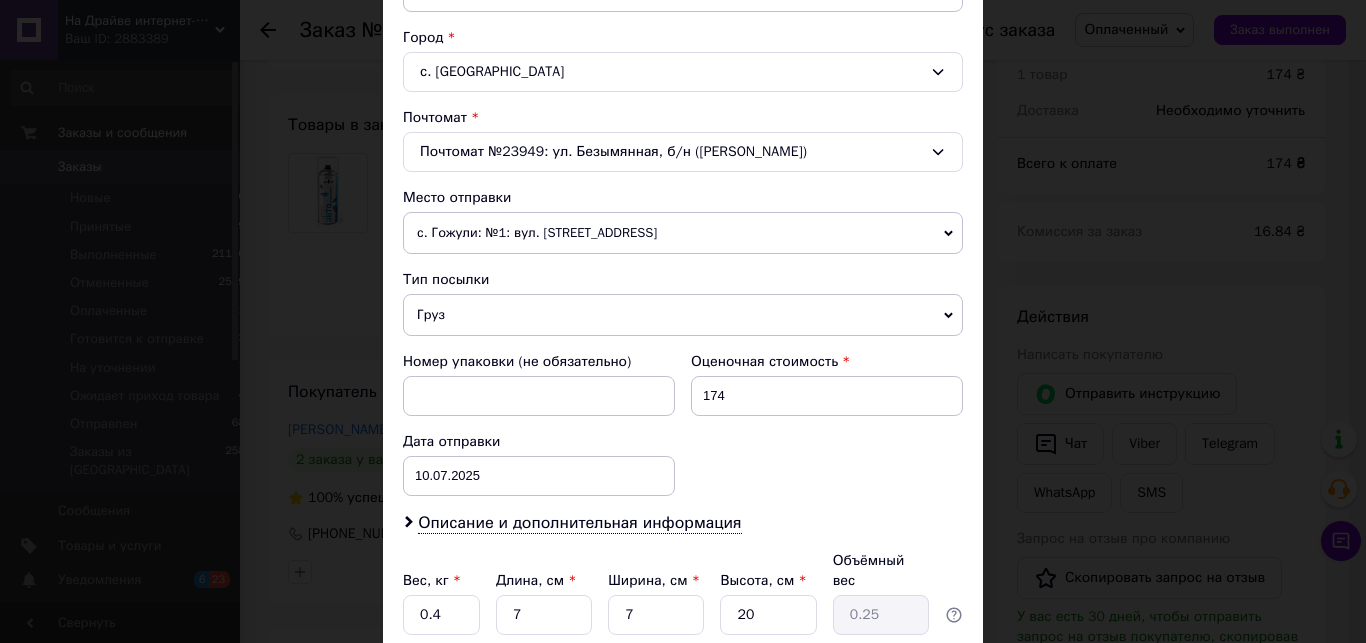 scroll, scrollTop: 570, scrollLeft: 0, axis: vertical 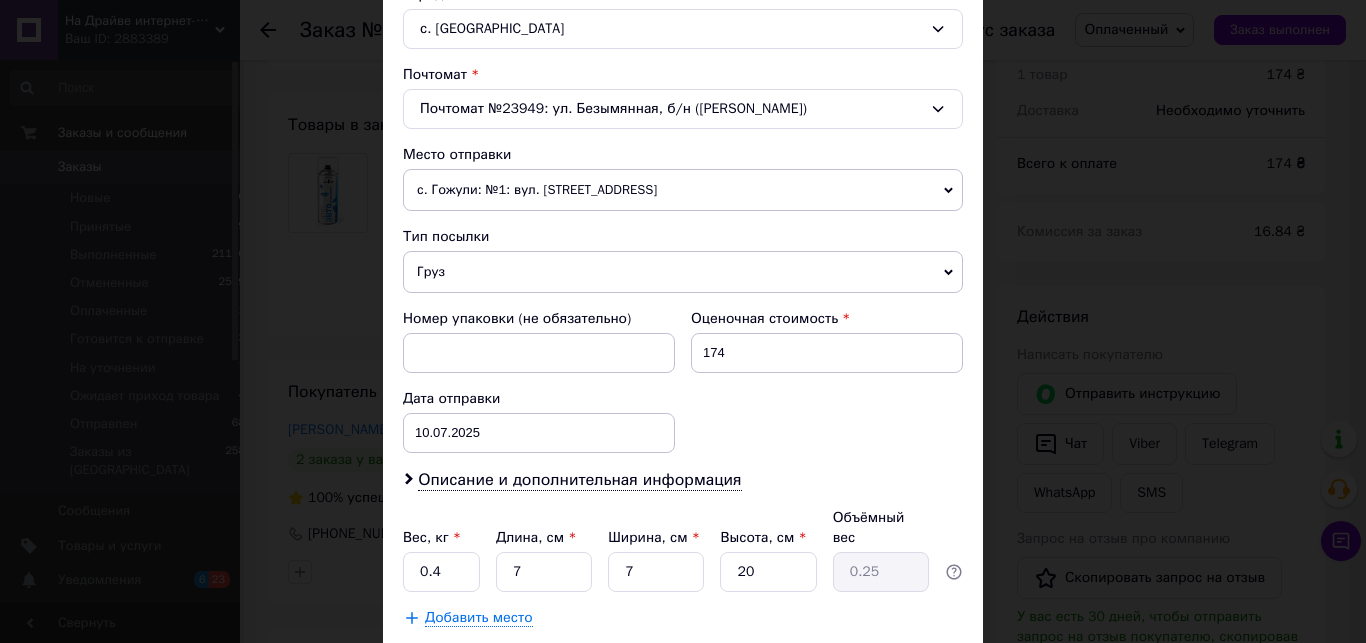 click on "с. Гожули: №1: вул. [STREET_ADDRESS]" at bounding box center (683, 190) 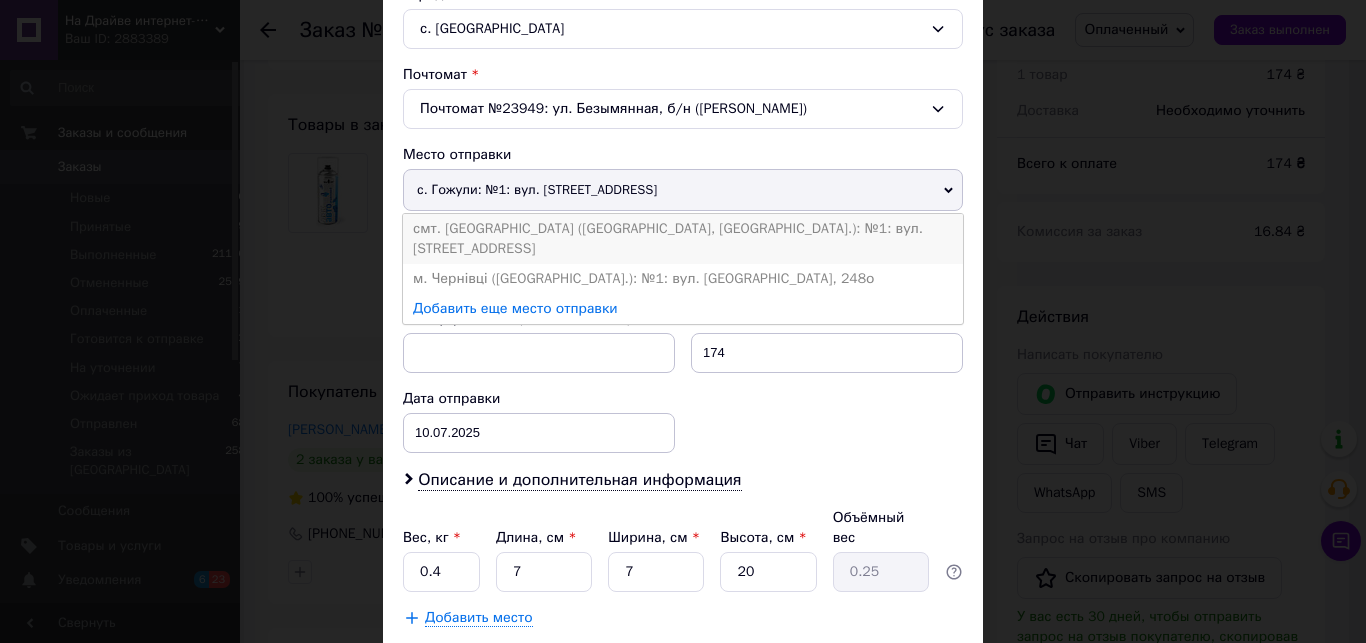 click on "смт. [GEOGRAPHIC_DATA] ([GEOGRAPHIC_DATA], [GEOGRAPHIC_DATA].): №1: вул. [STREET_ADDRESS]" at bounding box center [683, 239] 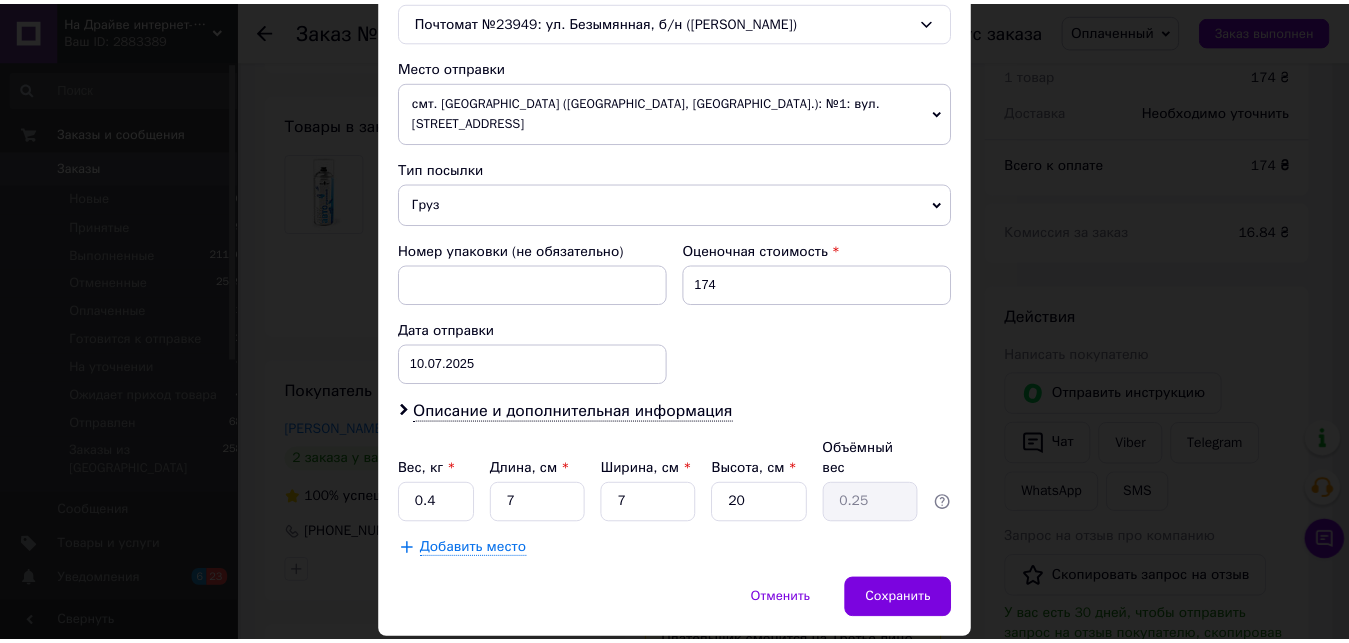 scroll, scrollTop: 685, scrollLeft: 0, axis: vertical 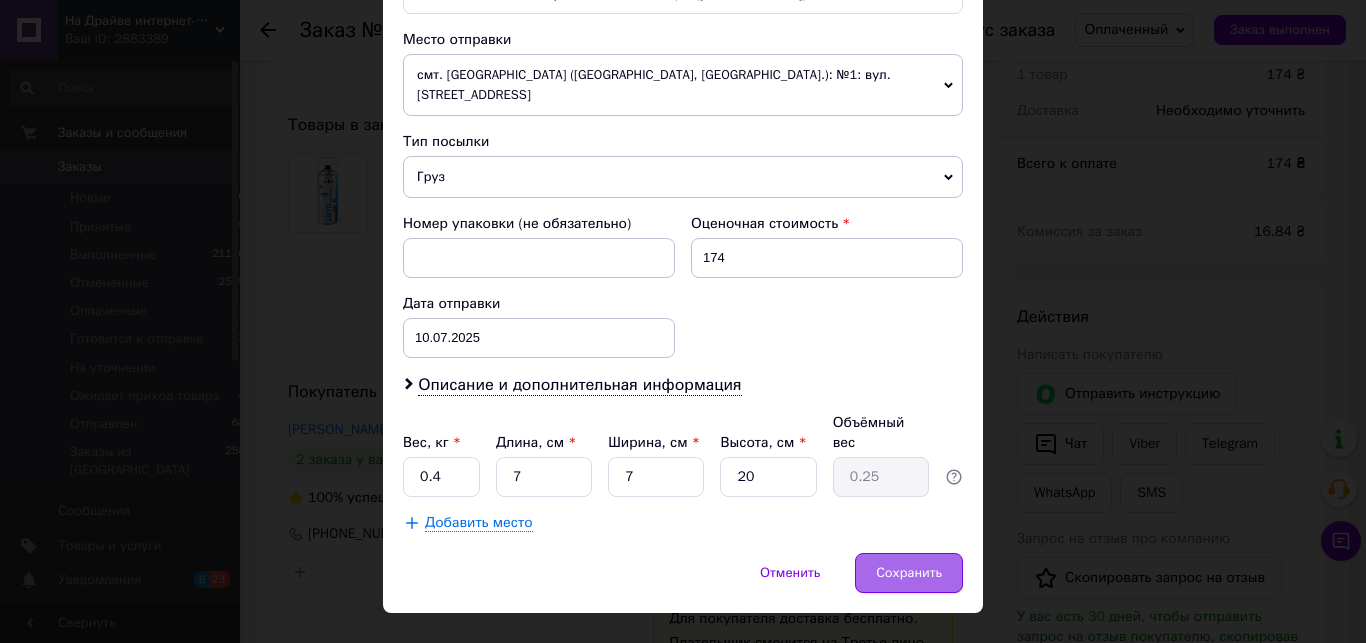 click on "Сохранить" at bounding box center [909, 573] 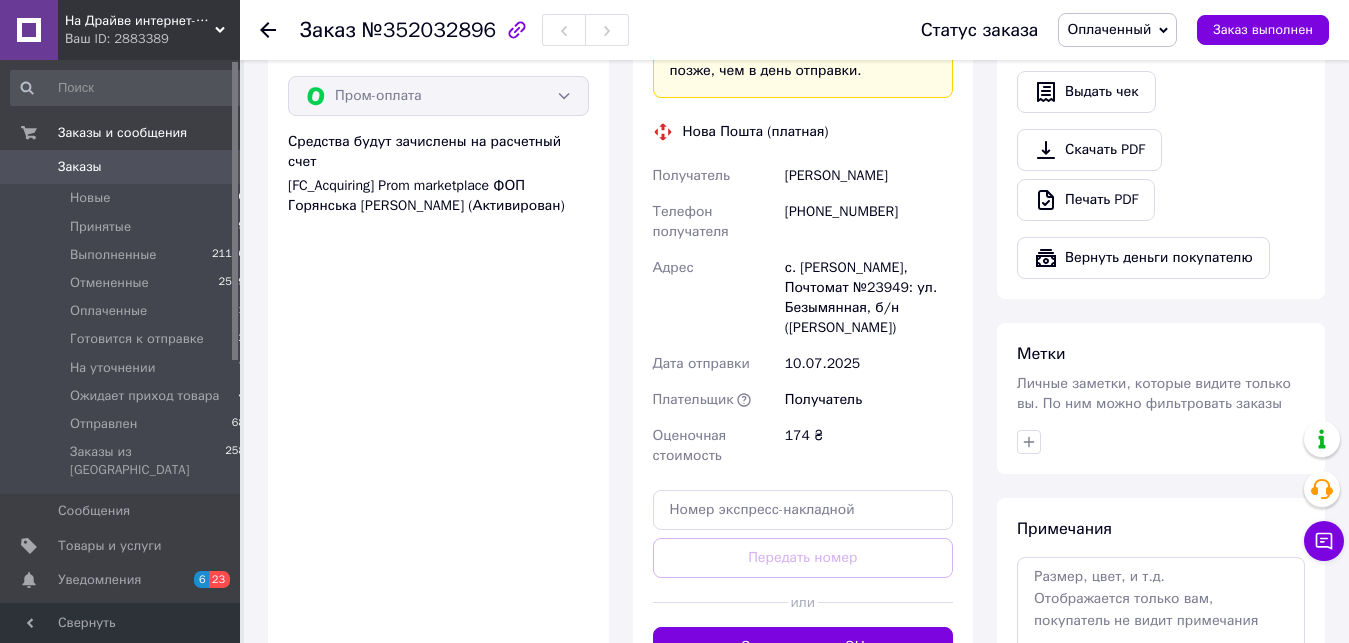 scroll, scrollTop: 1058, scrollLeft: 0, axis: vertical 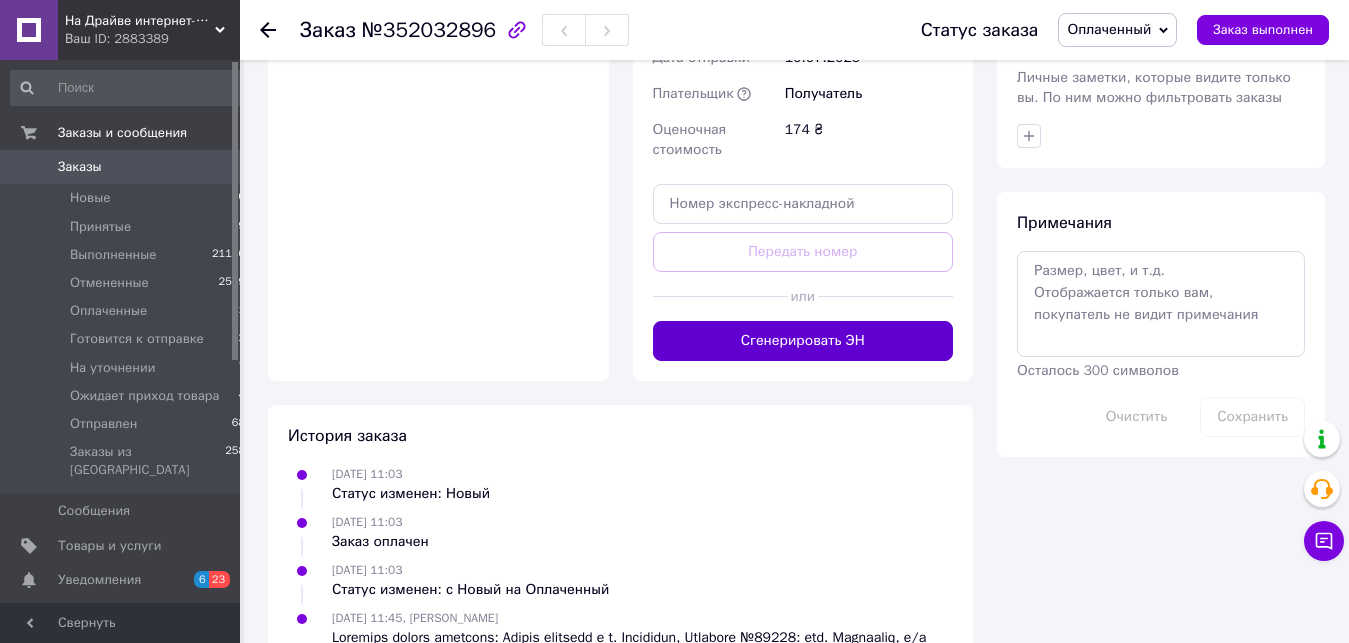 click on "Сгенерировать ЭН" at bounding box center (803, 341) 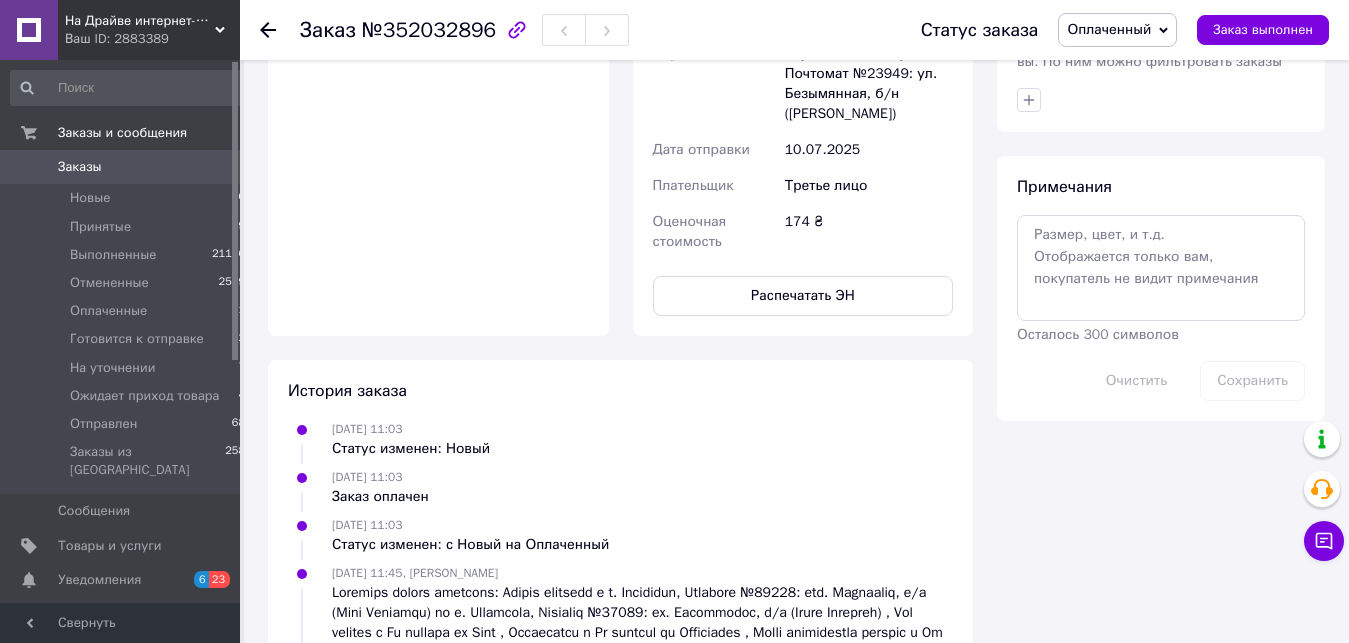 scroll, scrollTop: 650, scrollLeft: 0, axis: vertical 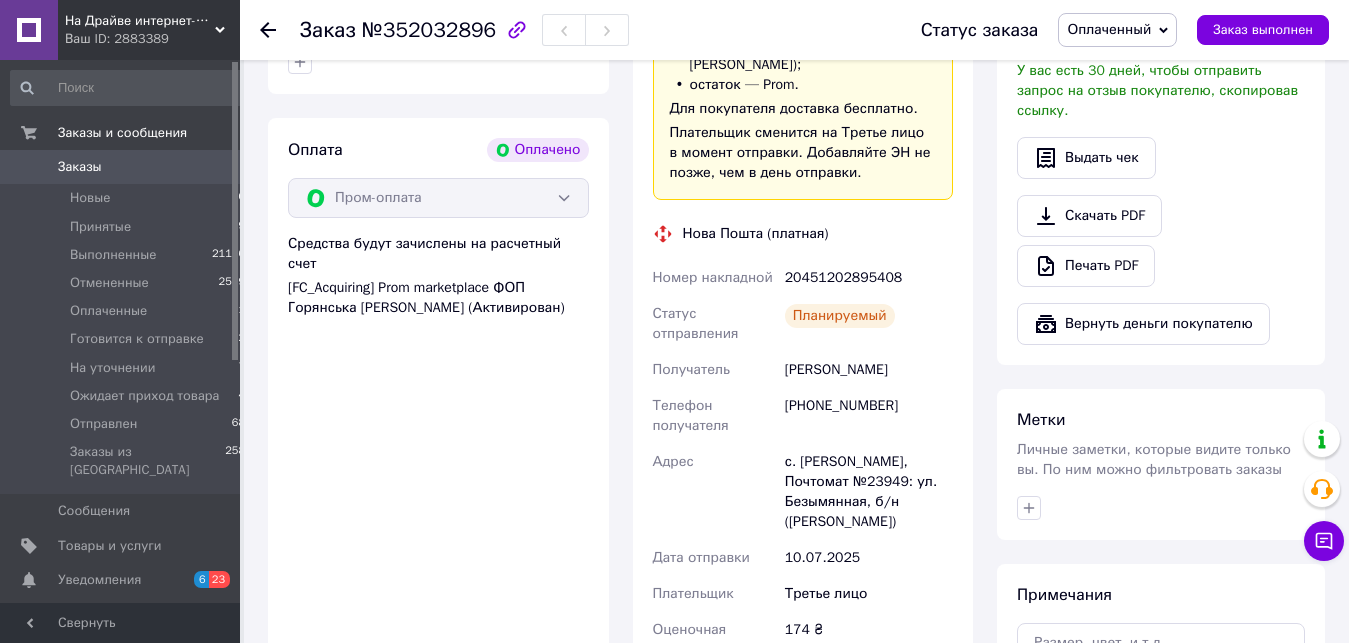 click on "20451202895408" at bounding box center [869, 278] 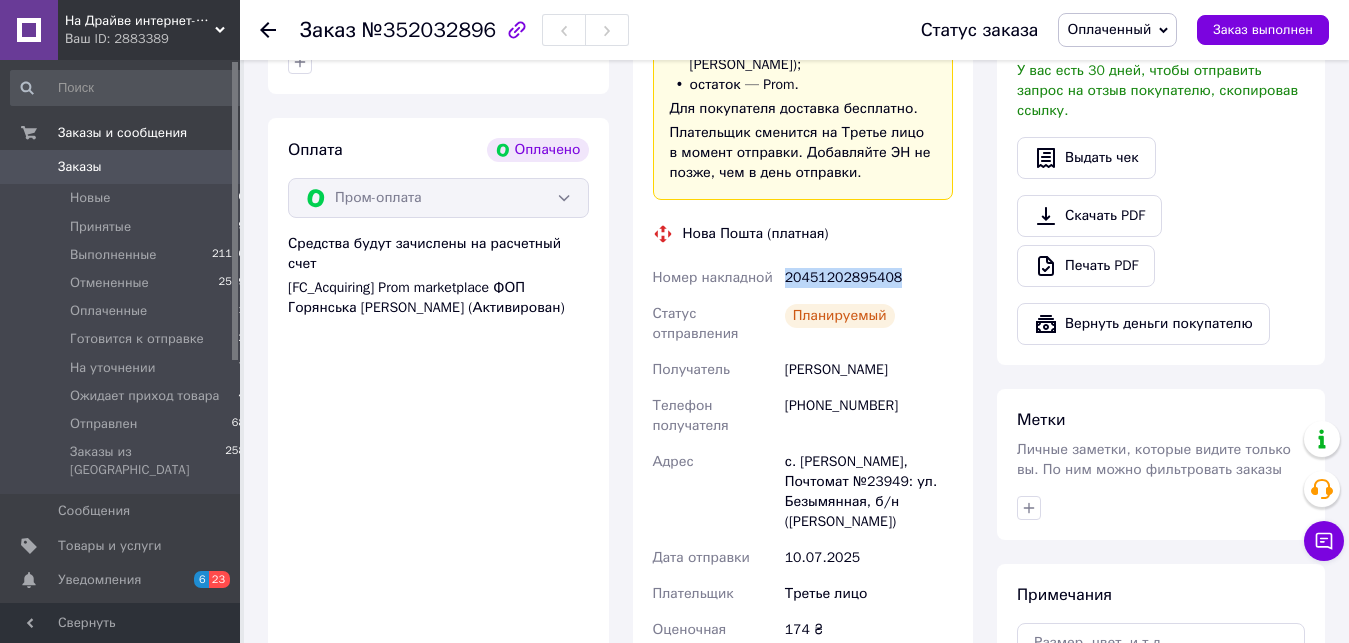 click on "20451202895408" at bounding box center (869, 278) 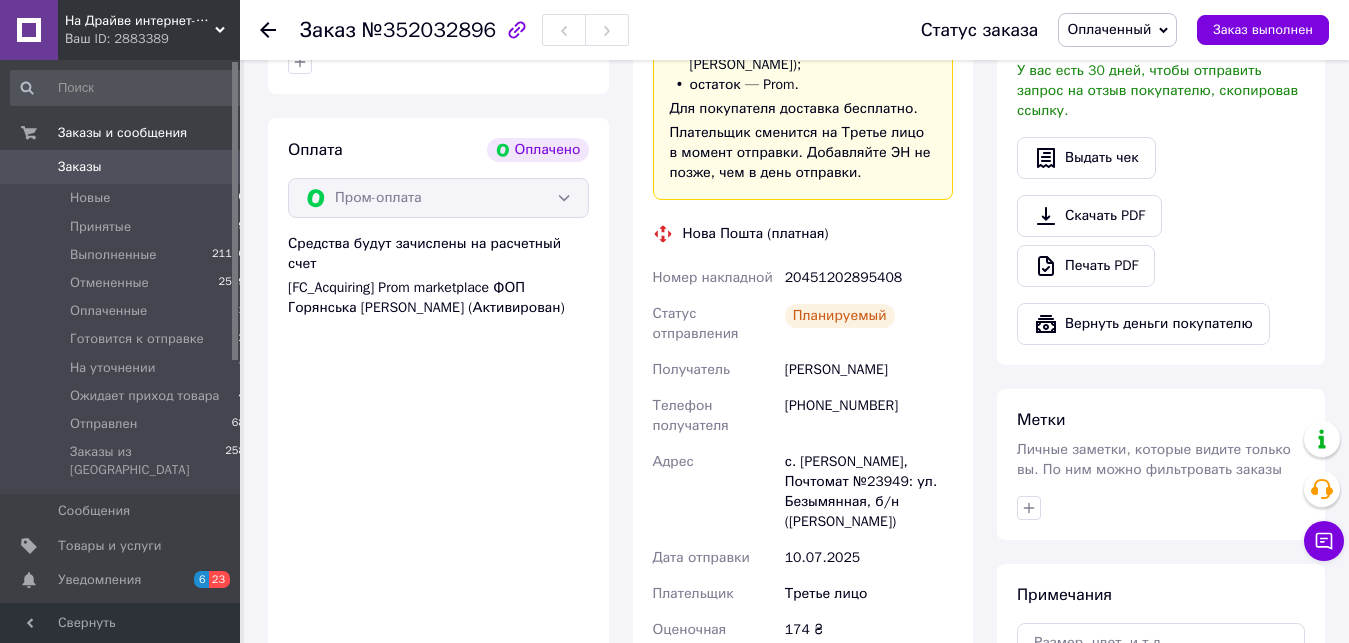 click 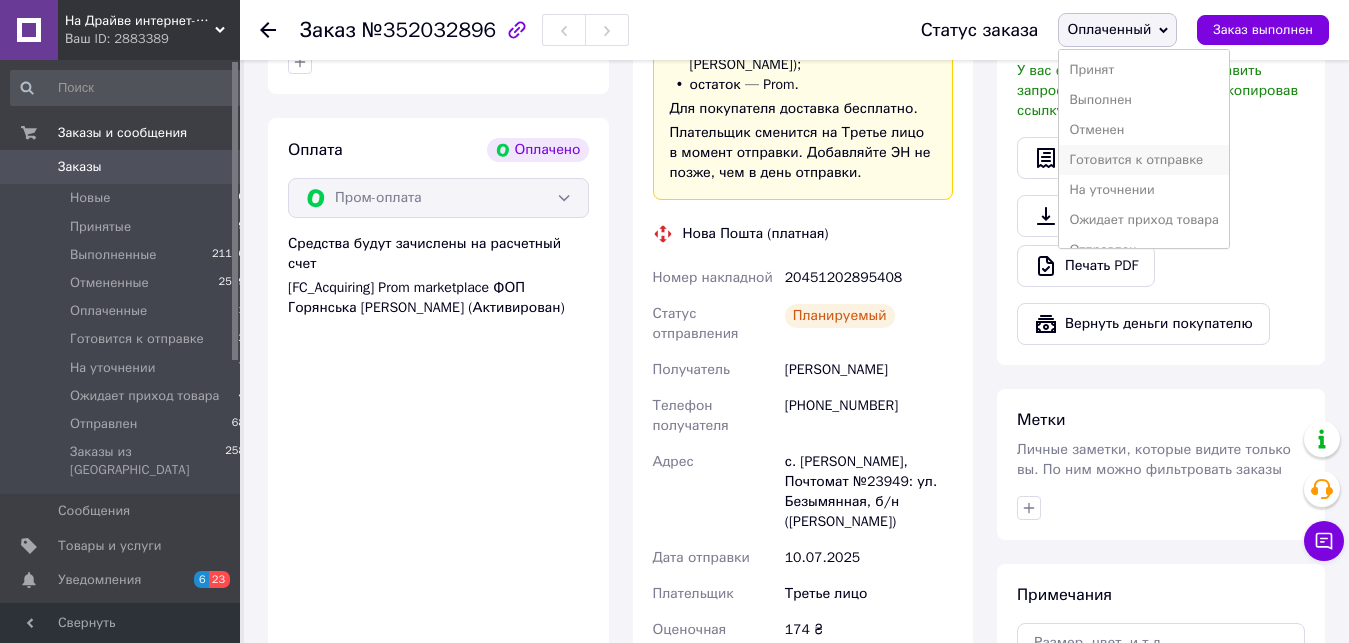 click on "Готовится к отправке" at bounding box center [1144, 160] 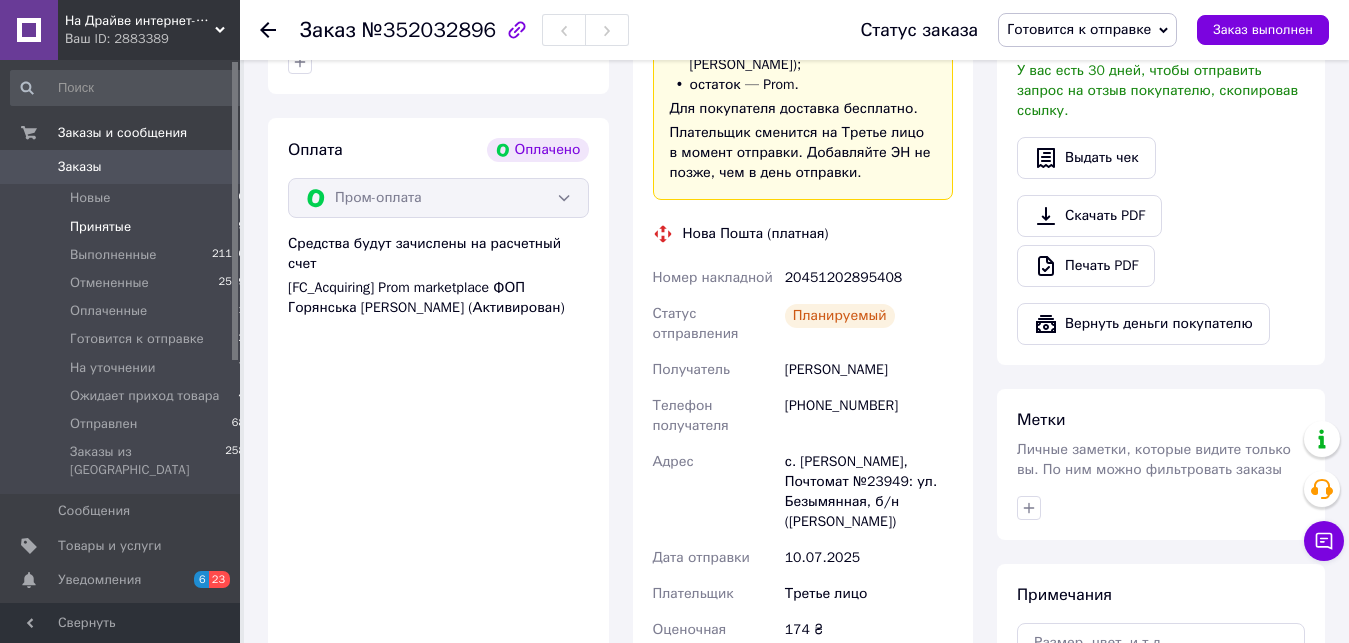 click on "Принятые" at bounding box center [100, 227] 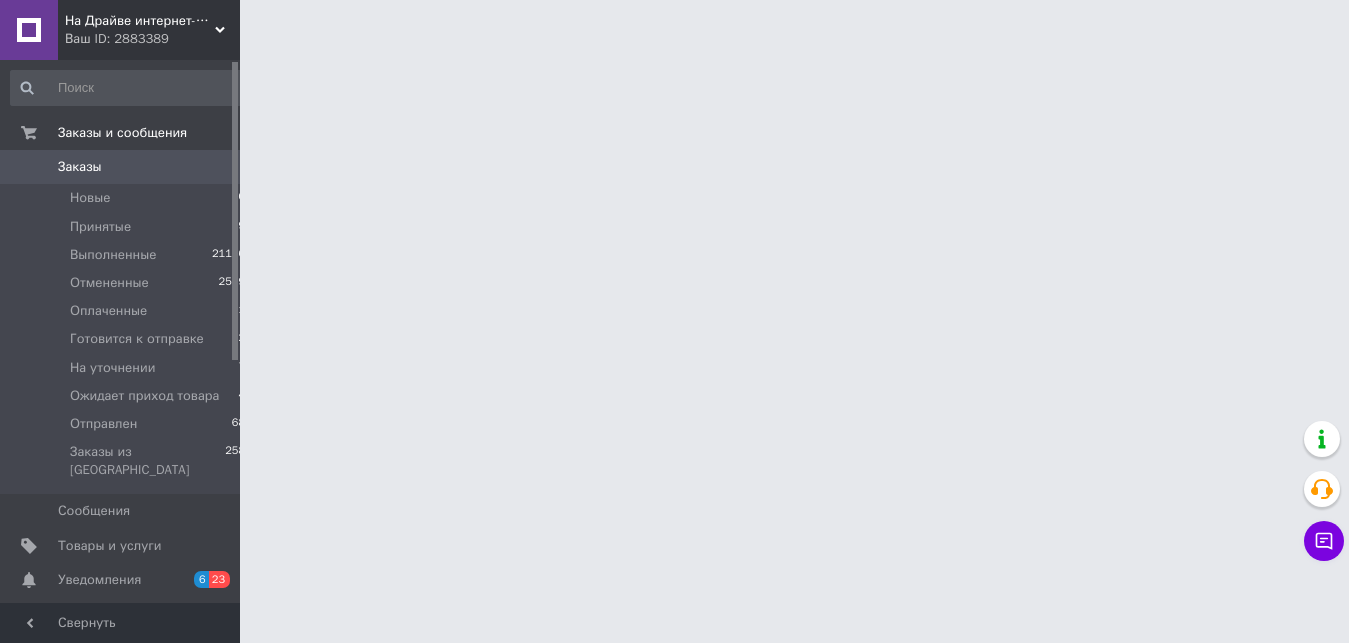 scroll, scrollTop: 0, scrollLeft: 0, axis: both 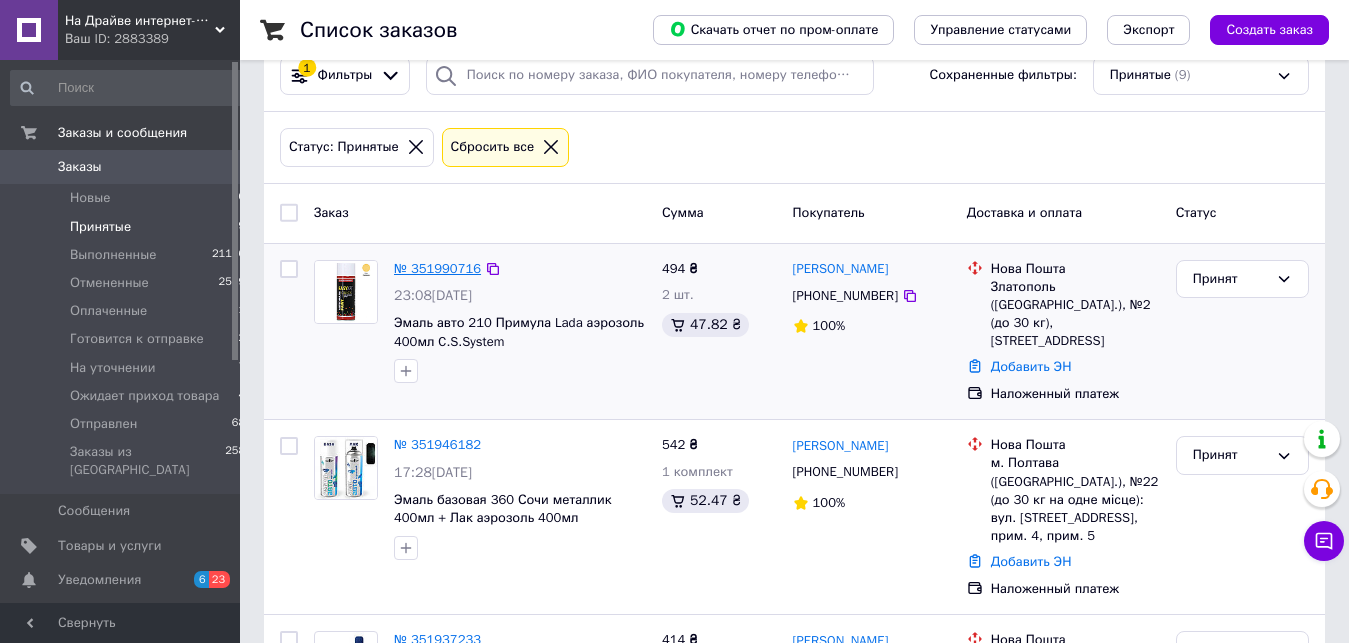 click on "№ 351990716" at bounding box center (437, 268) 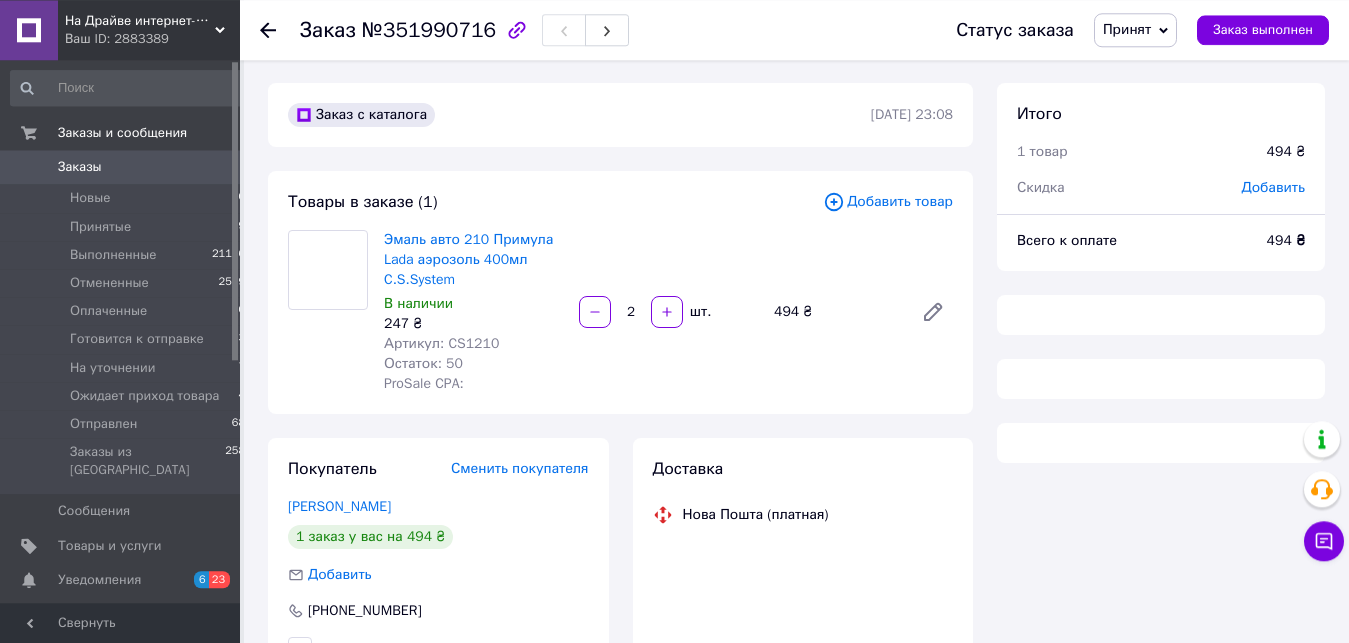 scroll, scrollTop: 0, scrollLeft: 0, axis: both 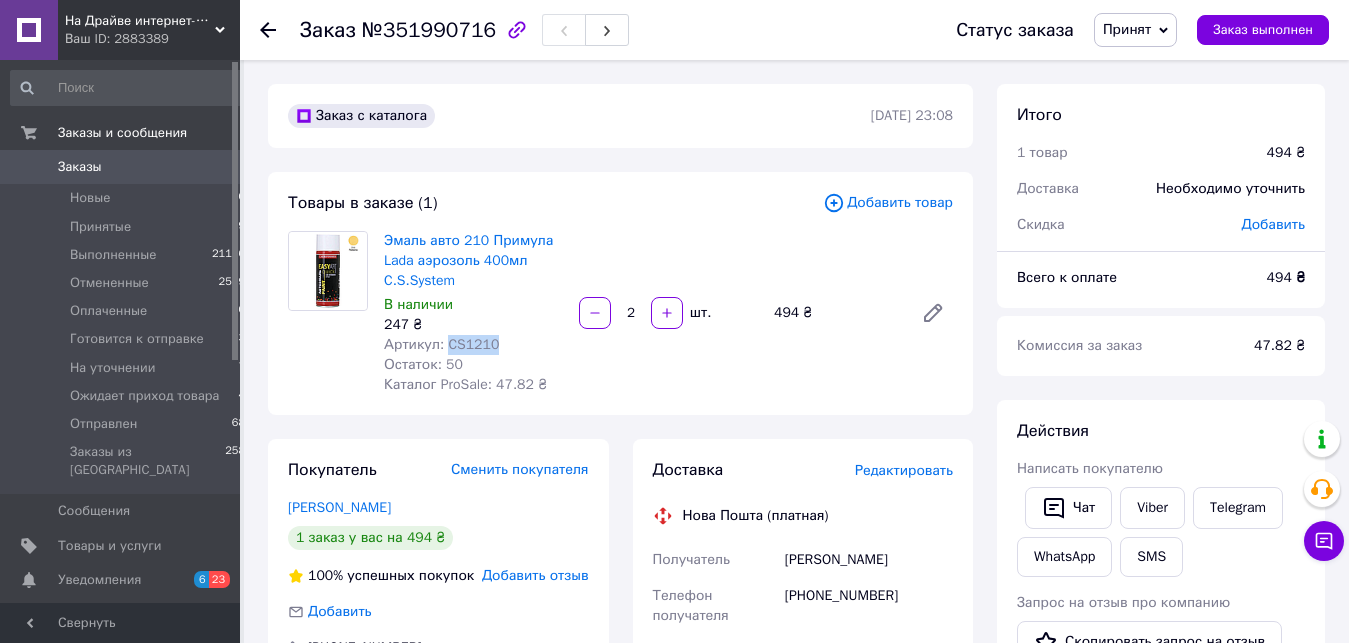 drag, startPoint x: 491, startPoint y: 341, endPoint x: 443, endPoint y: 343, distance: 48.04165 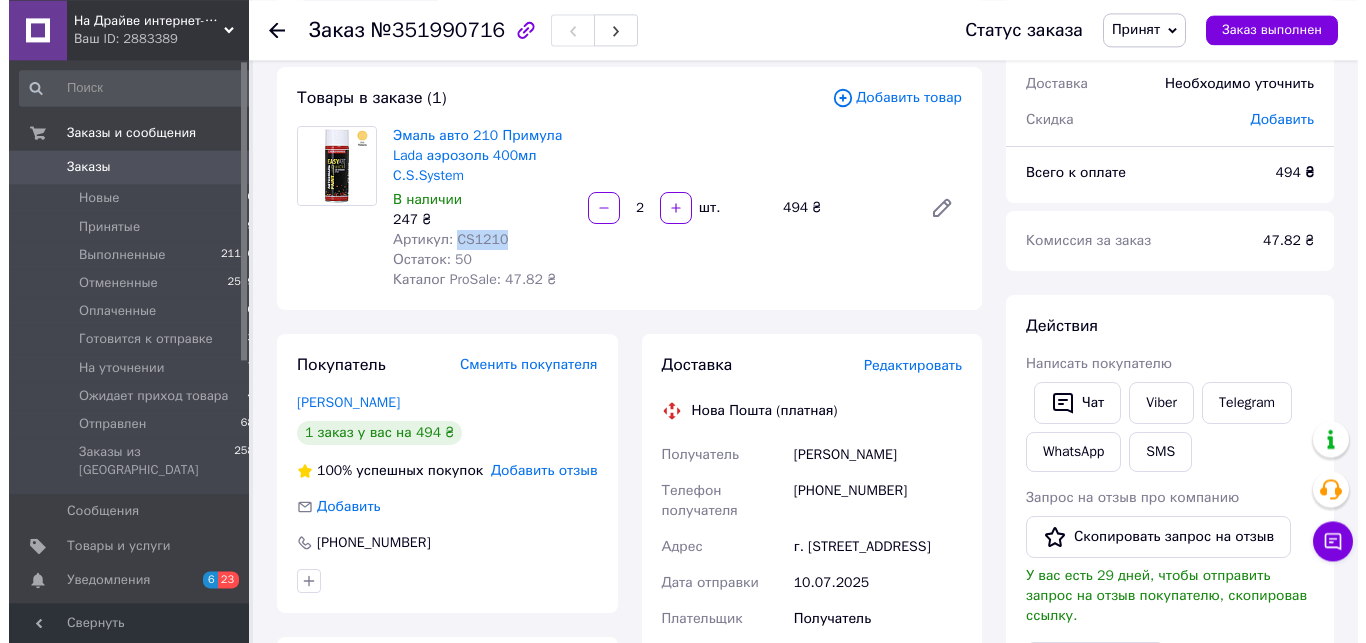 scroll, scrollTop: 204, scrollLeft: 0, axis: vertical 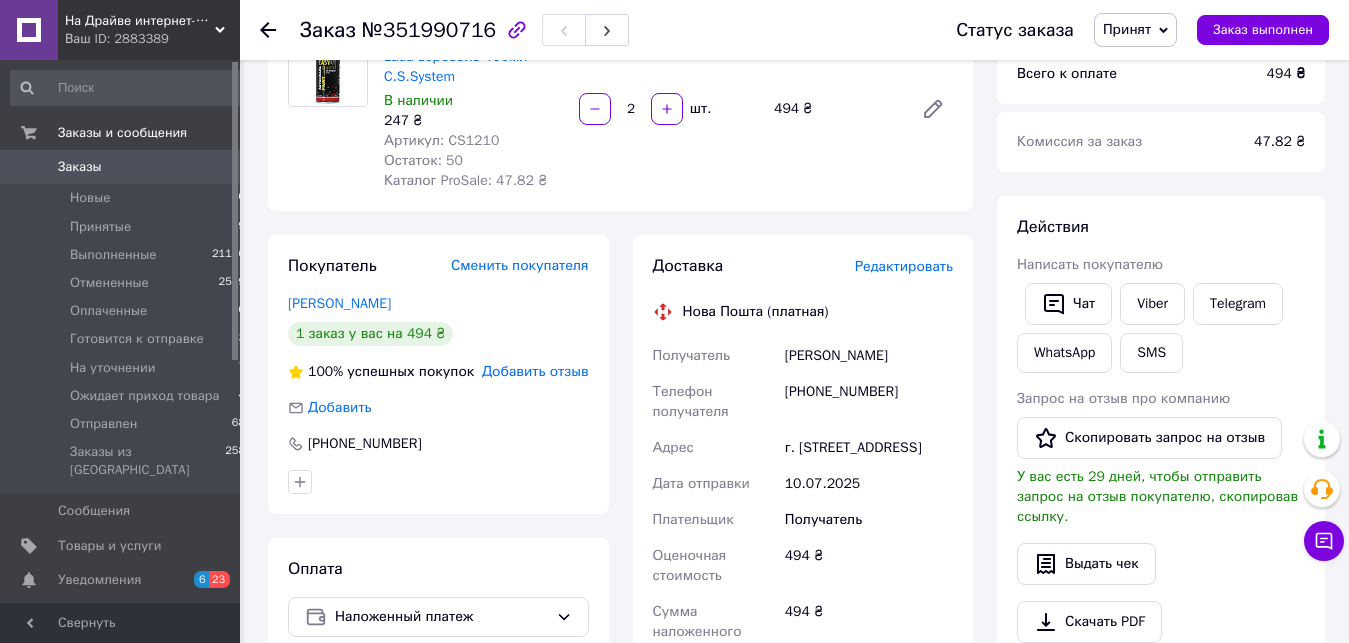 click on "Редактировать" at bounding box center (904, 266) 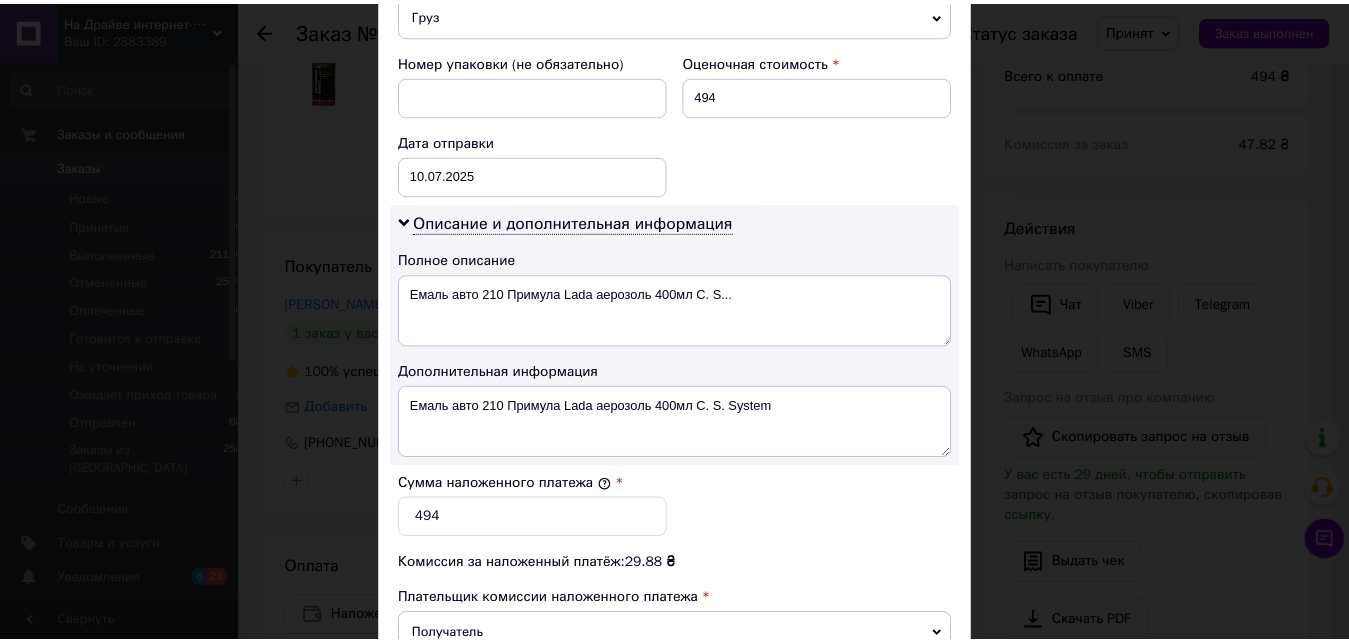 scroll, scrollTop: 1026, scrollLeft: 0, axis: vertical 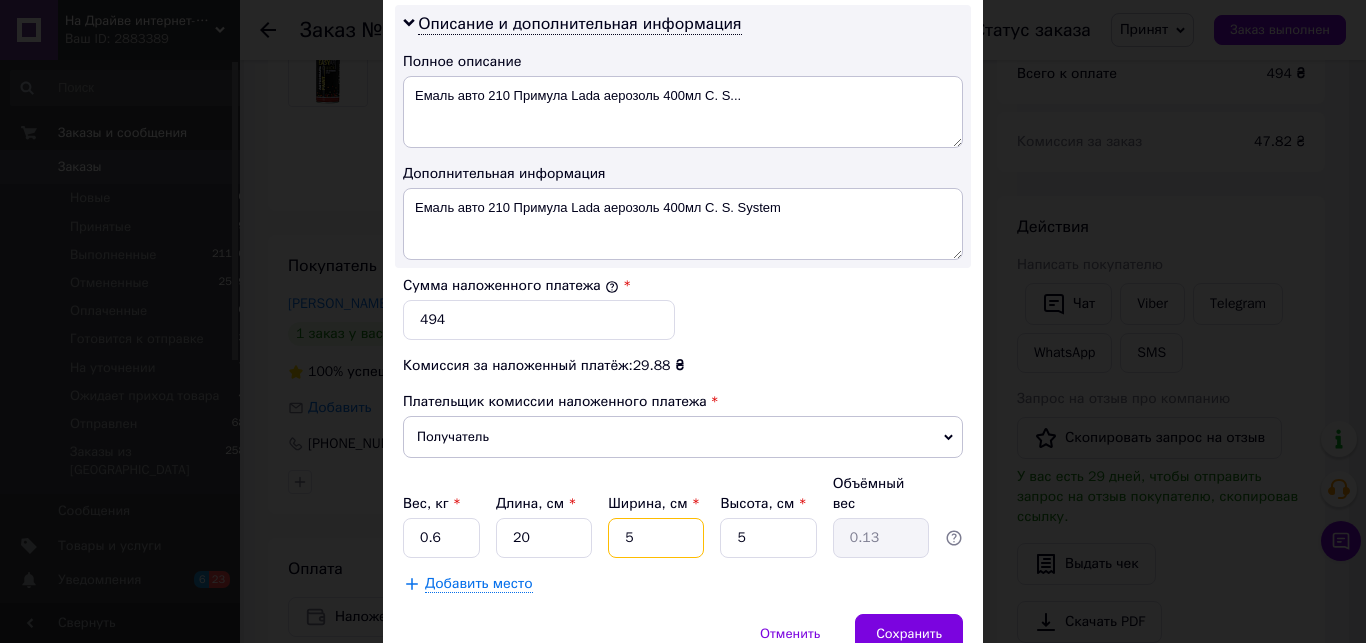 drag, startPoint x: 630, startPoint y: 525, endPoint x: 461, endPoint y: 491, distance: 172.3862 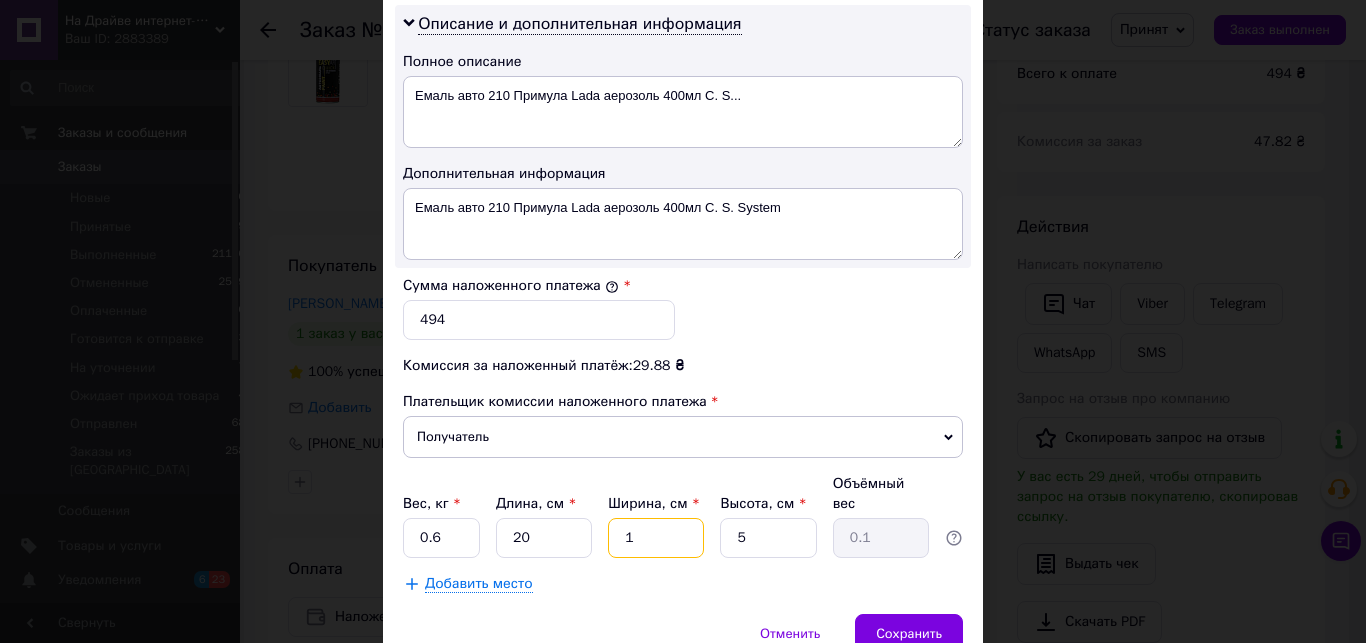 type on "10" 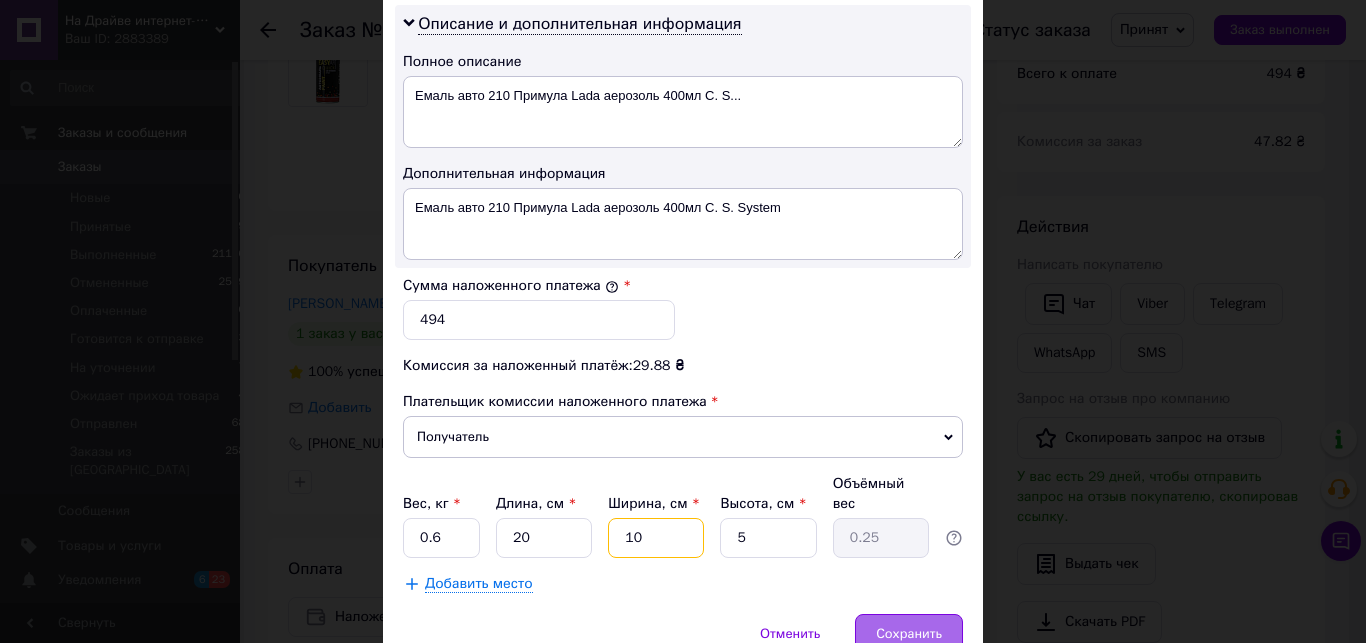 type on "10" 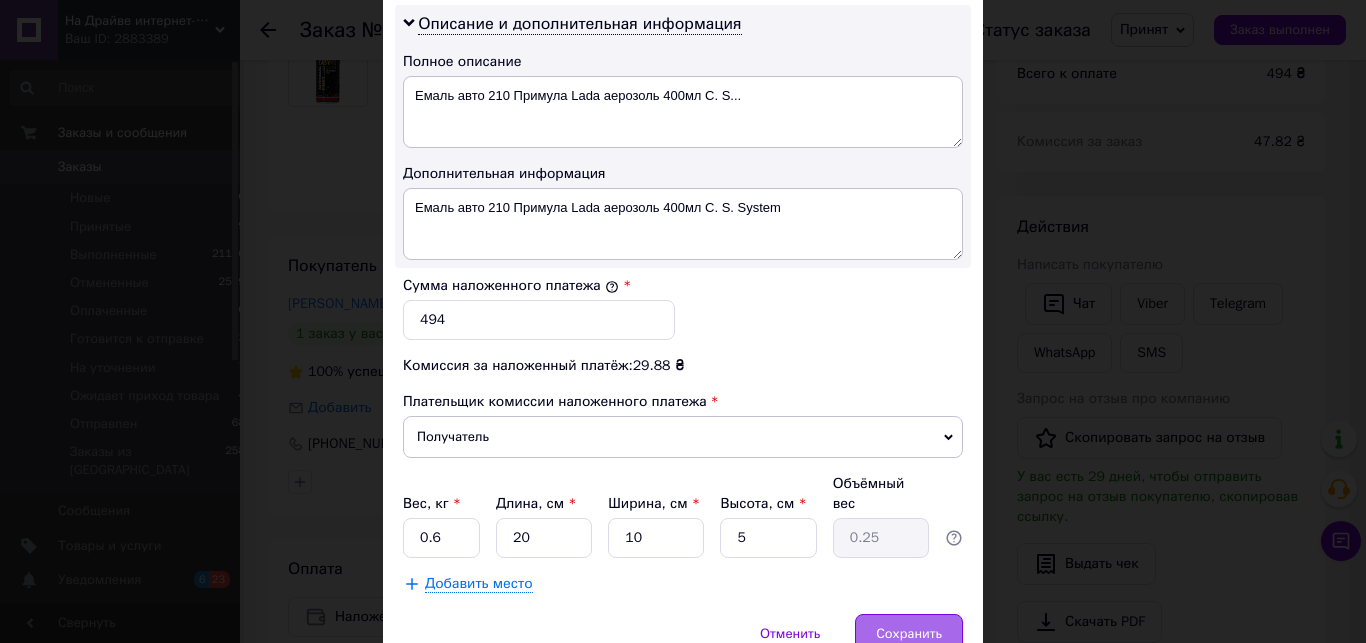 click on "Сохранить" at bounding box center (909, 634) 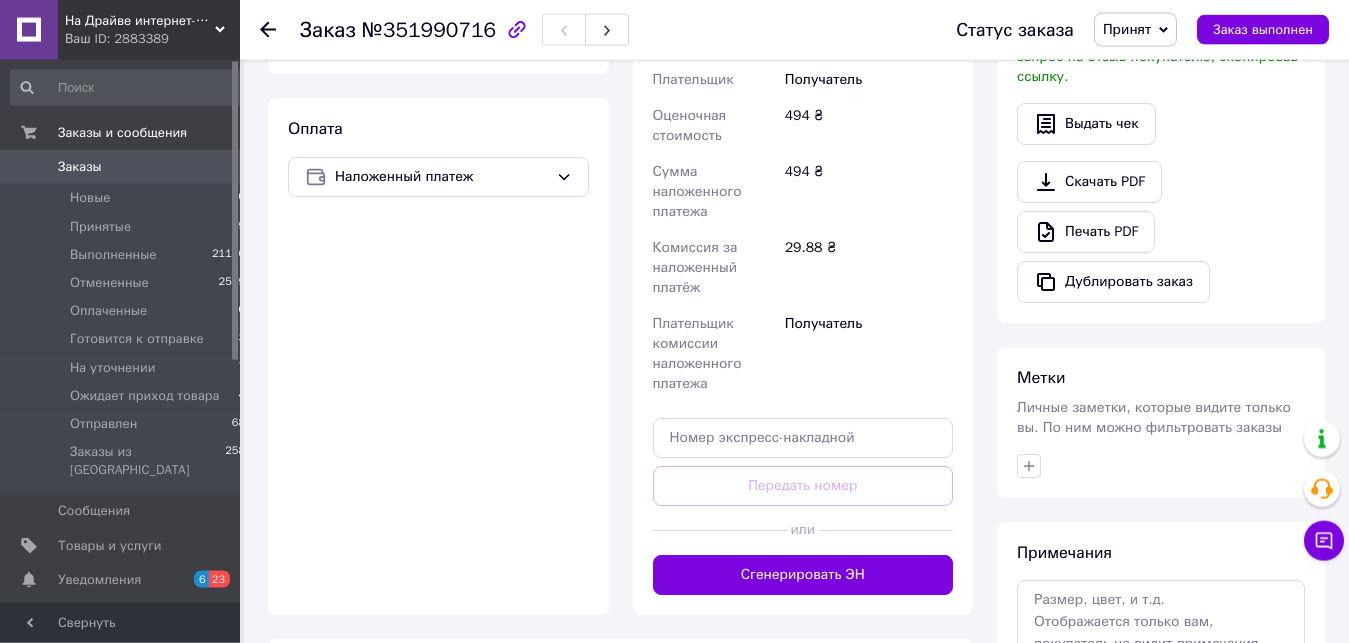 scroll, scrollTop: 714, scrollLeft: 0, axis: vertical 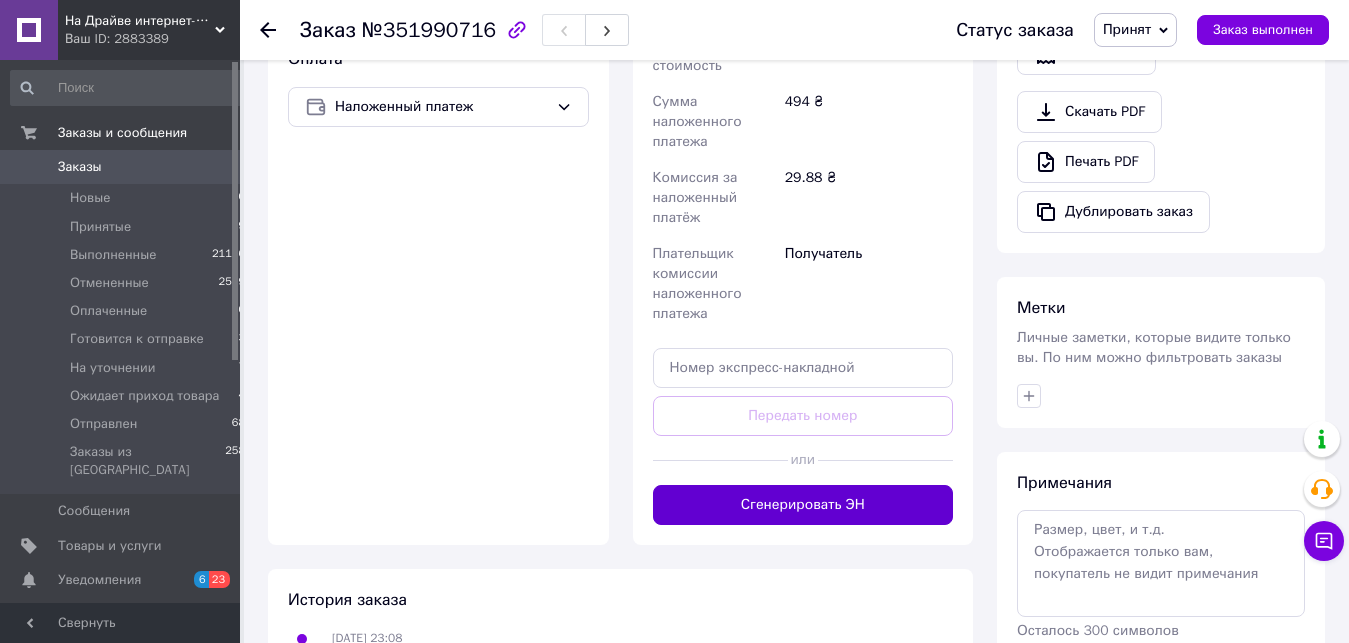 click on "Сгенерировать ЭН" at bounding box center [803, 505] 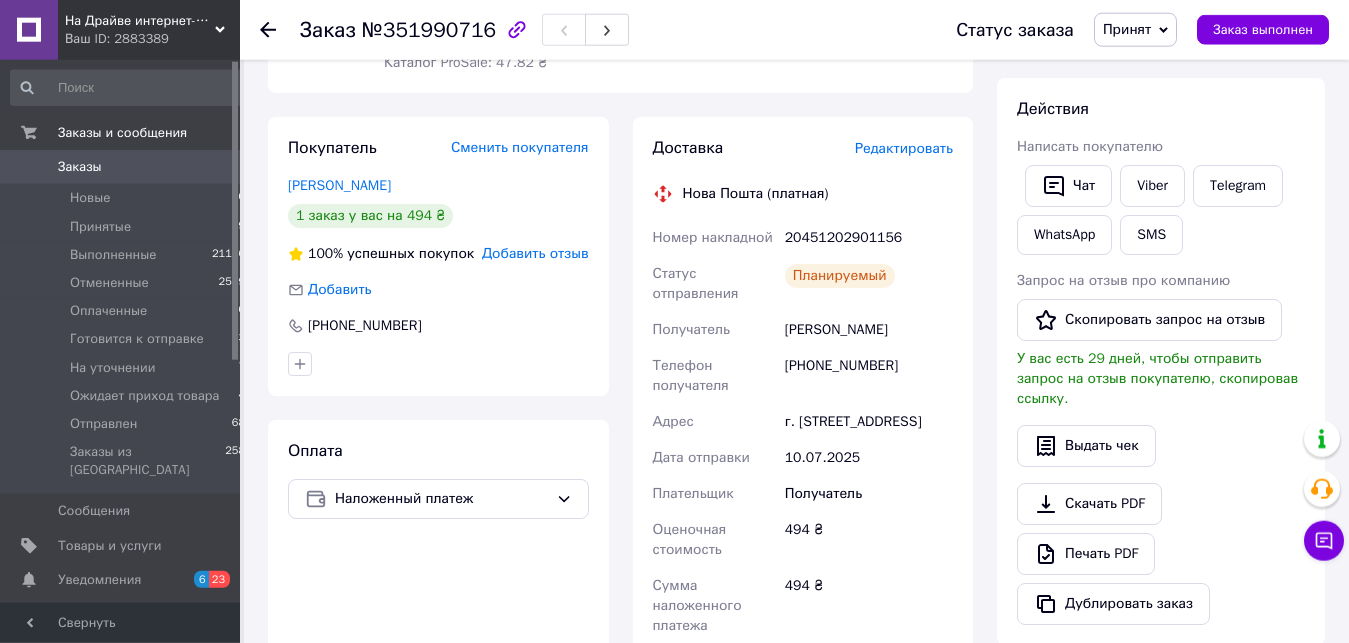scroll, scrollTop: 306, scrollLeft: 0, axis: vertical 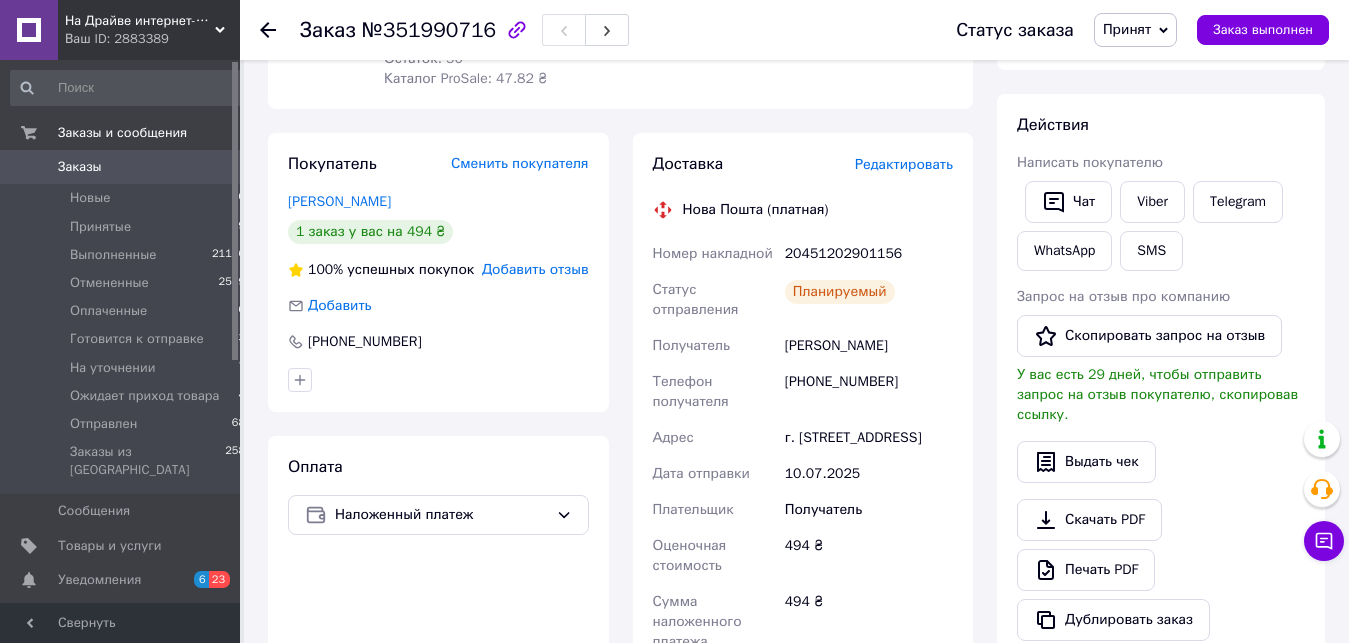 click on "20451202901156" at bounding box center (869, 254) 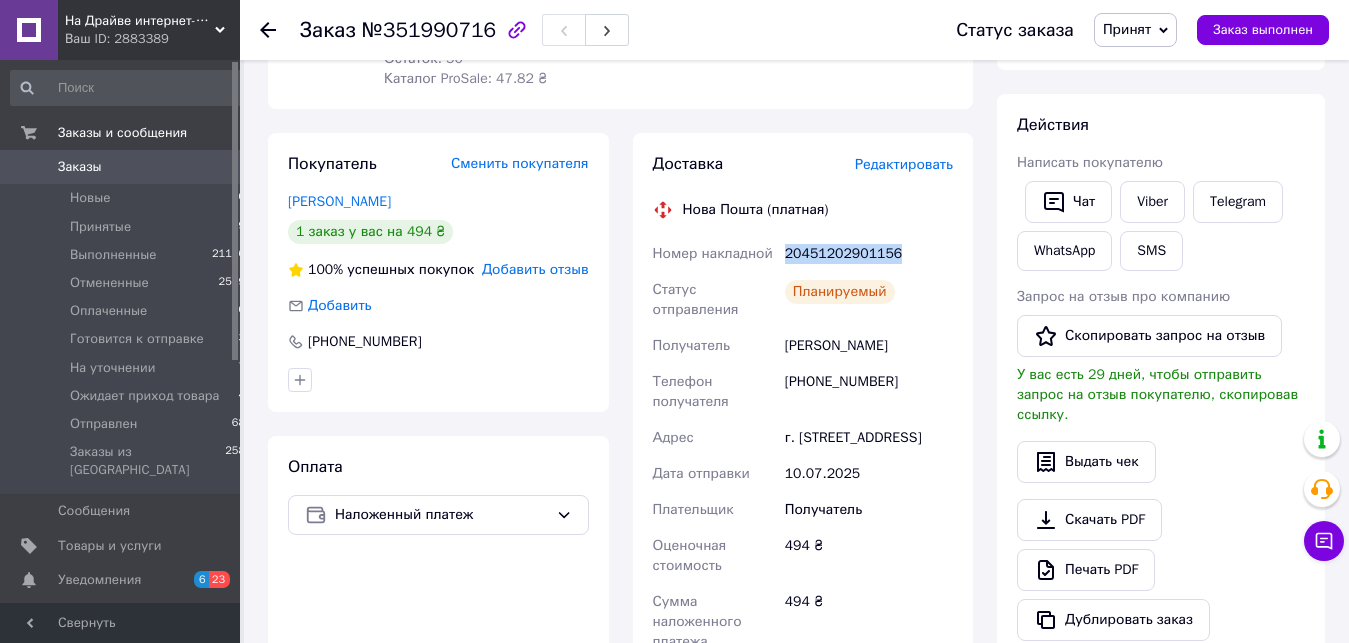 click on "20451202901156" at bounding box center (869, 254) 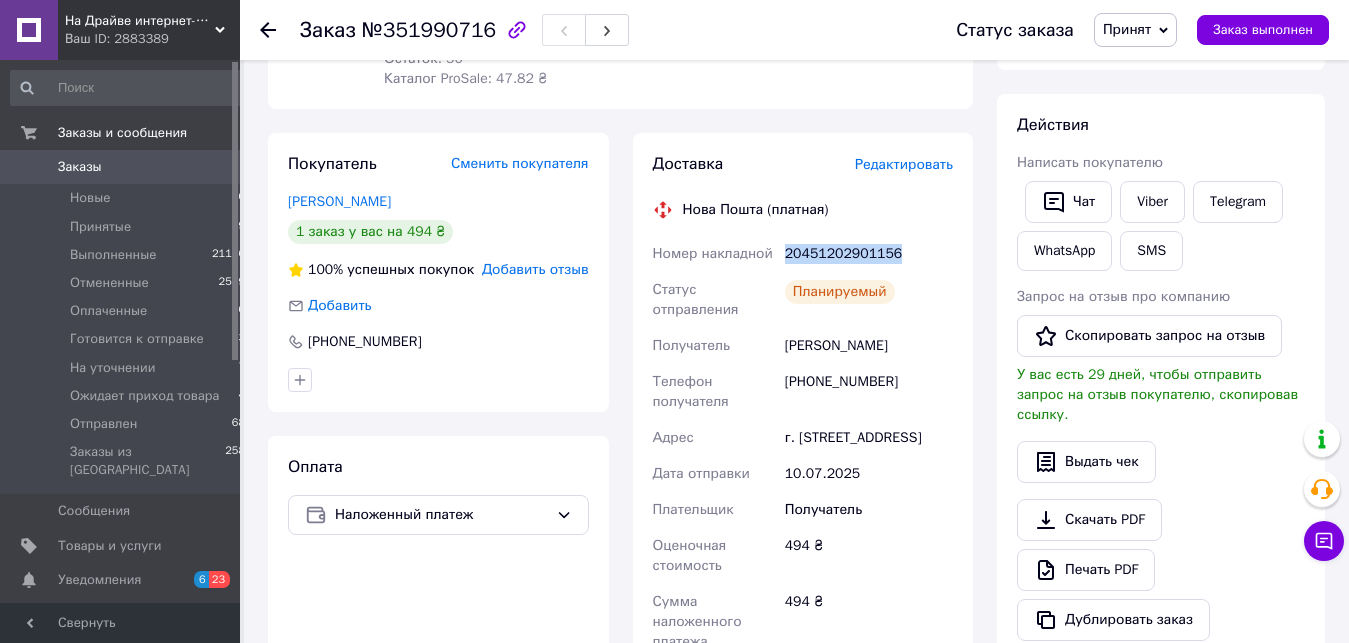 click on "Принят" at bounding box center [1127, 29] 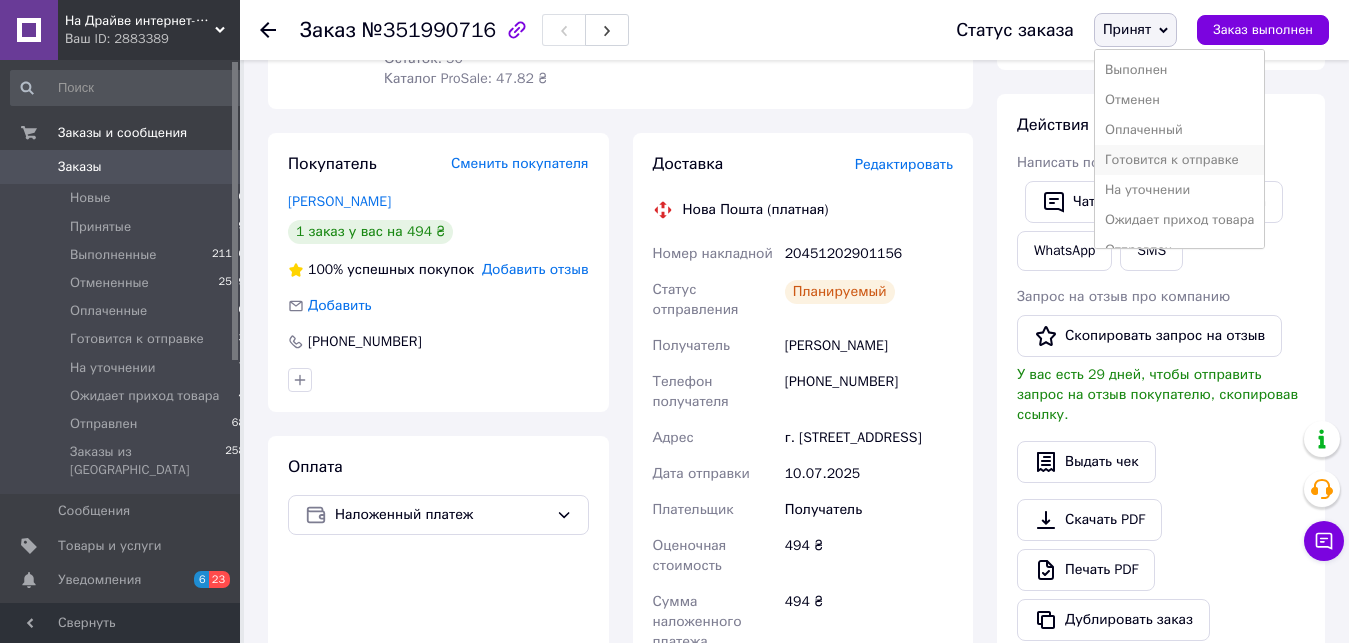 click on "Готовится к отправке" at bounding box center [1180, 160] 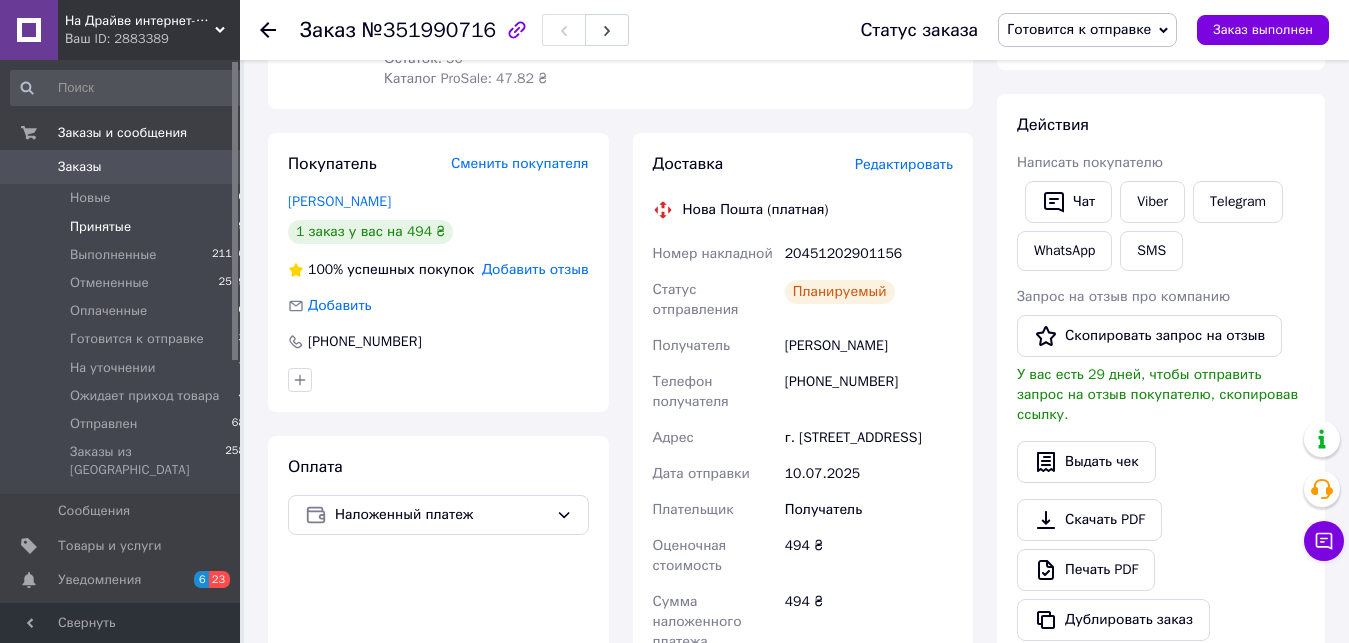 click on "Принятые" at bounding box center [100, 227] 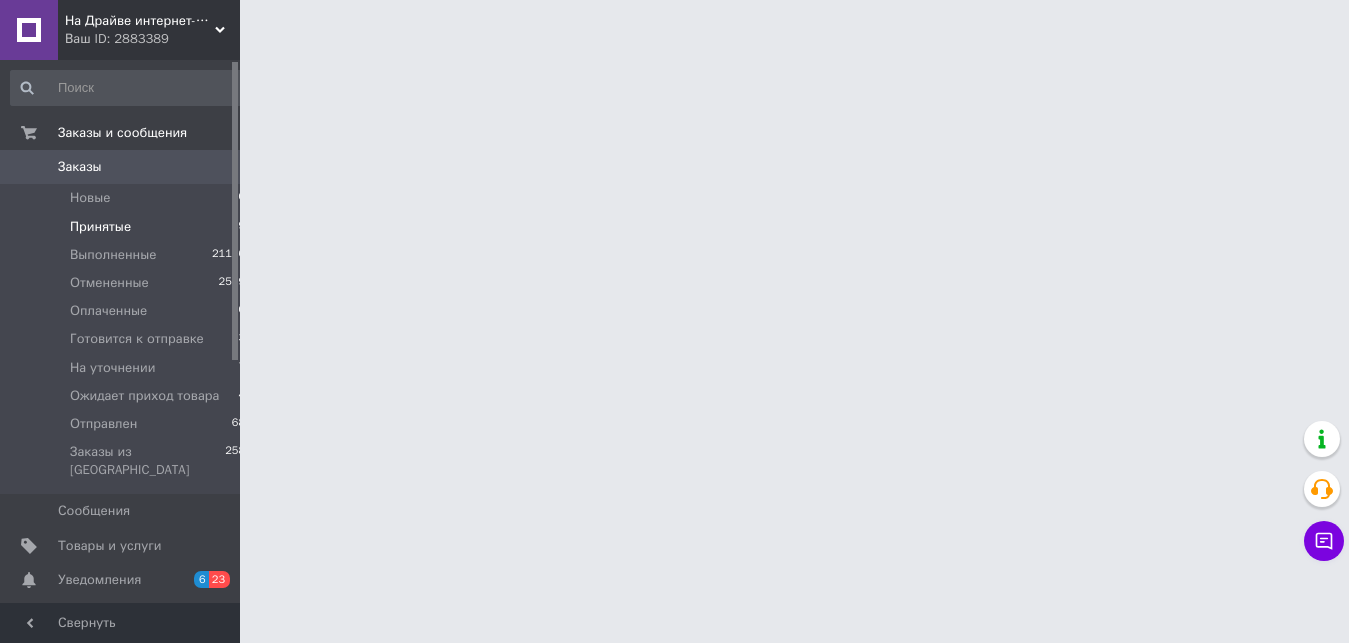 scroll, scrollTop: 0, scrollLeft: 0, axis: both 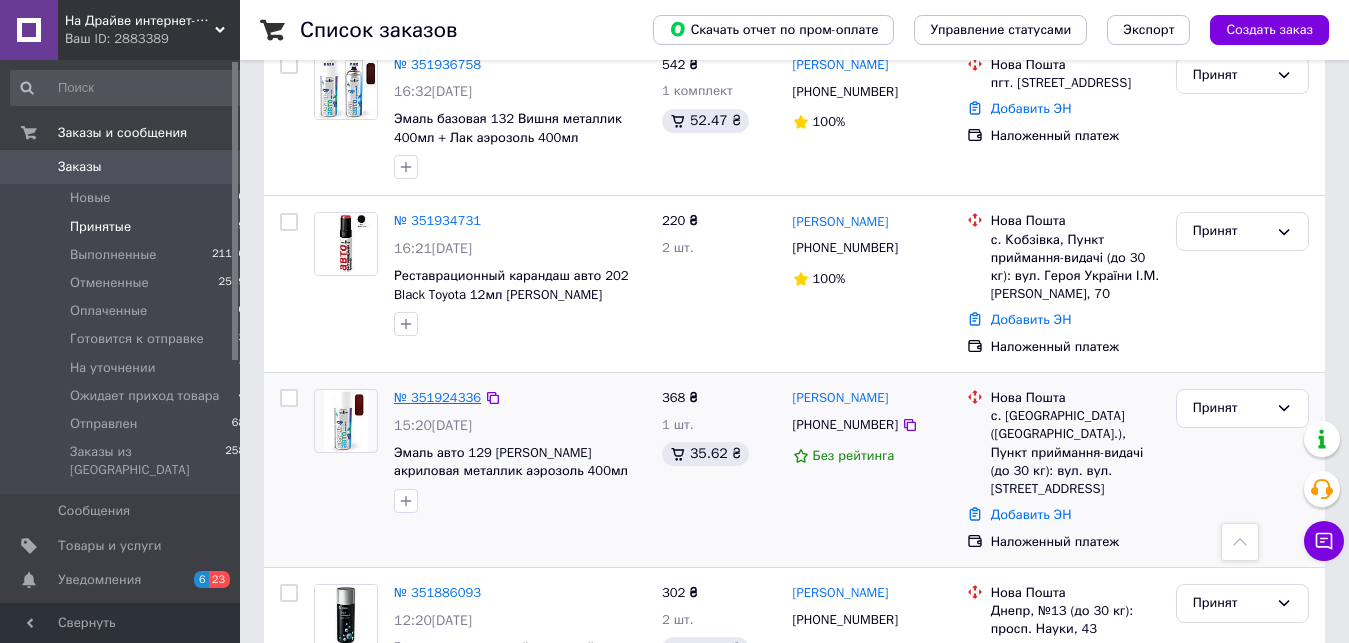 click on "№ 351924336" at bounding box center [437, 397] 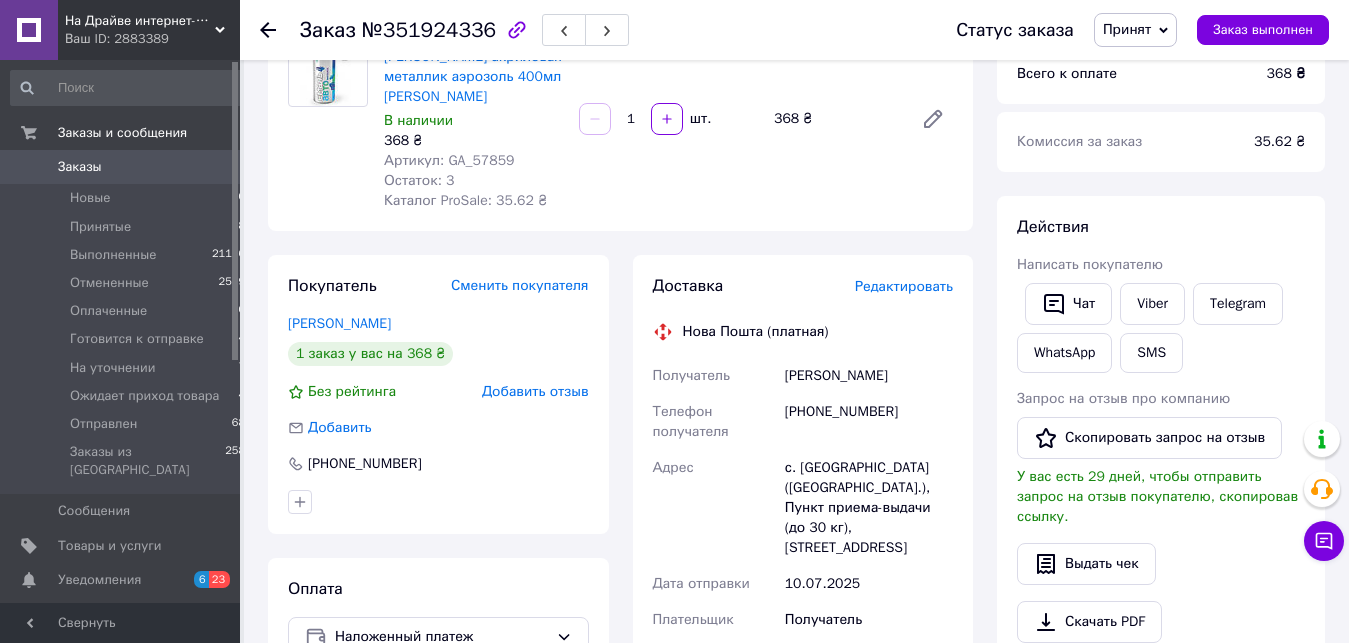 scroll, scrollTop: 0, scrollLeft: 0, axis: both 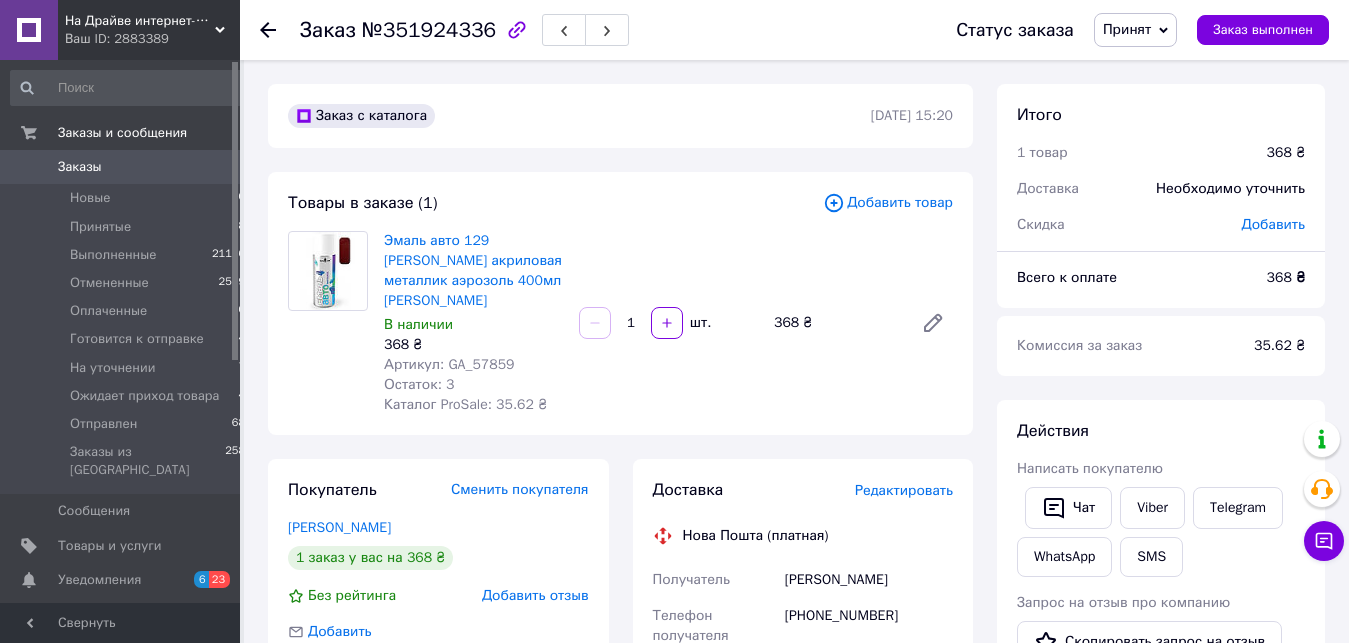 click on "Принят" at bounding box center (1135, 30) 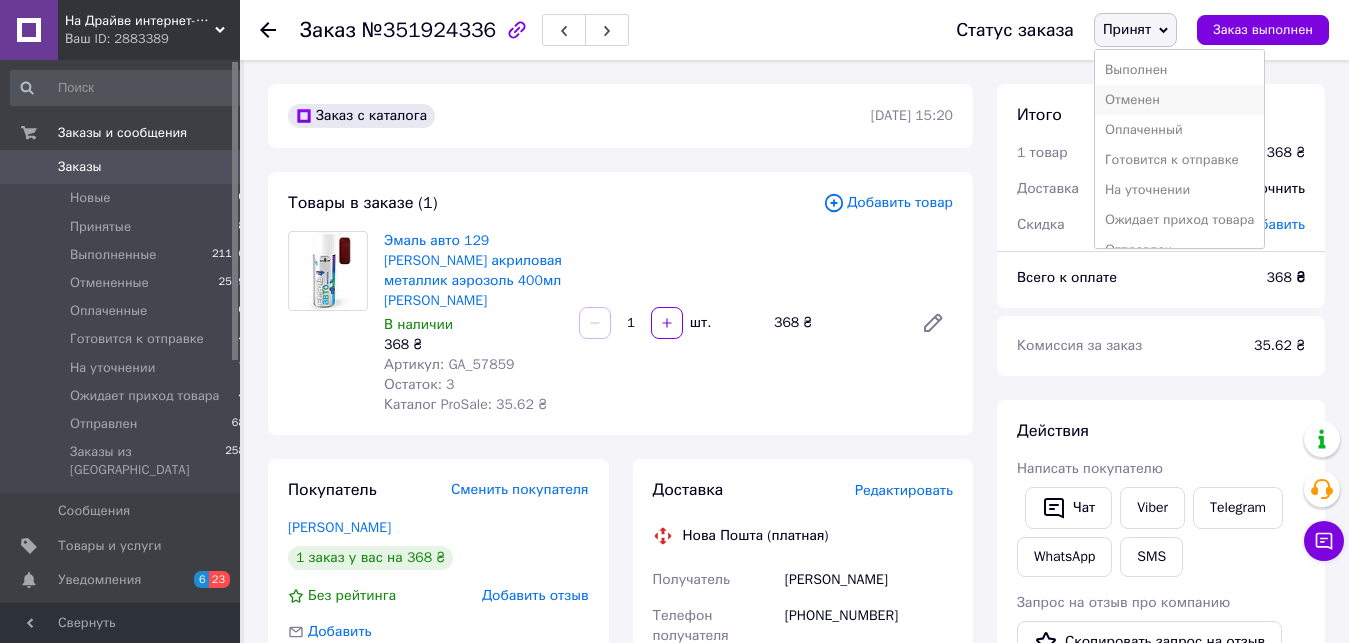 click on "Отменен" at bounding box center (1180, 100) 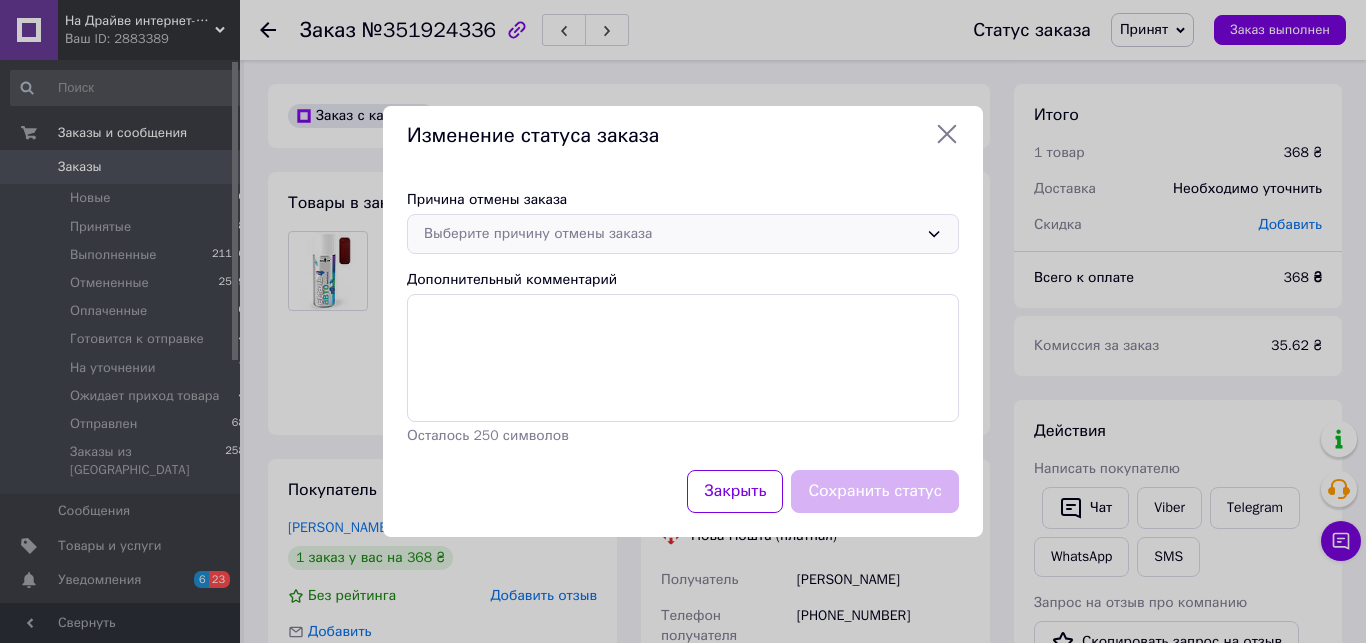 click on "Выберите причину отмены заказа" at bounding box center [671, 234] 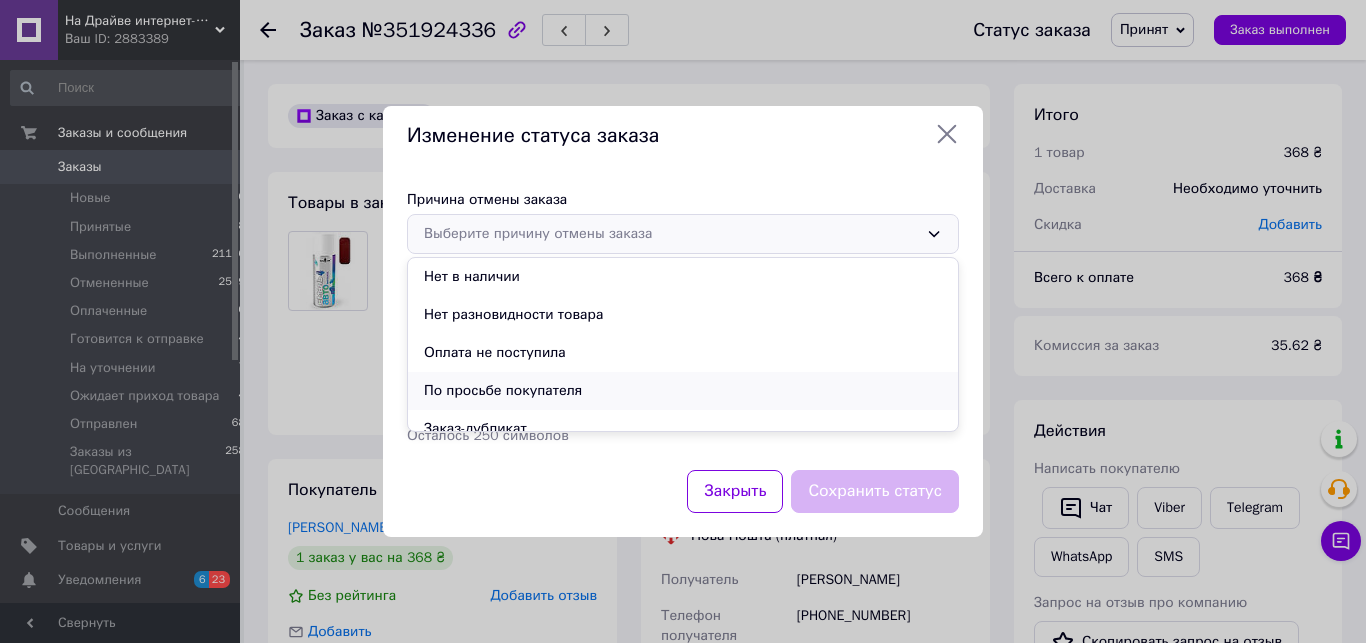 click on "По просьбе покупателя" at bounding box center [683, 391] 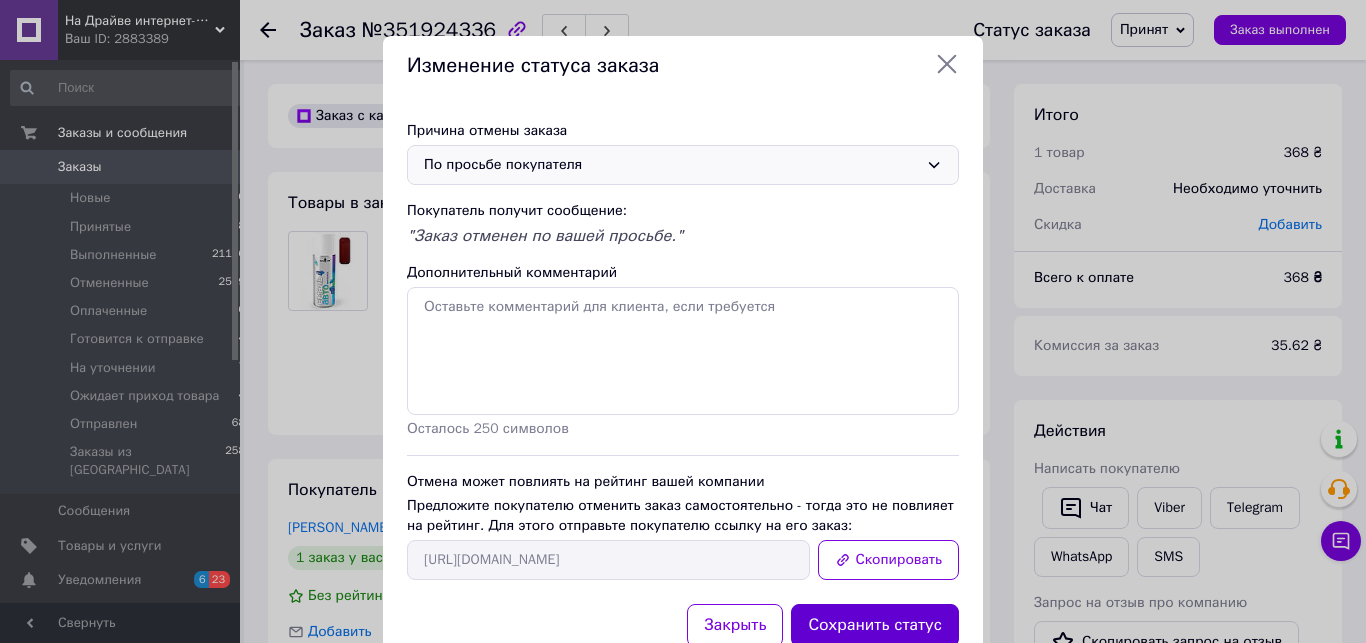click on "Сохранить статус" at bounding box center (875, 625) 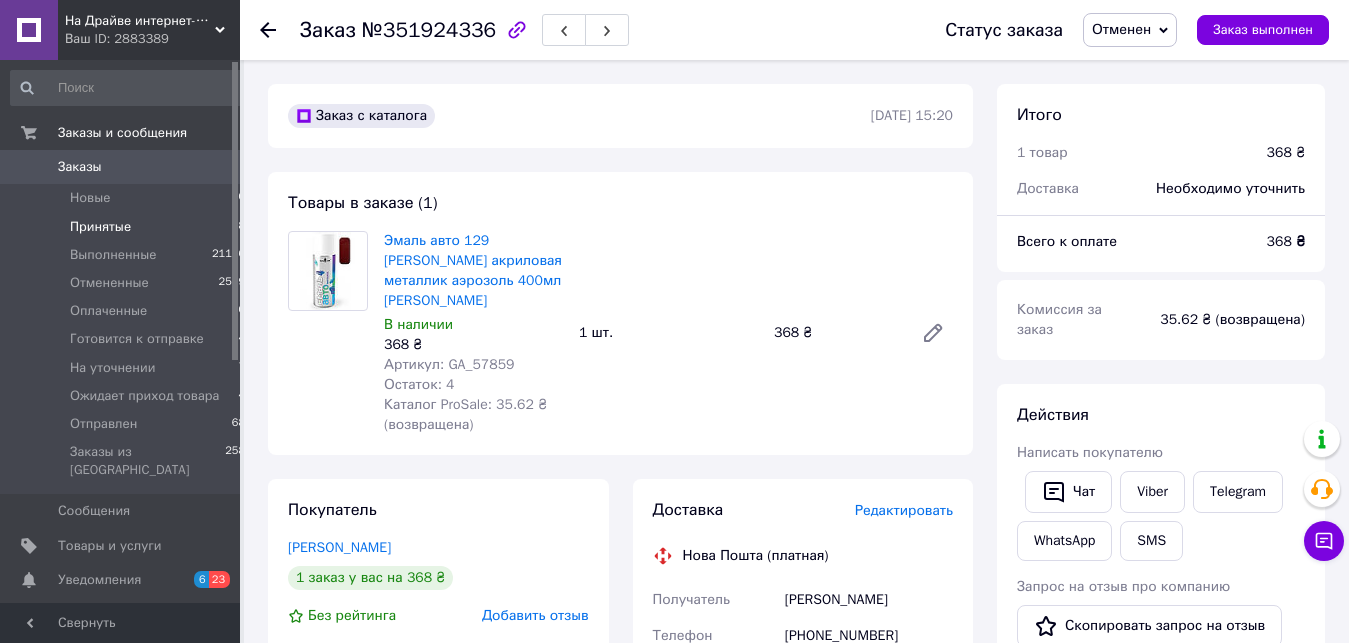 click on "Принятые" at bounding box center [100, 227] 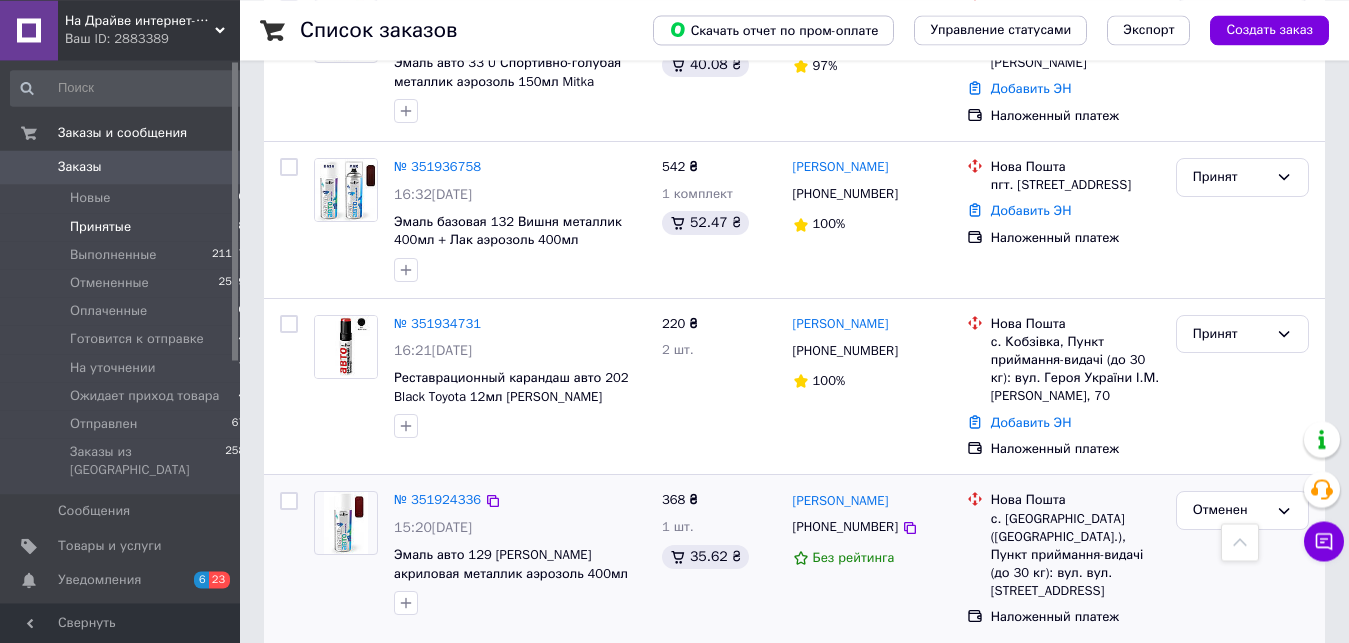 scroll, scrollTop: 613, scrollLeft: 0, axis: vertical 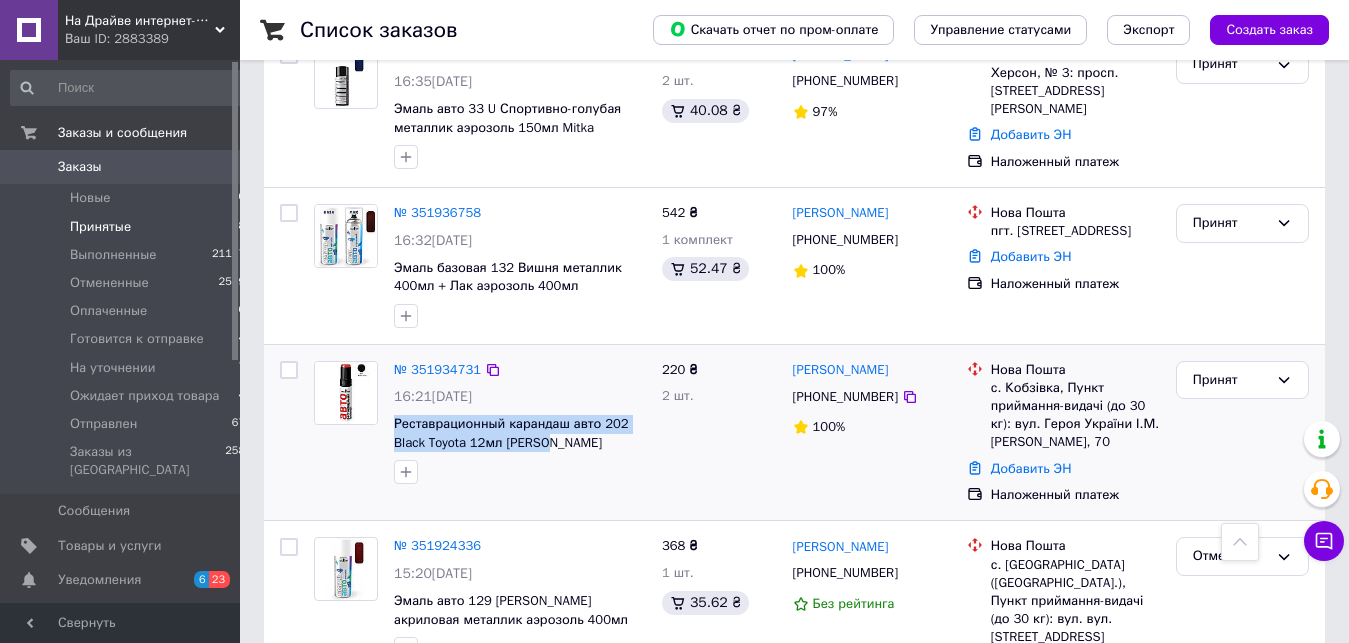 drag, startPoint x: 566, startPoint y: 422, endPoint x: 386, endPoint y: 406, distance: 180.70972 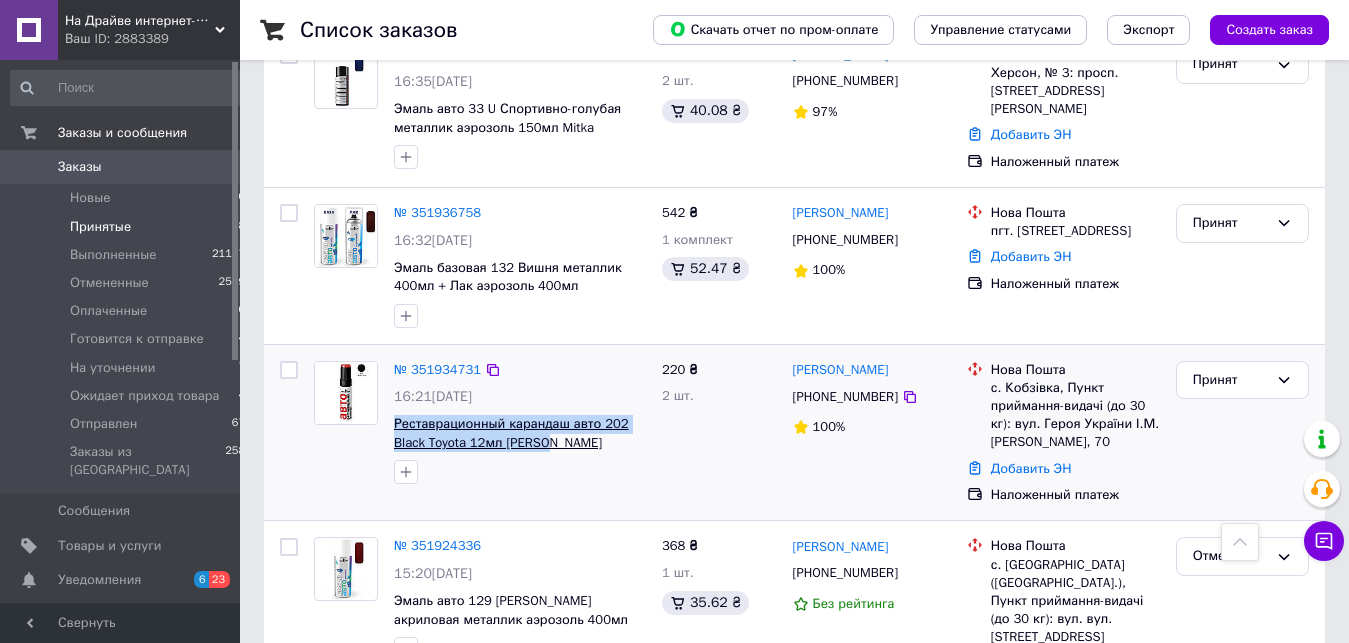 drag, startPoint x: 437, startPoint y: 419, endPoint x: 448, endPoint y: 423, distance: 11.7046995 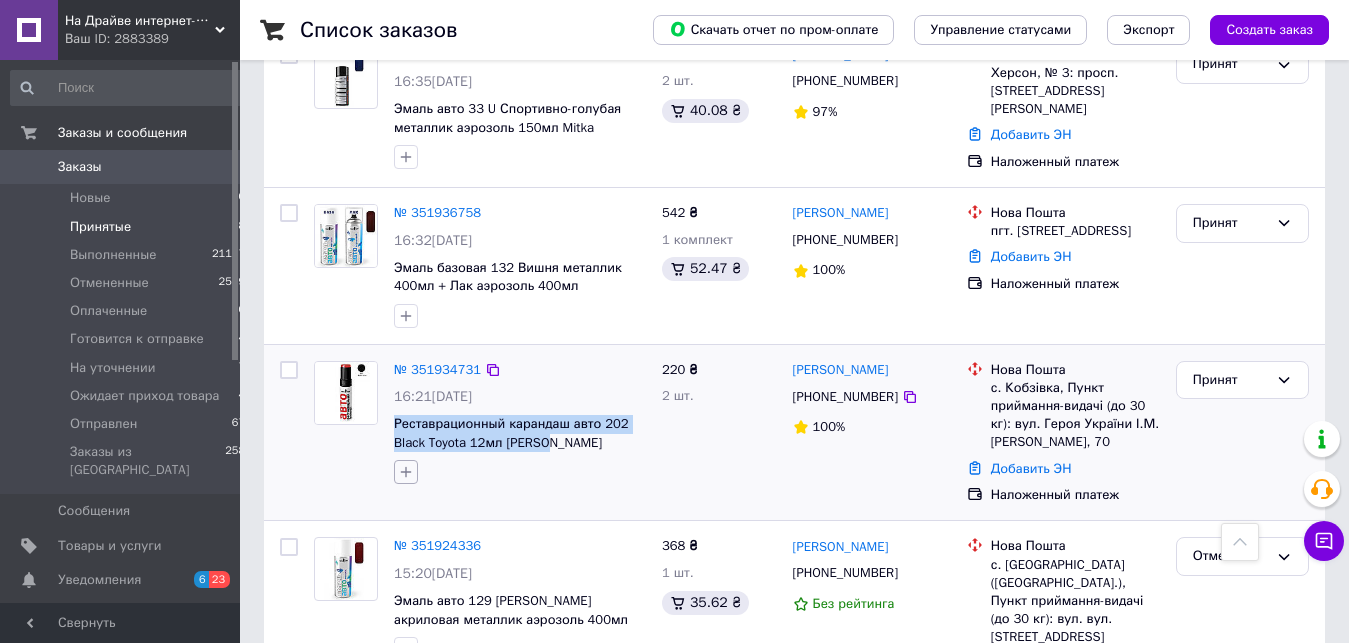 click 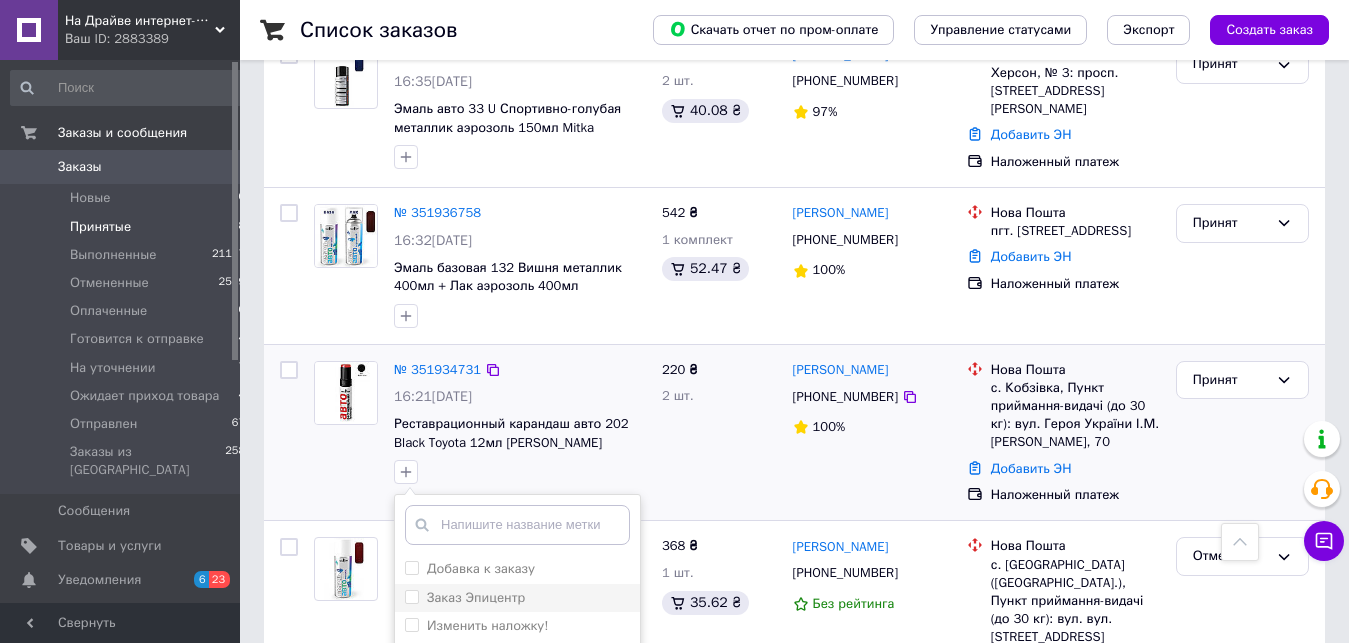 scroll, scrollTop: 919, scrollLeft: 0, axis: vertical 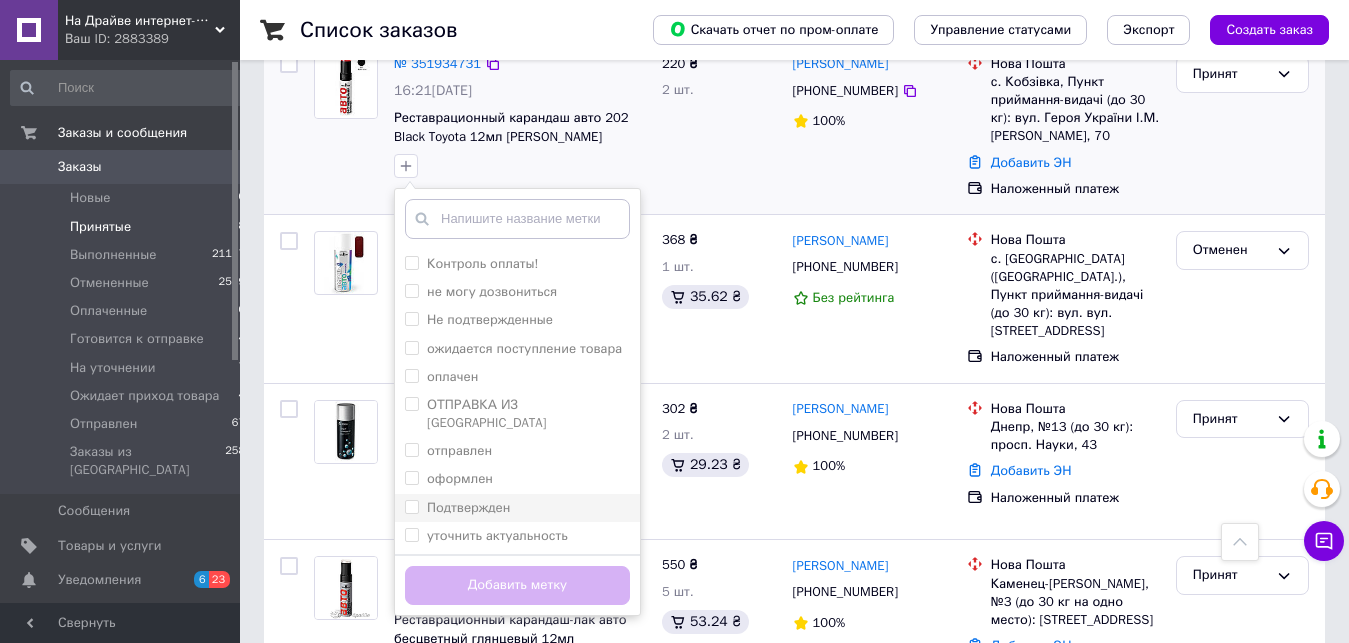 click on "Подтвержден" at bounding box center [411, 506] 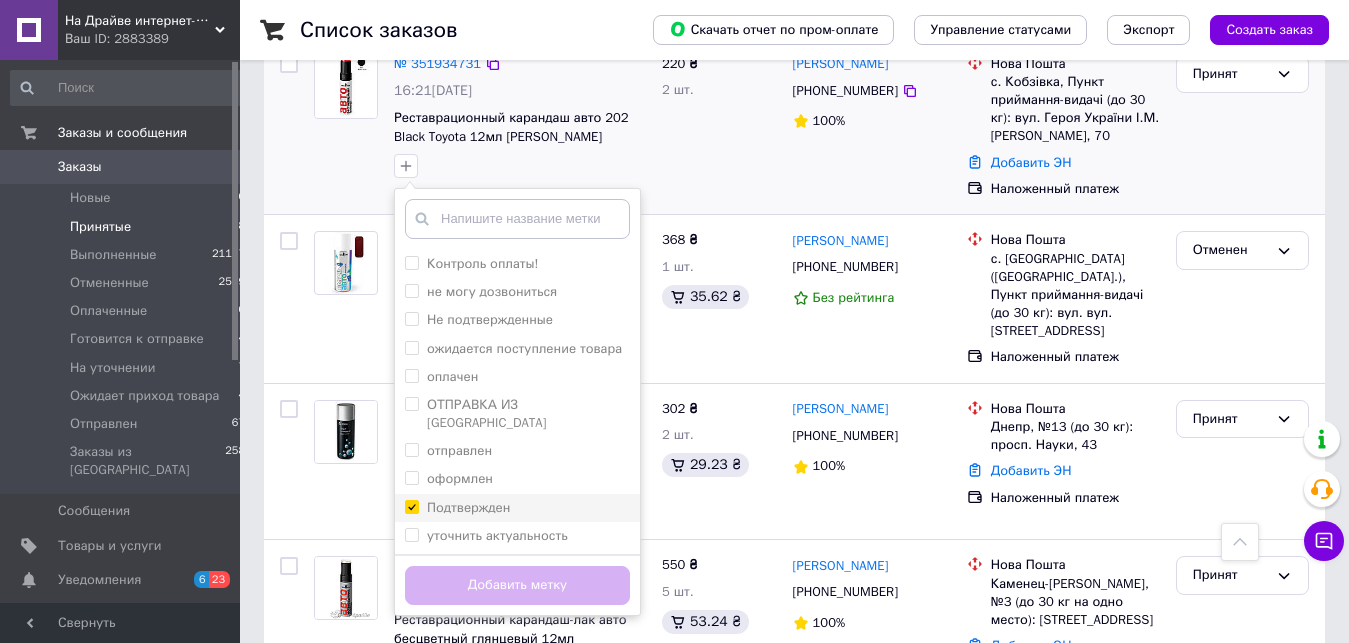 checkbox on "true" 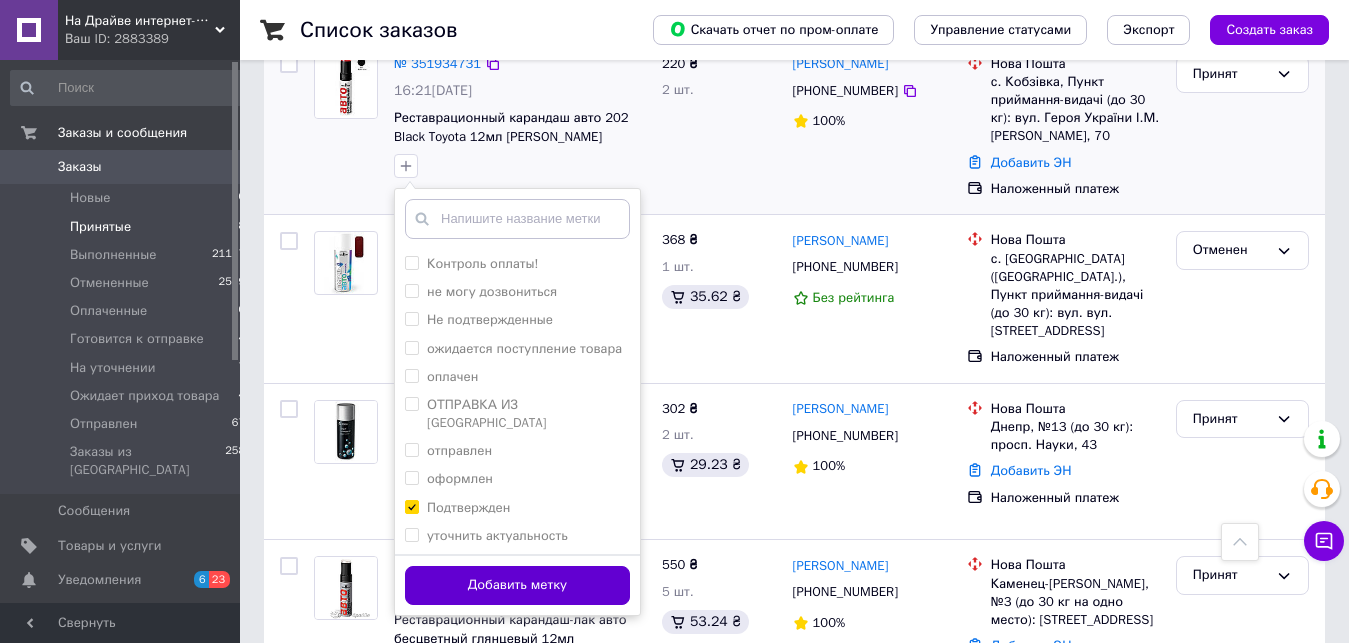 click on "Добавить метку" at bounding box center (517, 585) 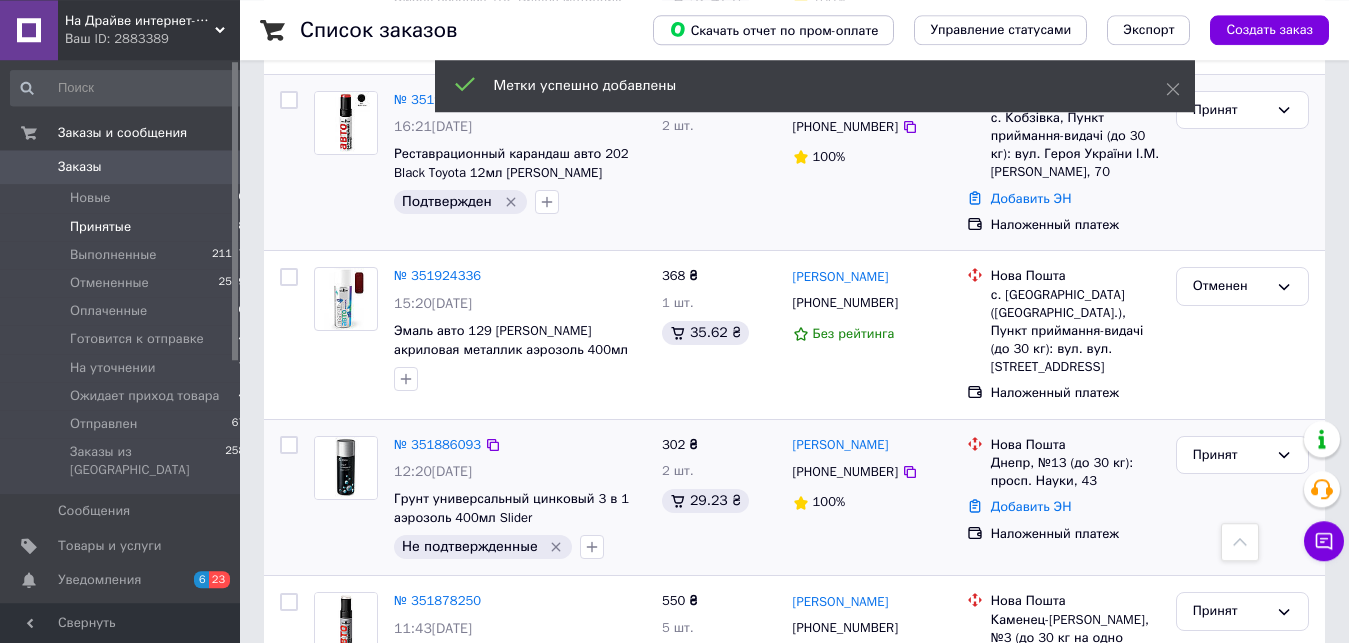 scroll, scrollTop: 817, scrollLeft: 0, axis: vertical 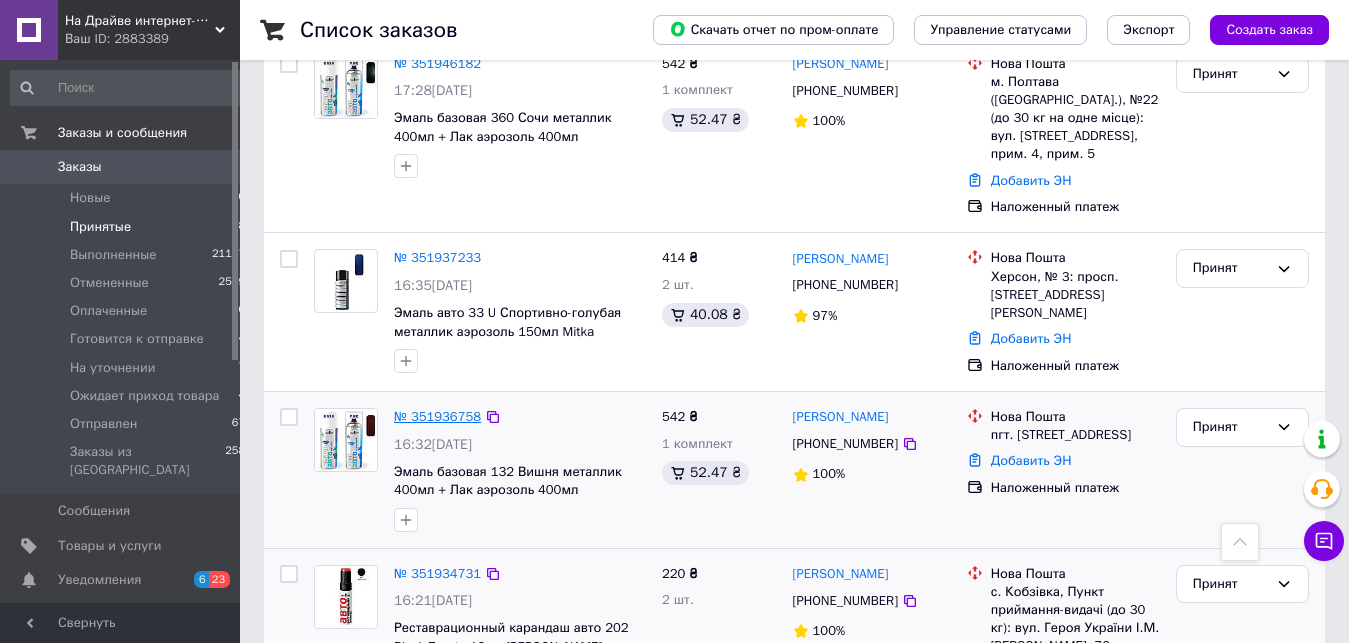 click on "№ 351936758" at bounding box center [437, 416] 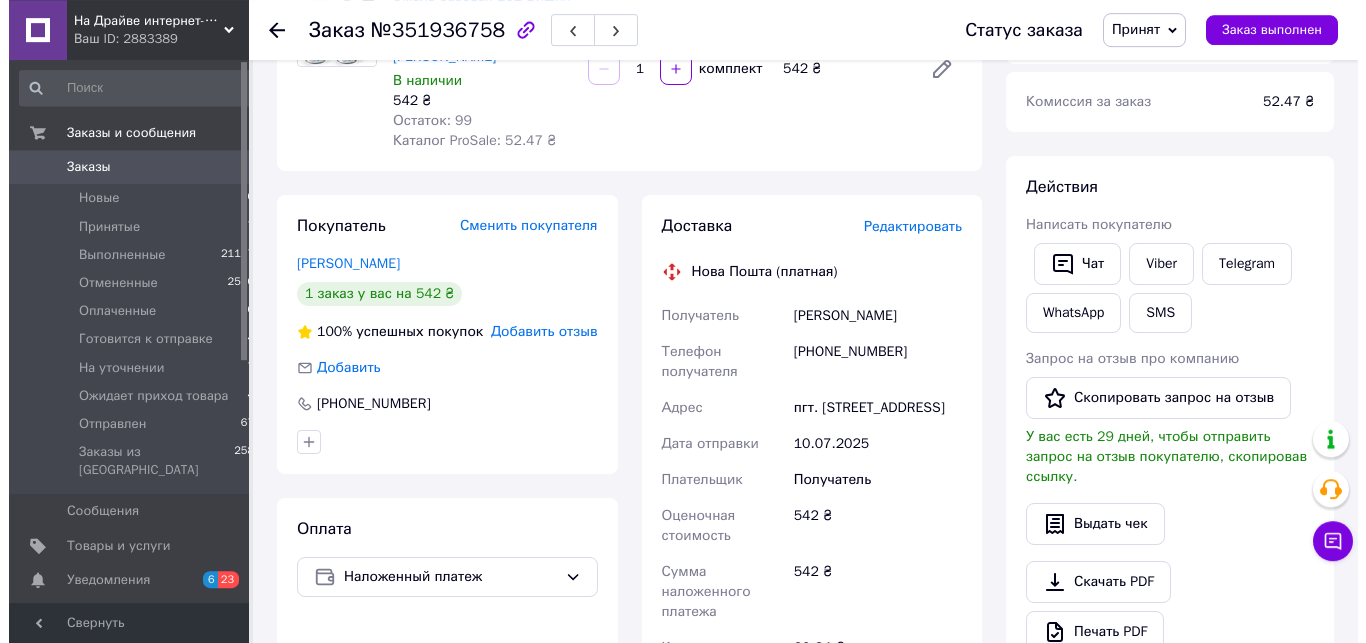 scroll, scrollTop: 0, scrollLeft: 0, axis: both 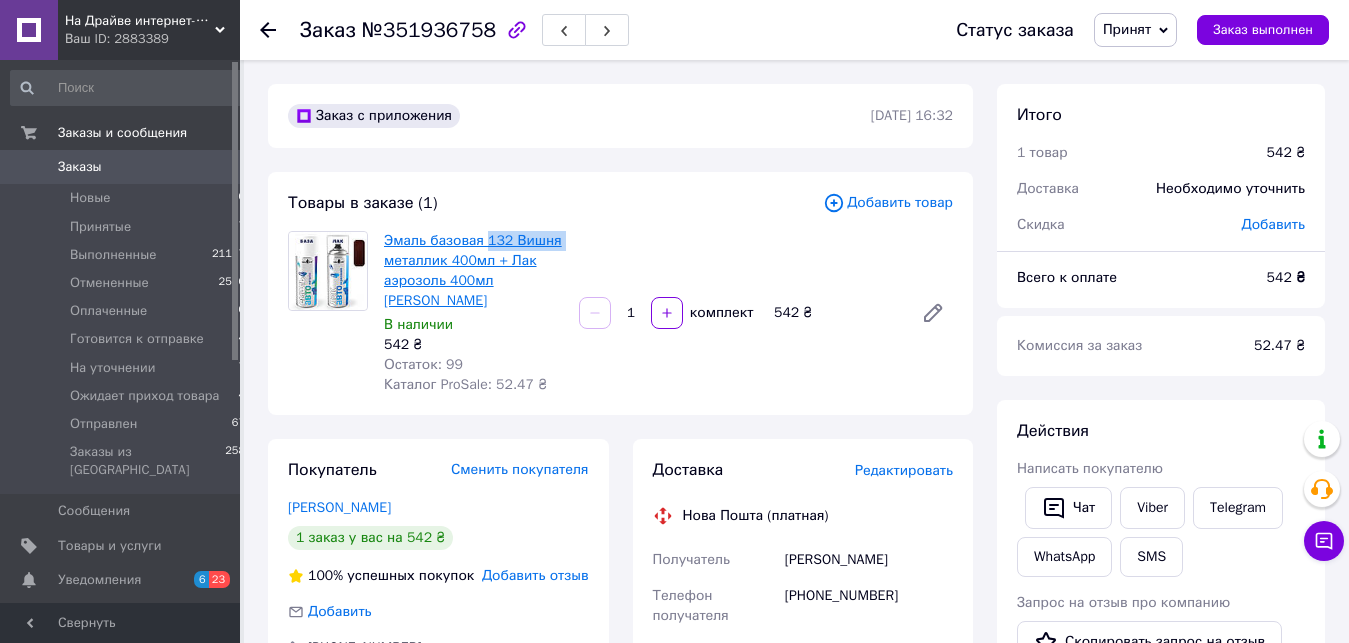 drag, startPoint x: 541, startPoint y: 243, endPoint x: 483, endPoint y: 243, distance: 58 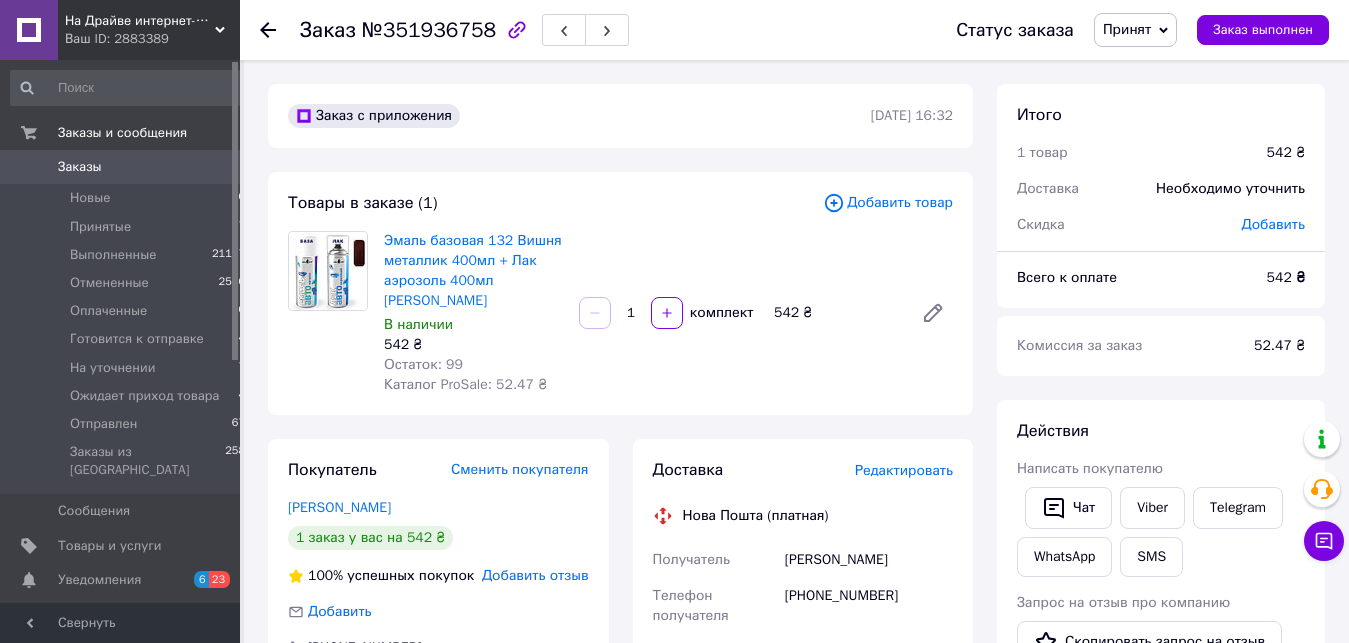 click on "Редактировать" at bounding box center (904, 470) 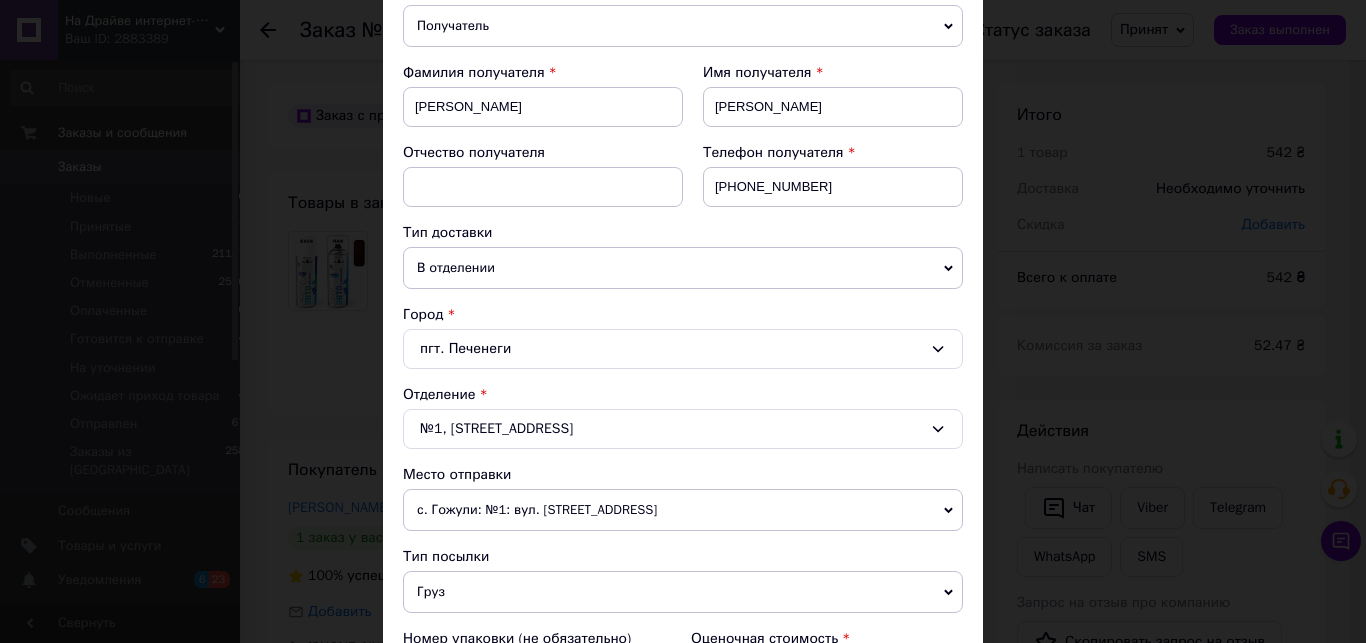 scroll, scrollTop: 342, scrollLeft: 0, axis: vertical 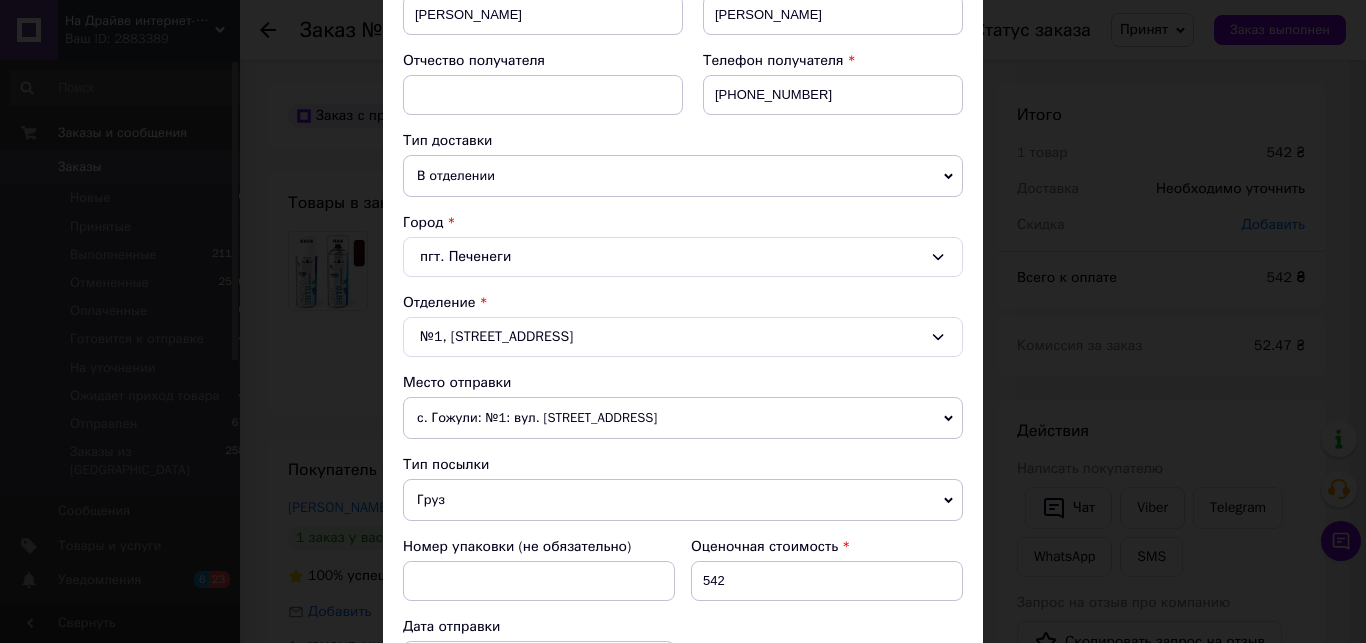 click on "с. Гожули: №1: вул. [STREET_ADDRESS]" at bounding box center (683, 418) 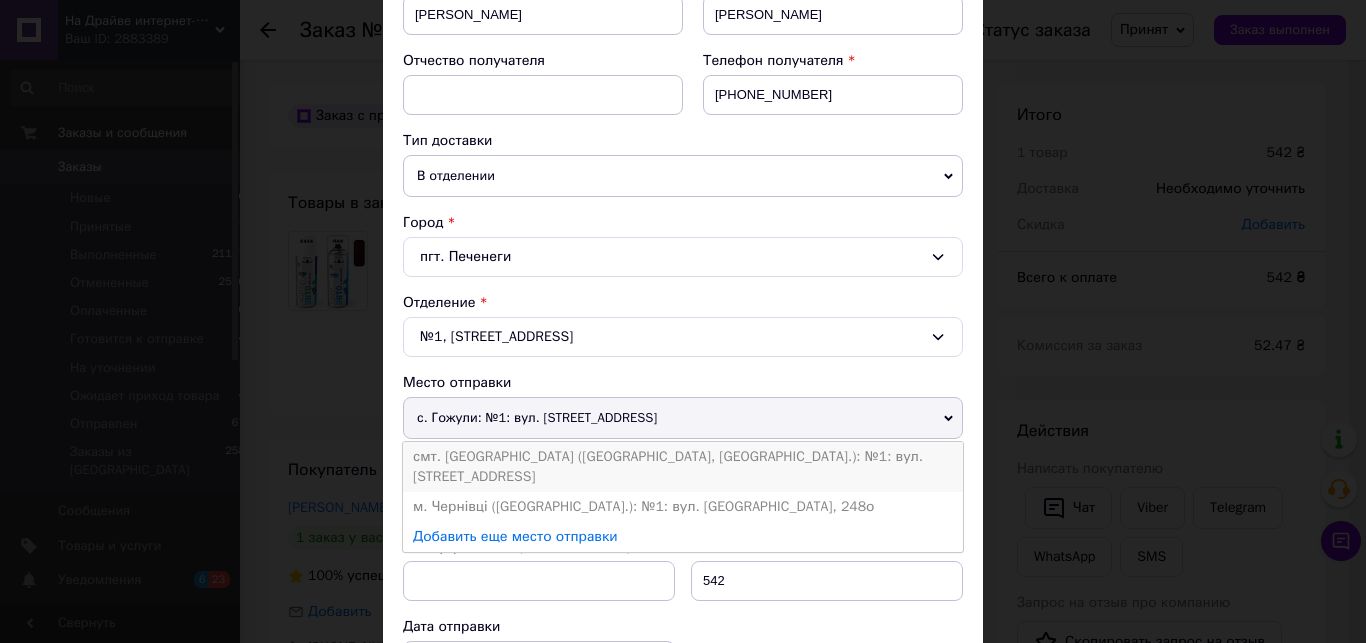 click on "смт. [GEOGRAPHIC_DATA] ([GEOGRAPHIC_DATA], [GEOGRAPHIC_DATA].): №1: вул. [STREET_ADDRESS]" at bounding box center (683, 467) 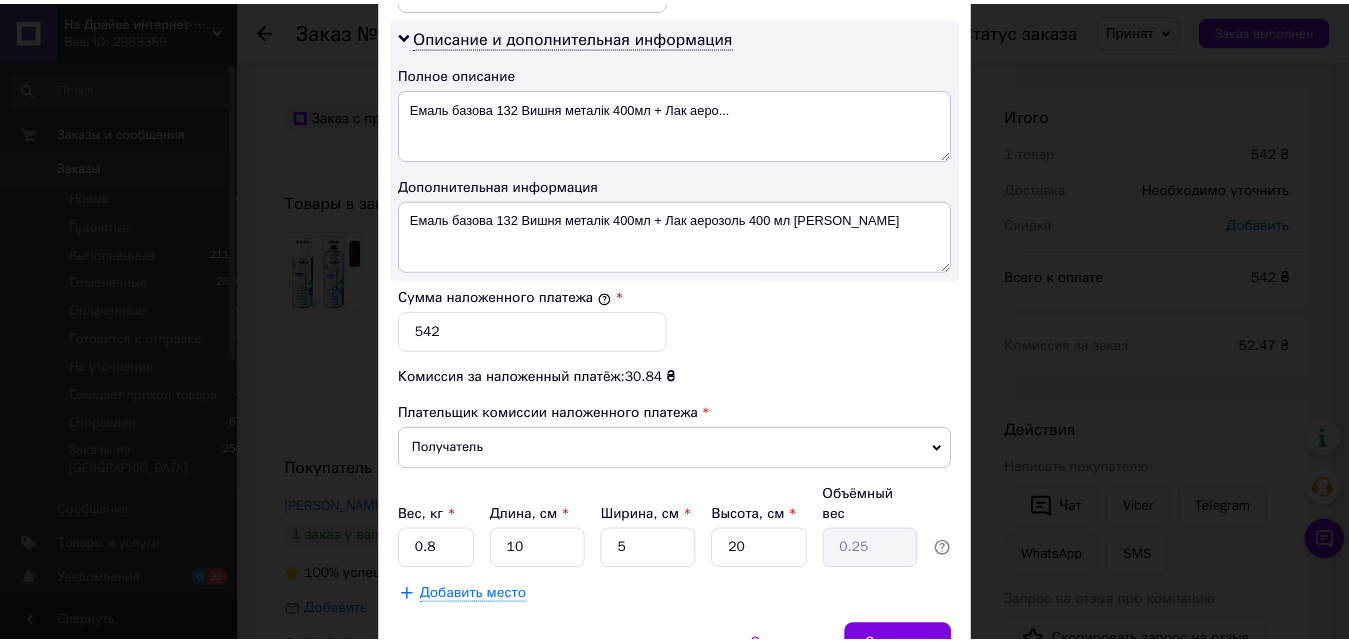 scroll, scrollTop: 1107, scrollLeft: 0, axis: vertical 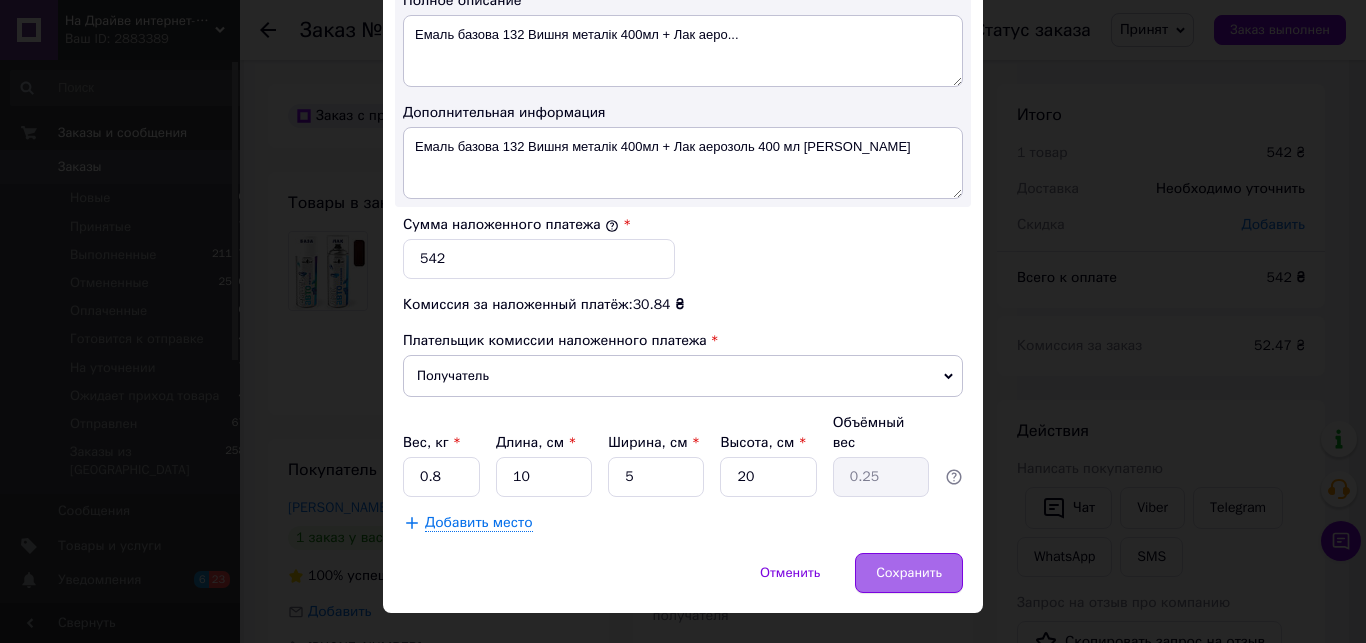 click on "Сохранить" at bounding box center (909, 573) 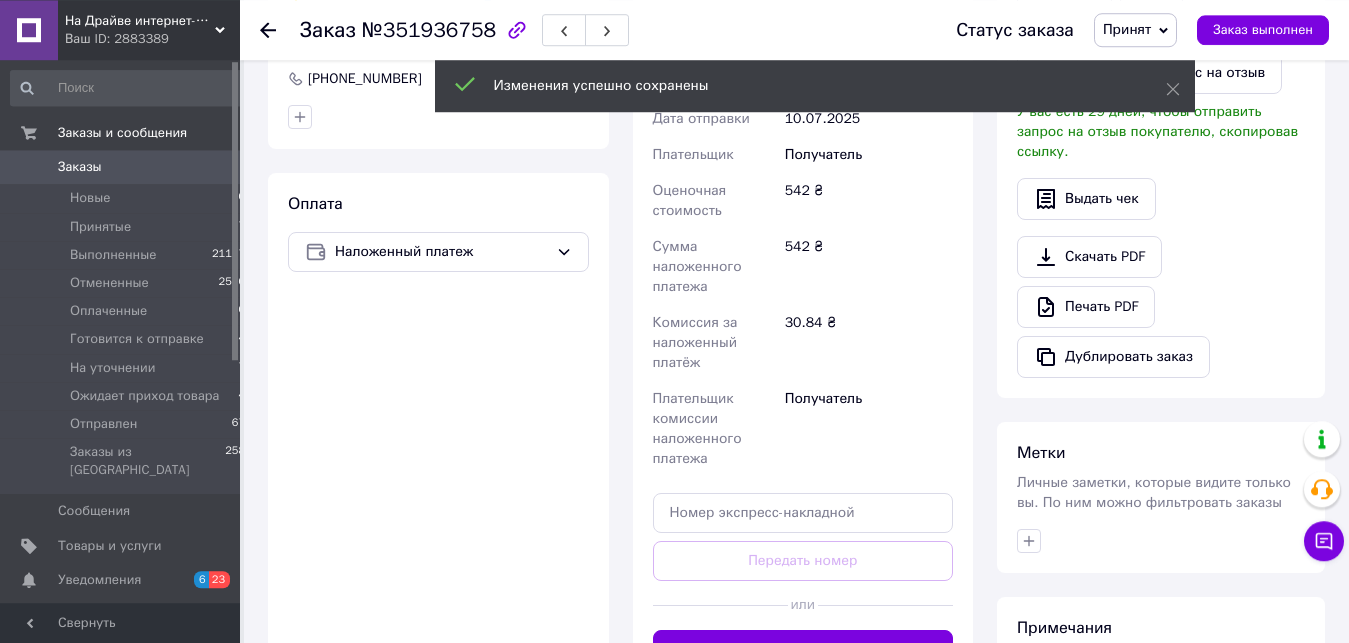 scroll, scrollTop: 612, scrollLeft: 0, axis: vertical 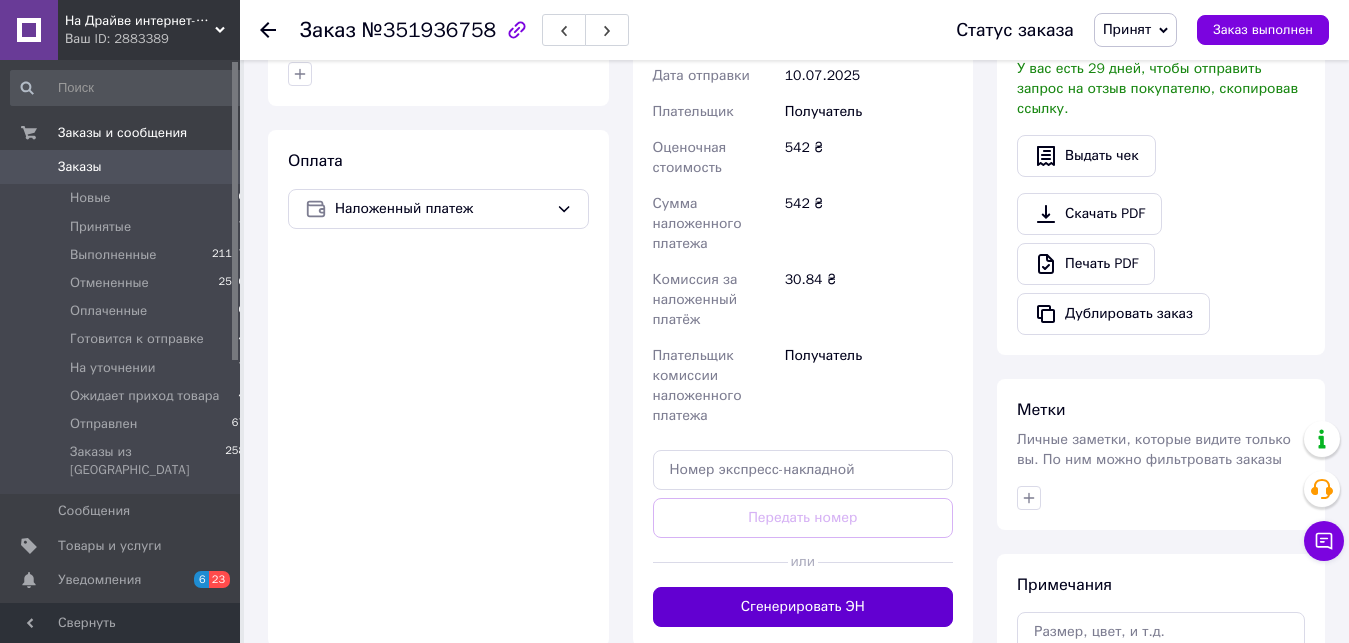 click on "Сгенерировать ЭН" at bounding box center (803, 607) 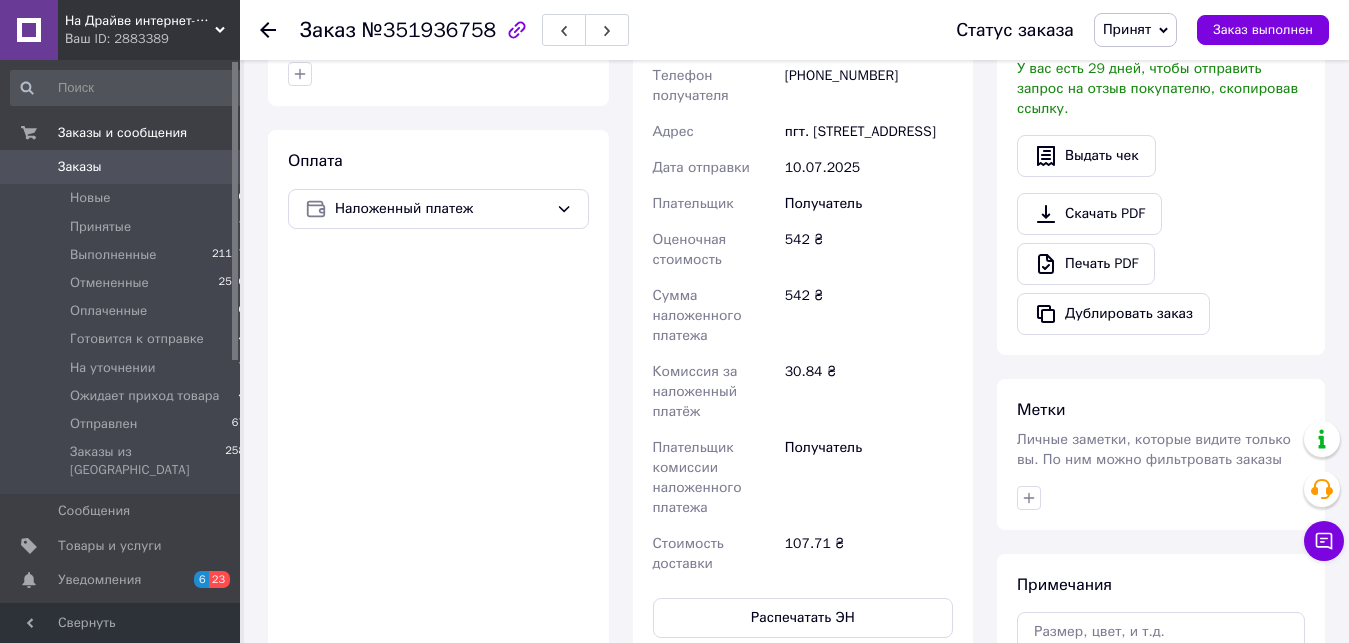 scroll, scrollTop: 408, scrollLeft: 0, axis: vertical 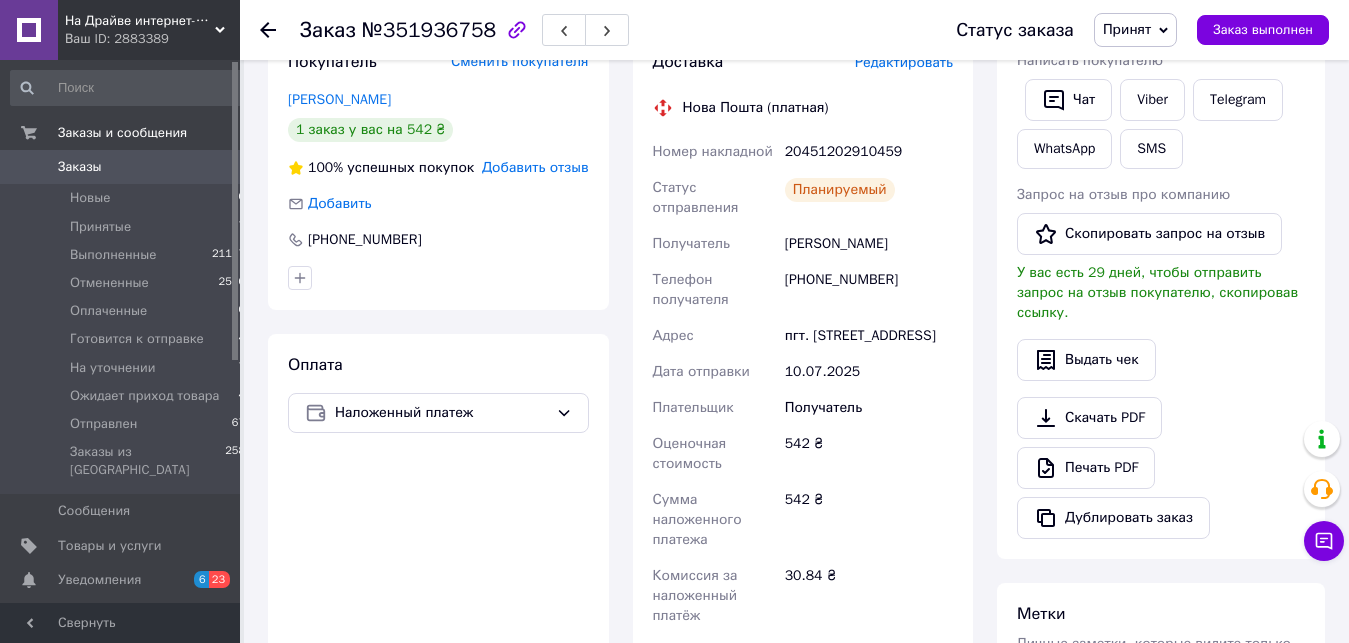 click on "20451202910459" at bounding box center (869, 152) 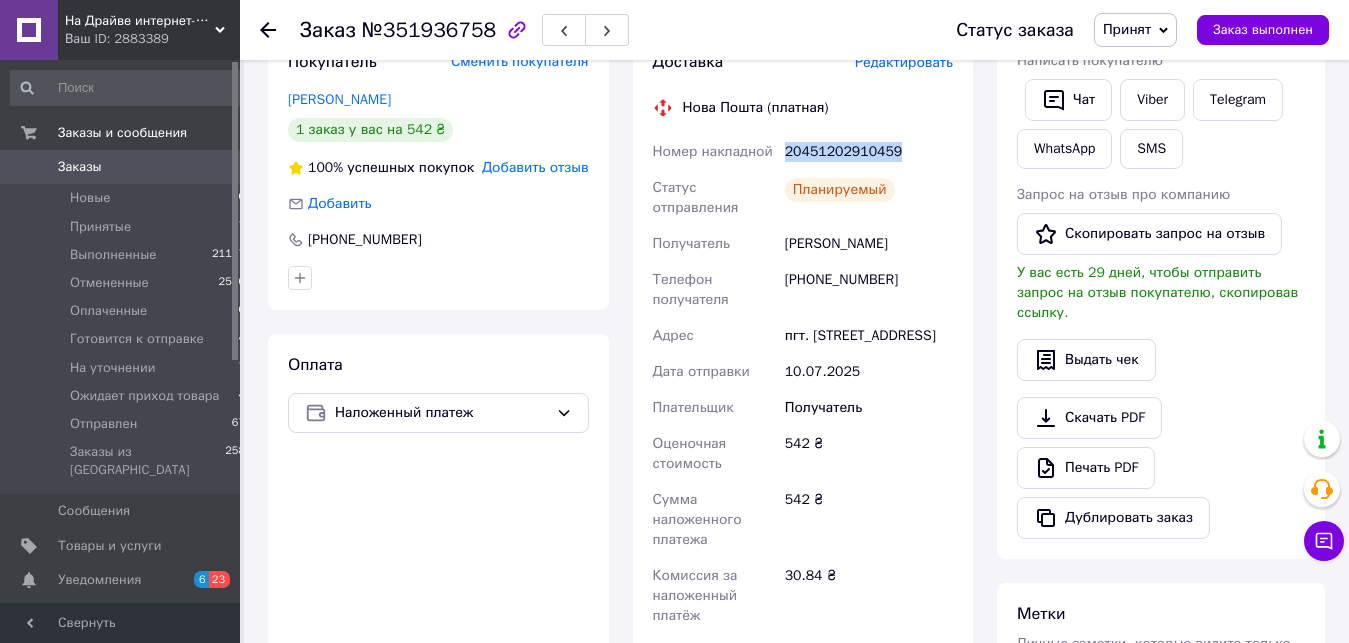 click on "20451202910459" at bounding box center [869, 152] 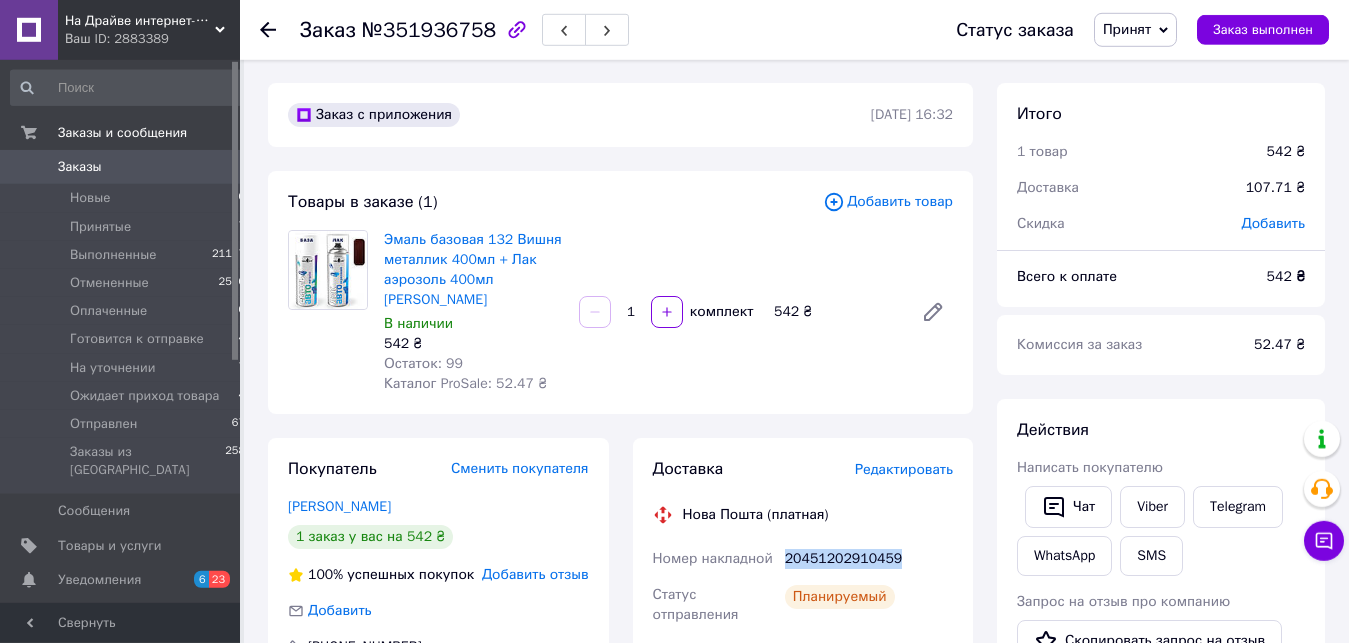 scroll, scrollTop: 0, scrollLeft: 0, axis: both 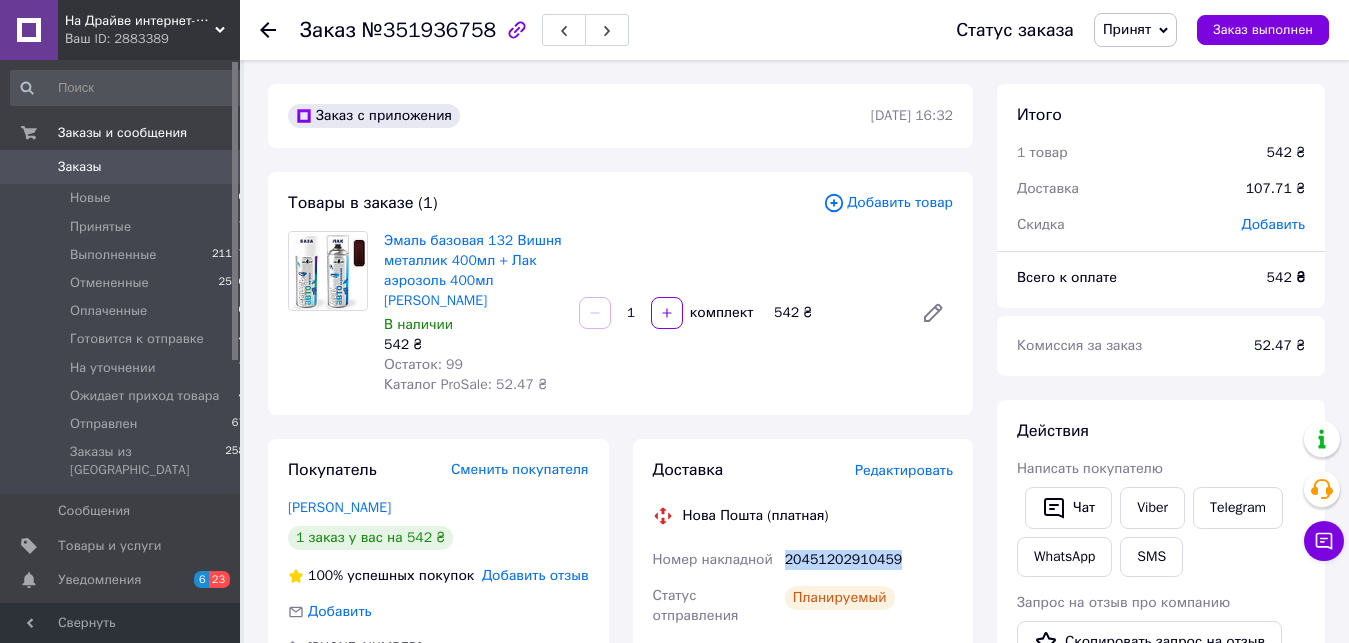 click on "Принят" at bounding box center (1127, 29) 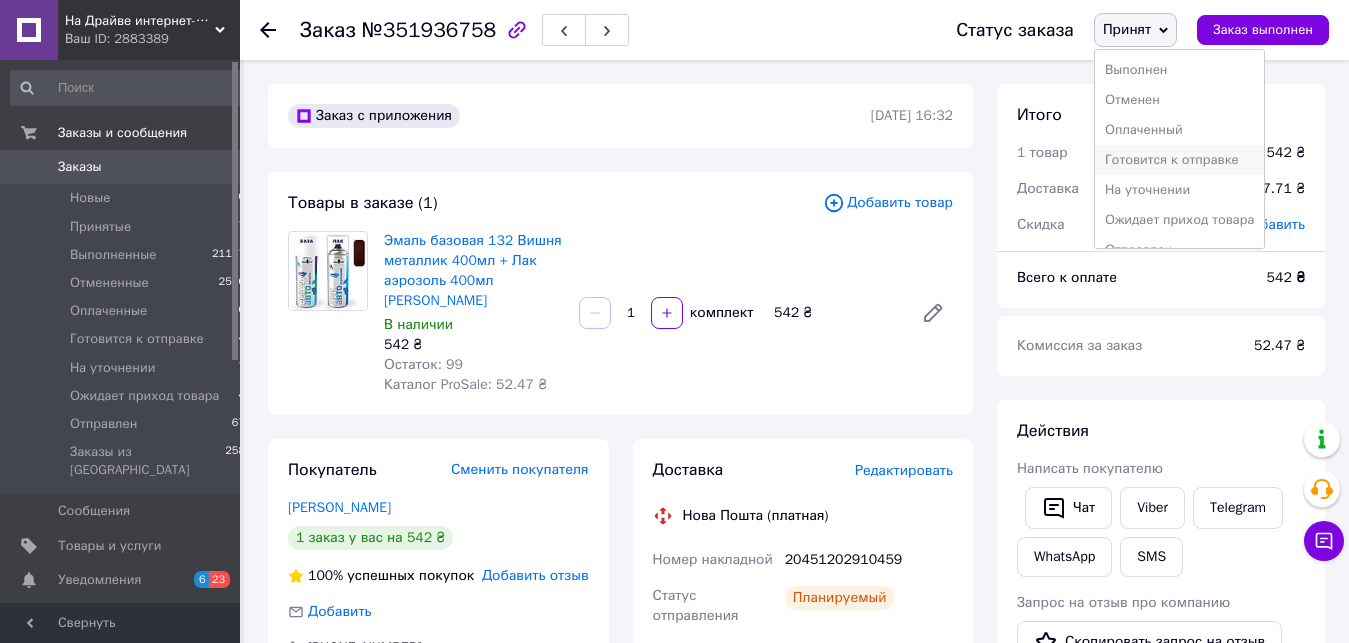 click on "Готовится к отправке" at bounding box center [1180, 160] 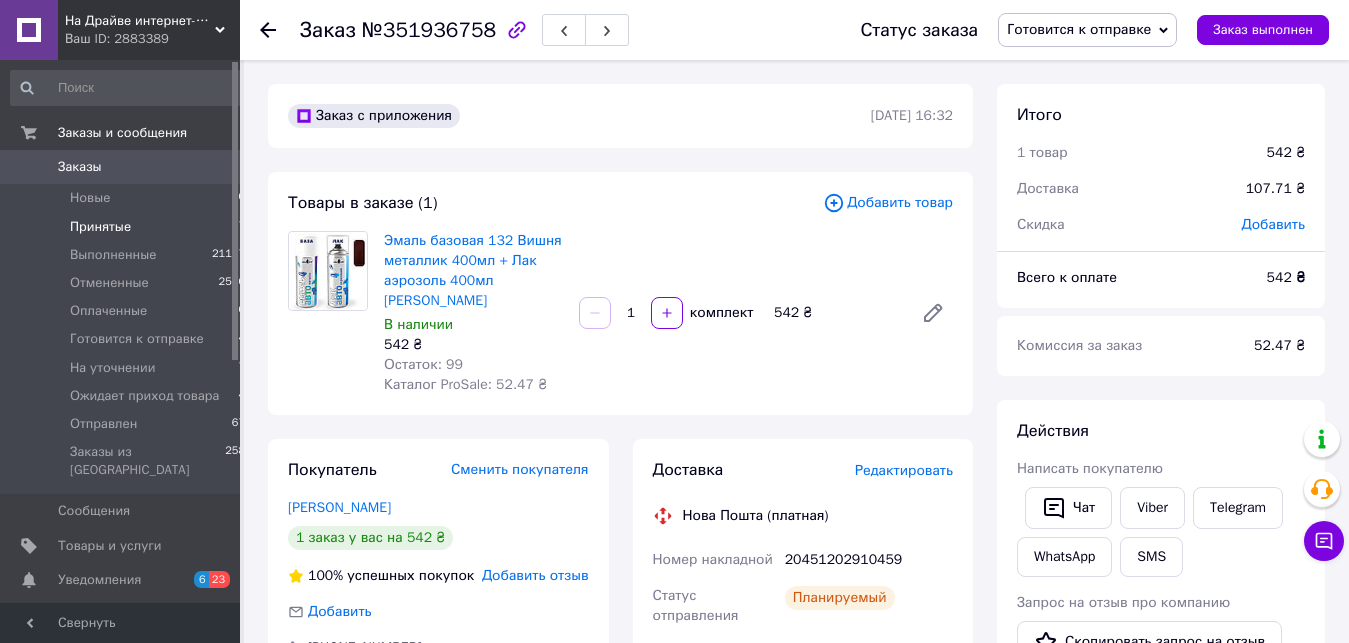 click on "Принятые" at bounding box center [100, 227] 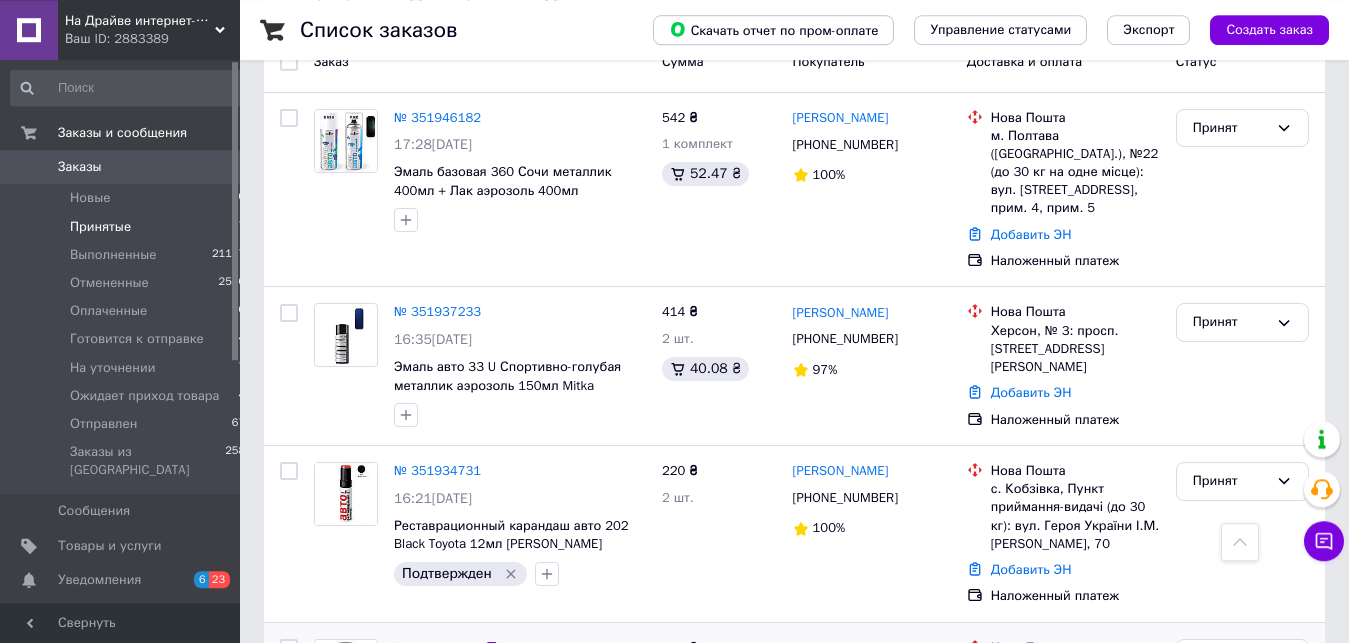 scroll, scrollTop: 306, scrollLeft: 0, axis: vertical 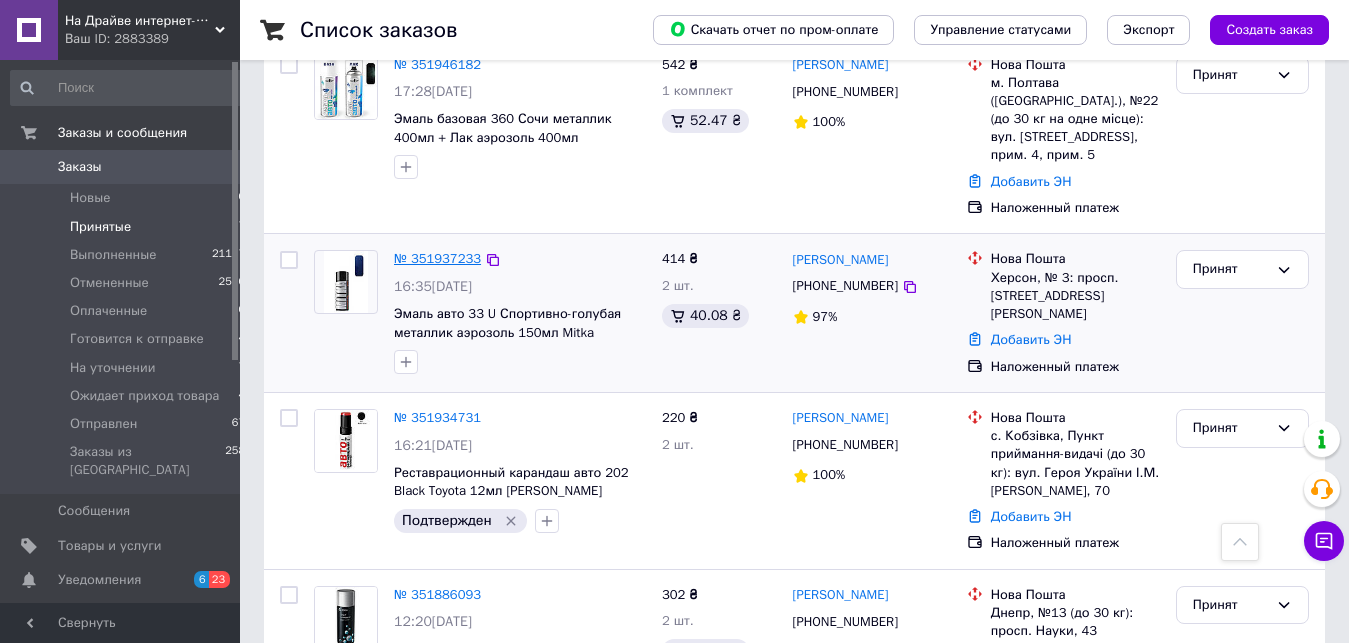 click on "№ 351937233" at bounding box center [437, 258] 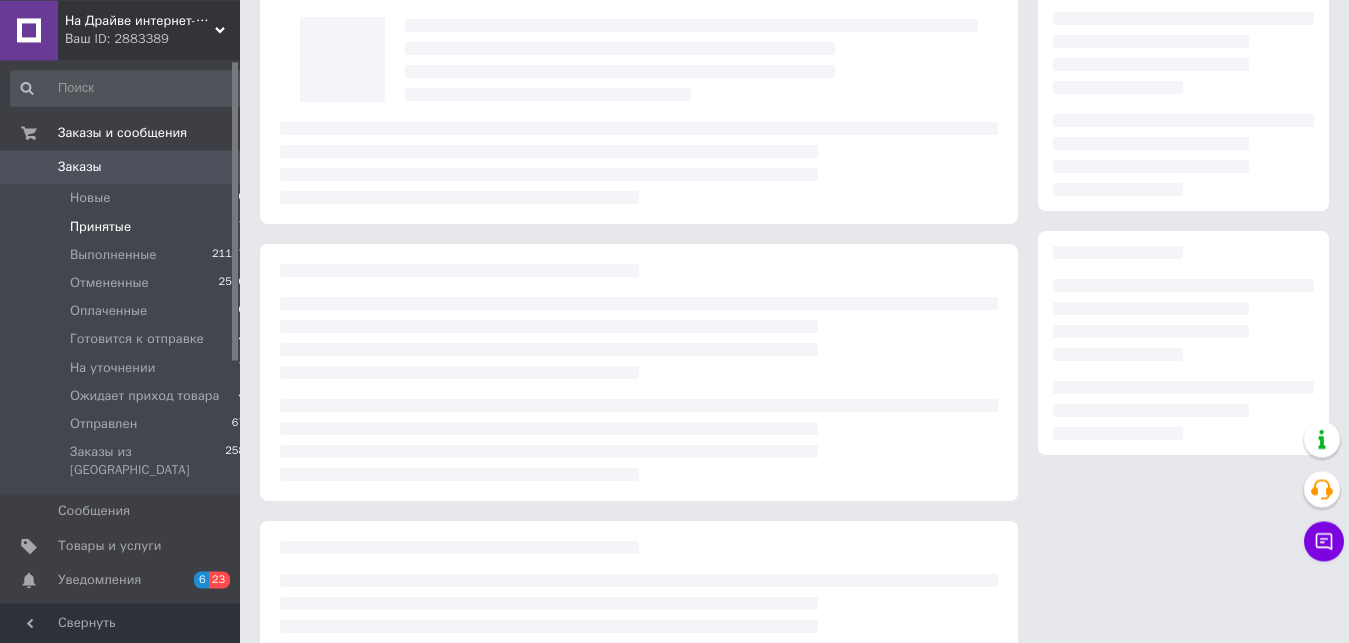 scroll, scrollTop: 0, scrollLeft: 0, axis: both 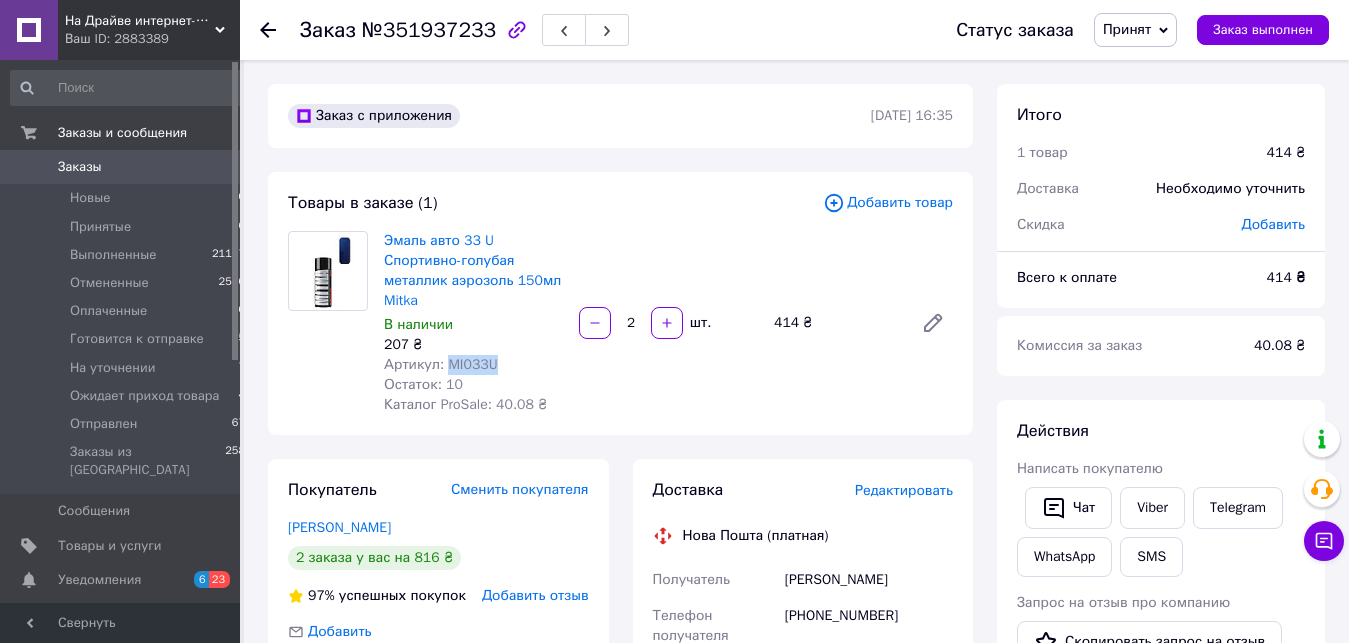 drag, startPoint x: 495, startPoint y: 363, endPoint x: 445, endPoint y: 364, distance: 50.01 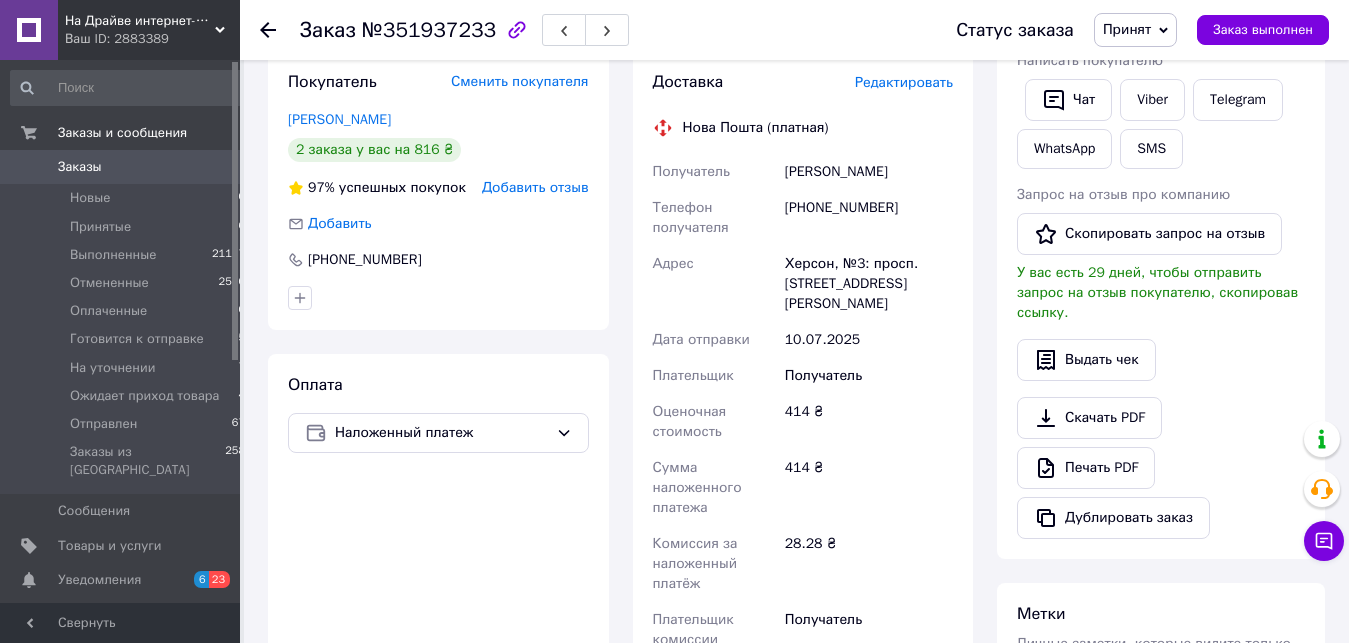 scroll, scrollTop: 510, scrollLeft: 0, axis: vertical 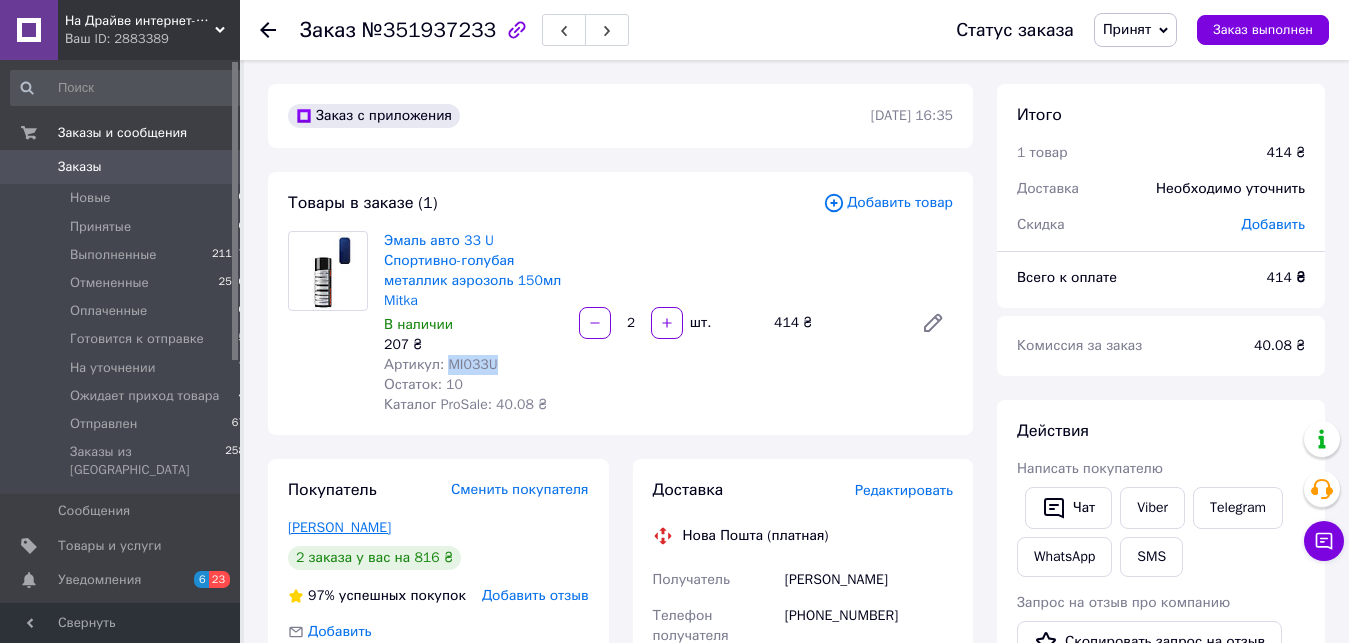 click on "[PERSON_NAME]" at bounding box center [339, 527] 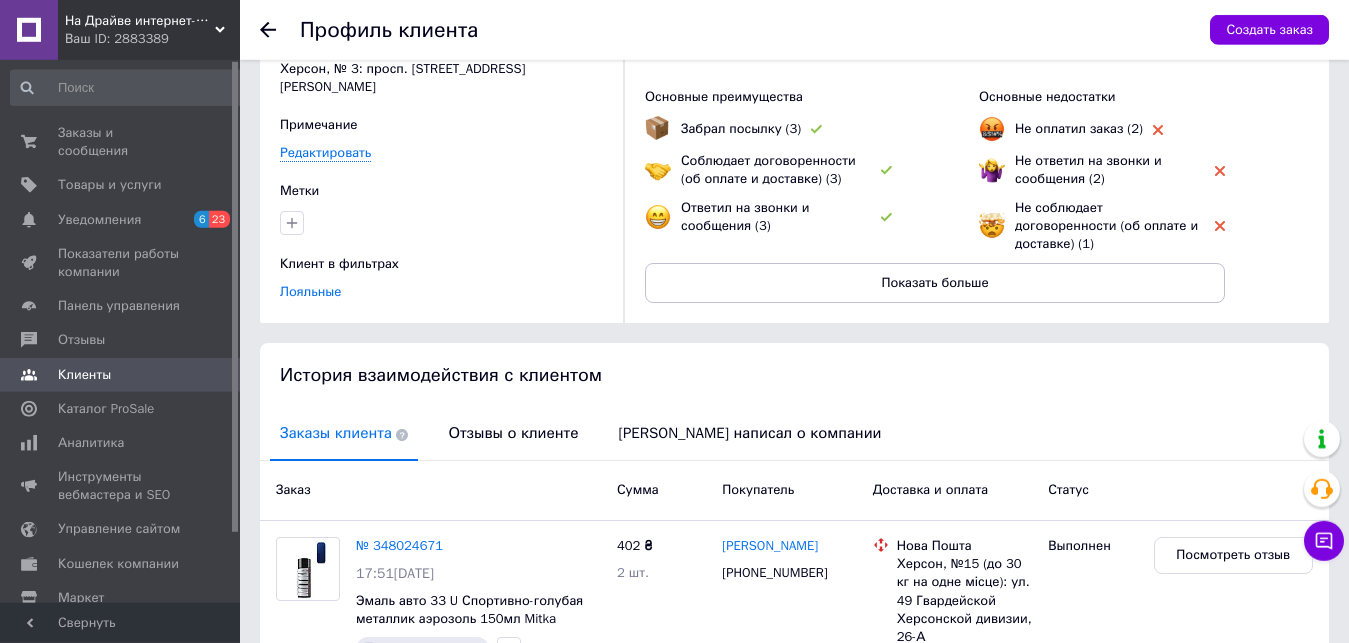 scroll, scrollTop: 0, scrollLeft: 0, axis: both 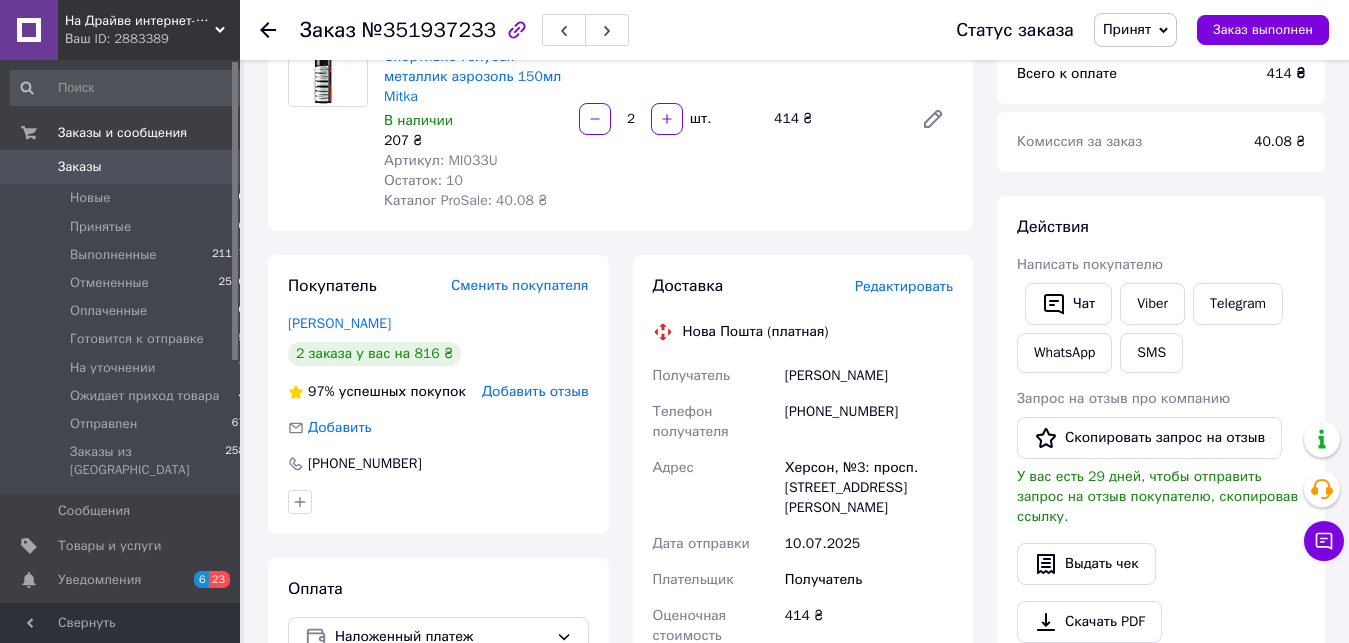 click on "Редактировать" at bounding box center (904, 286) 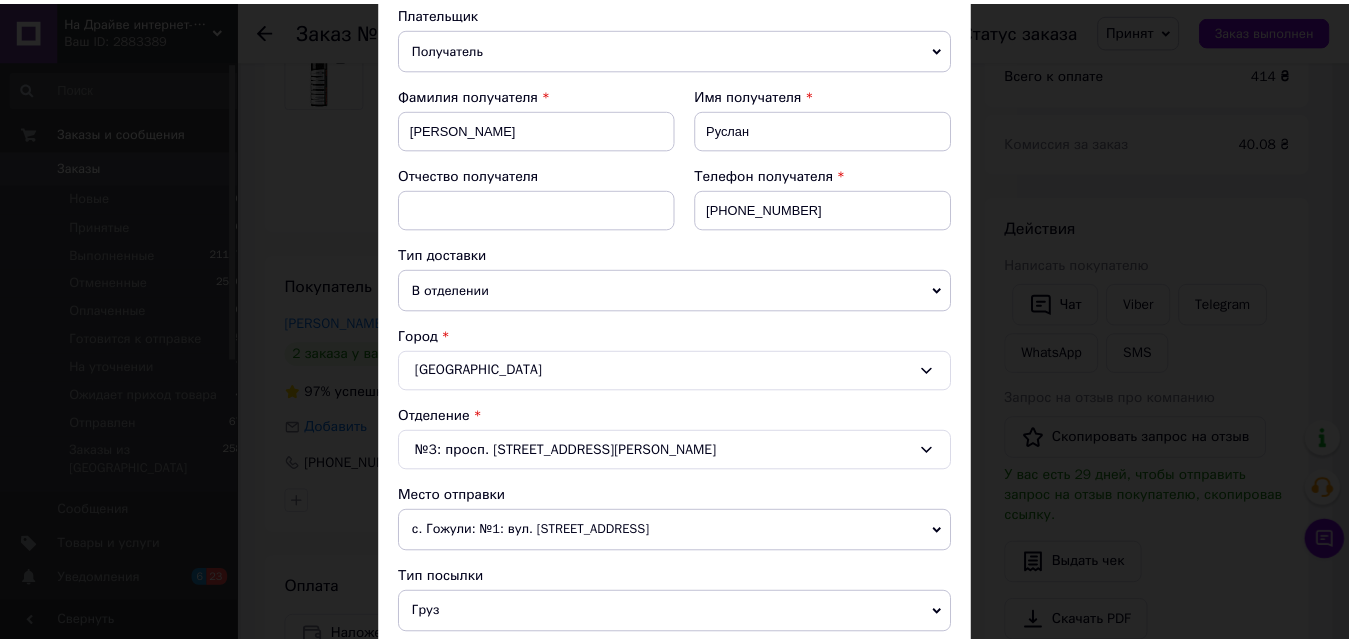 scroll, scrollTop: 0, scrollLeft: 0, axis: both 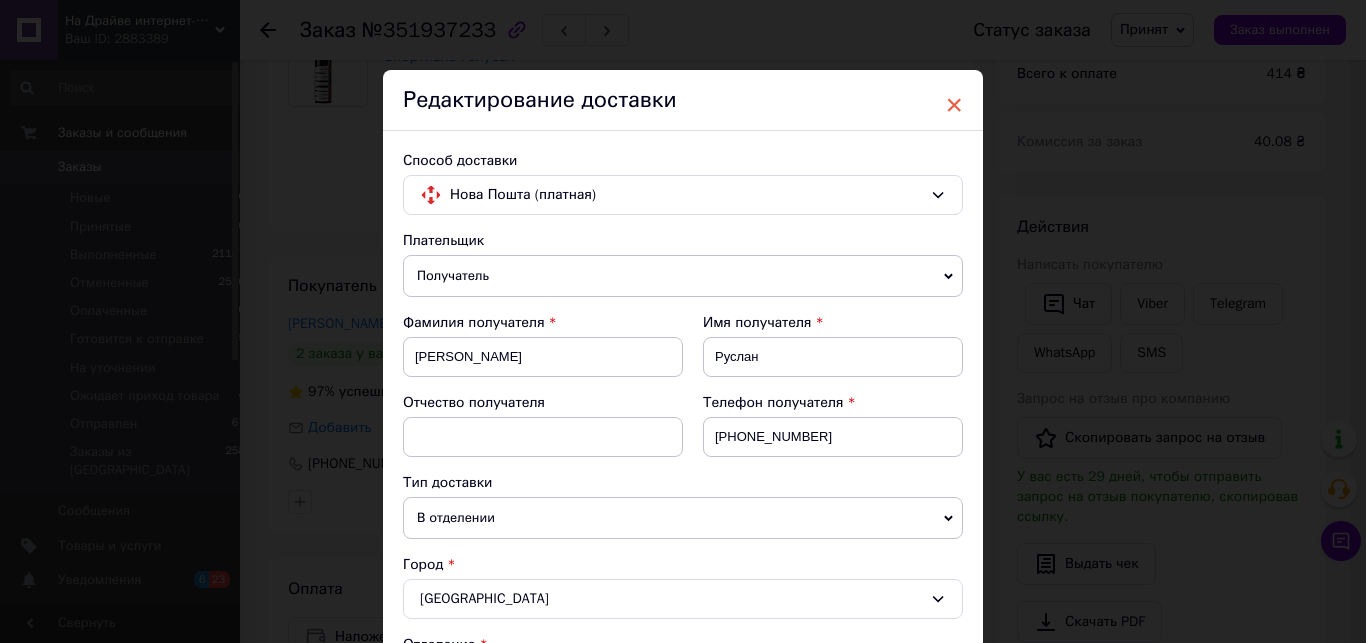 click on "×" at bounding box center (954, 105) 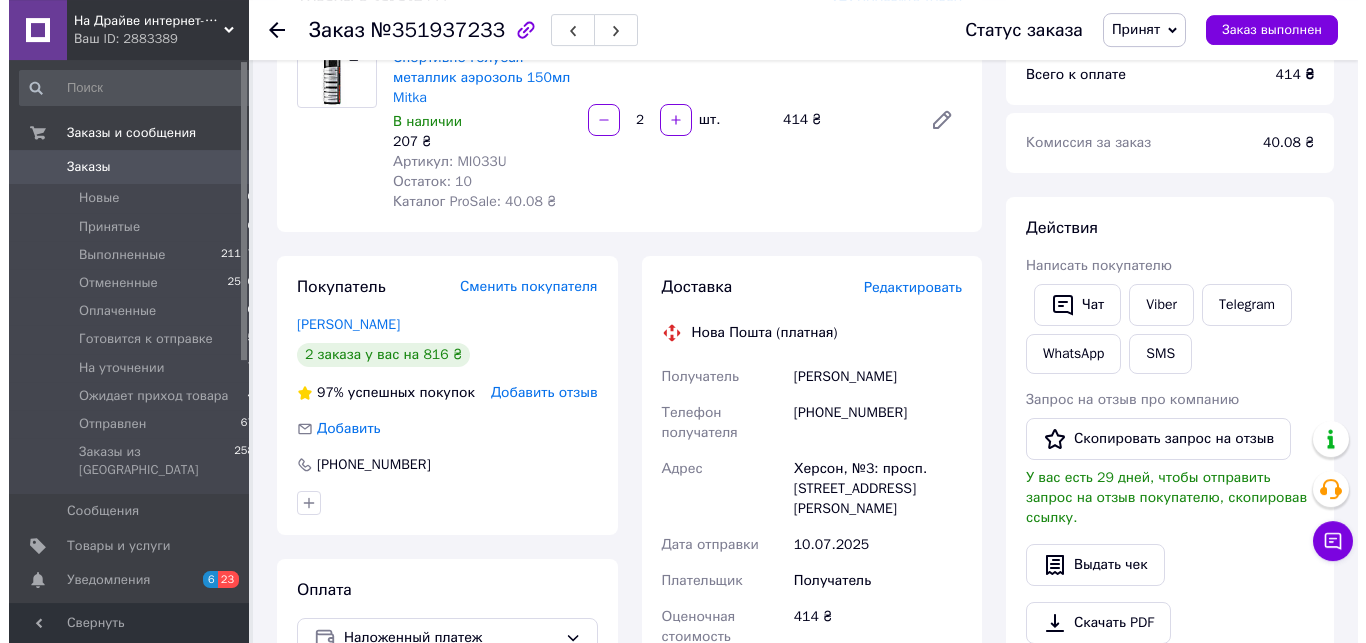 scroll, scrollTop: 102, scrollLeft: 0, axis: vertical 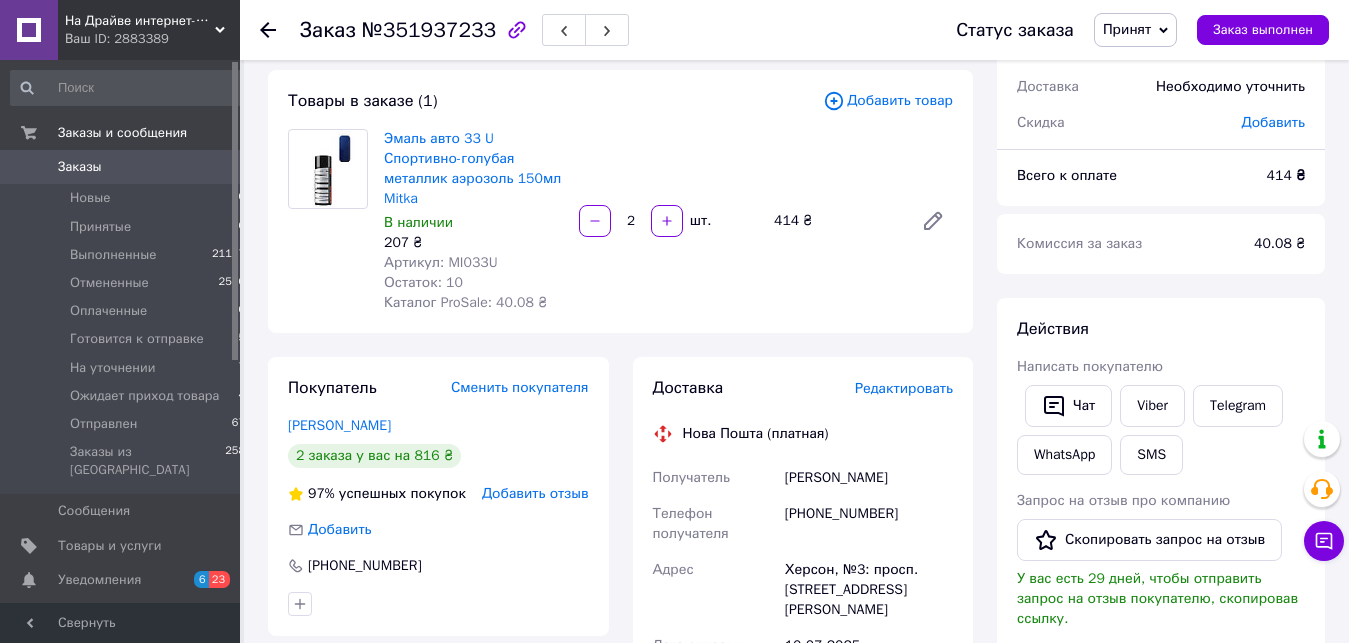 click on "Редактировать" at bounding box center (904, 388) 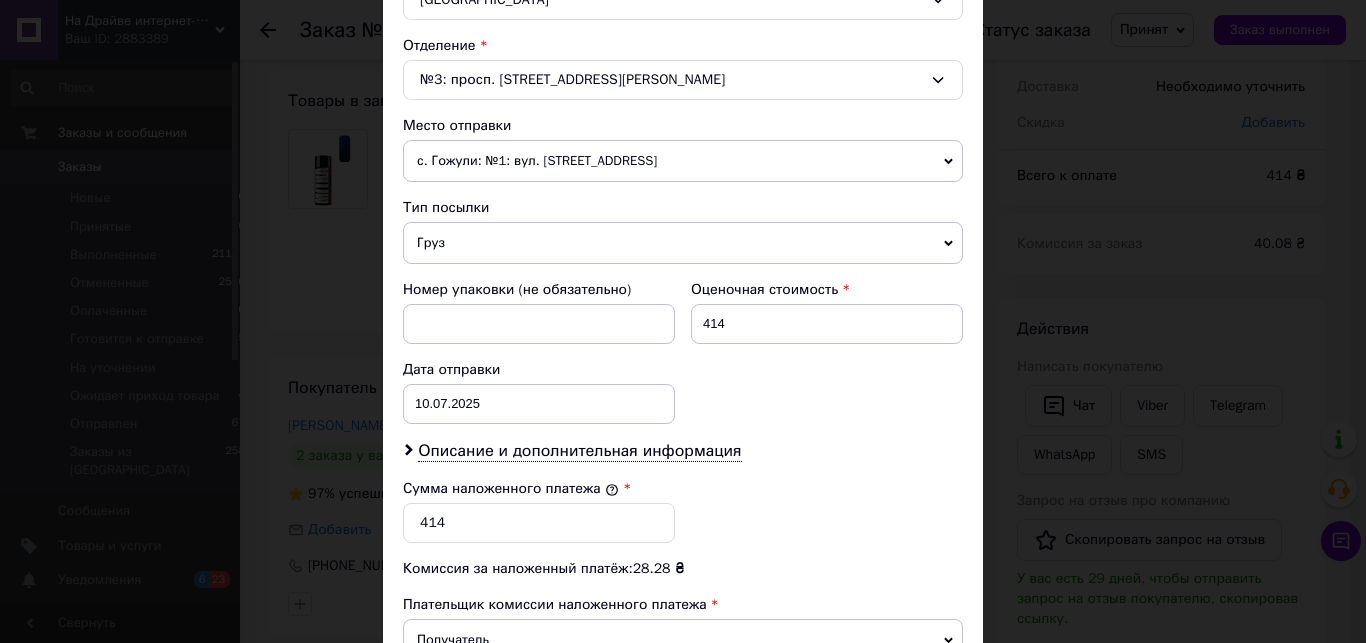 scroll, scrollTop: 684, scrollLeft: 0, axis: vertical 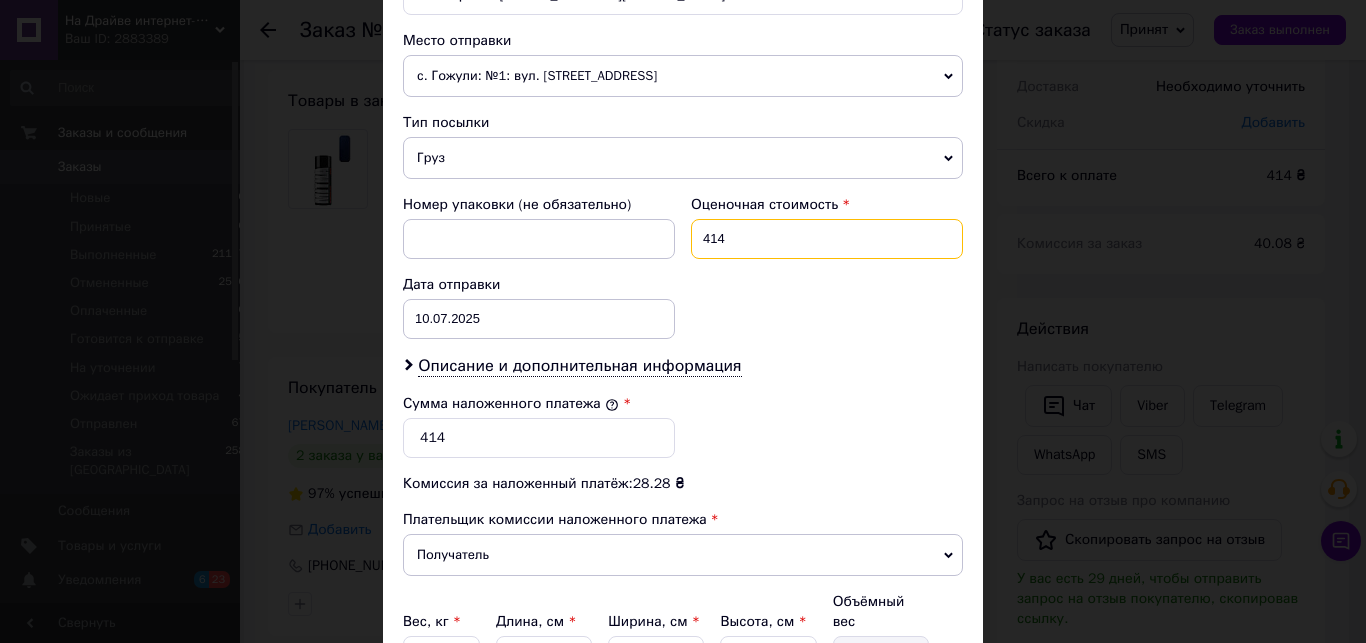 drag, startPoint x: 733, startPoint y: 235, endPoint x: 330, endPoint y: 153, distance: 411.2578 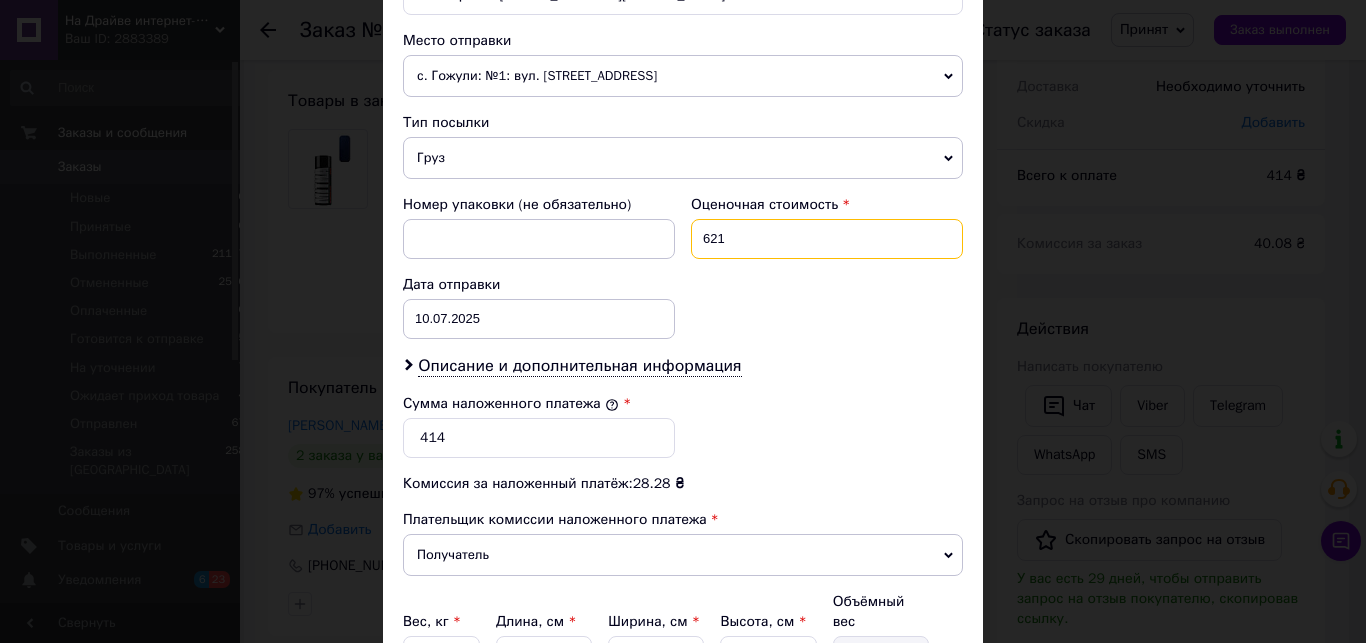 type on "621" 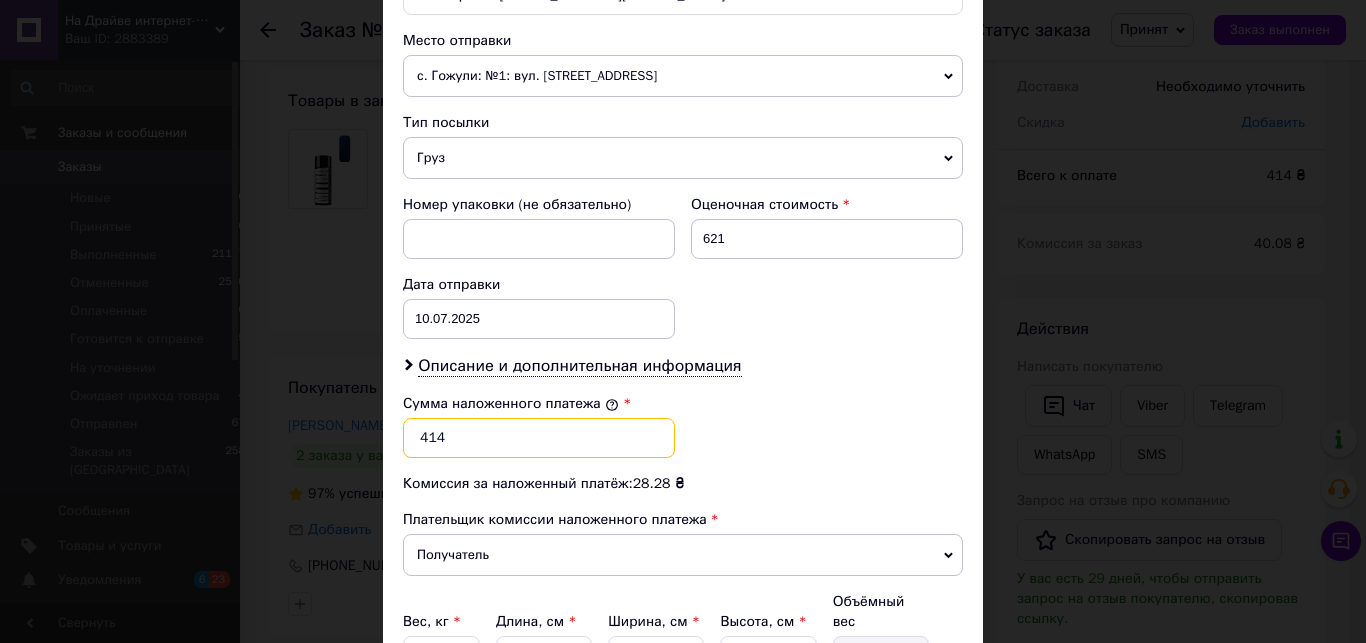 drag, startPoint x: 462, startPoint y: 437, endPoint x: 19, endPoint y: 249, distance: 481.2411 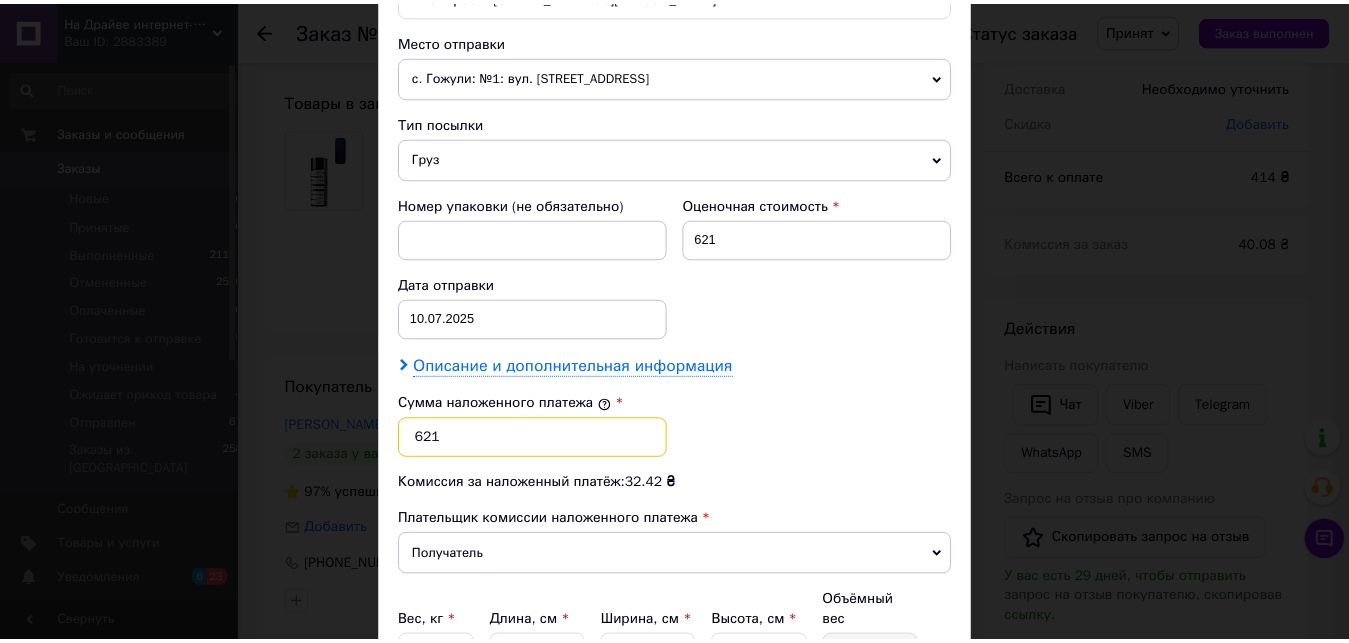 scroll, scrollTop: 883, scrollLeft: 0, axis: vertical 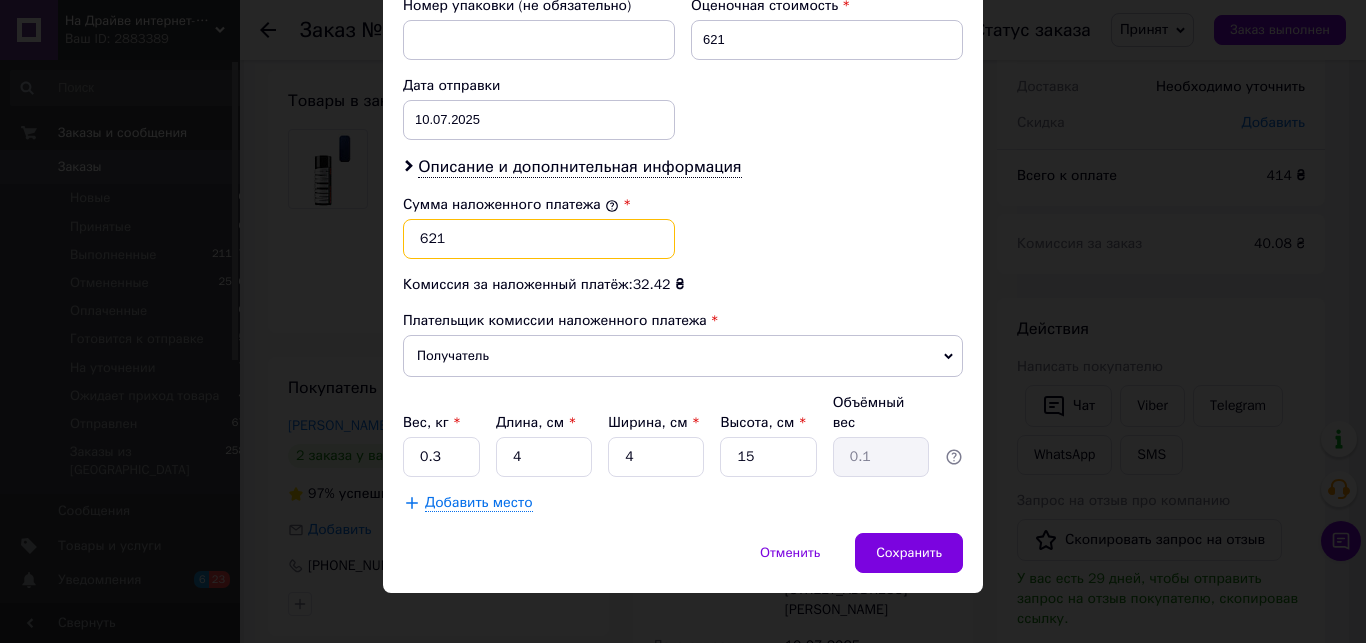 type on "621" 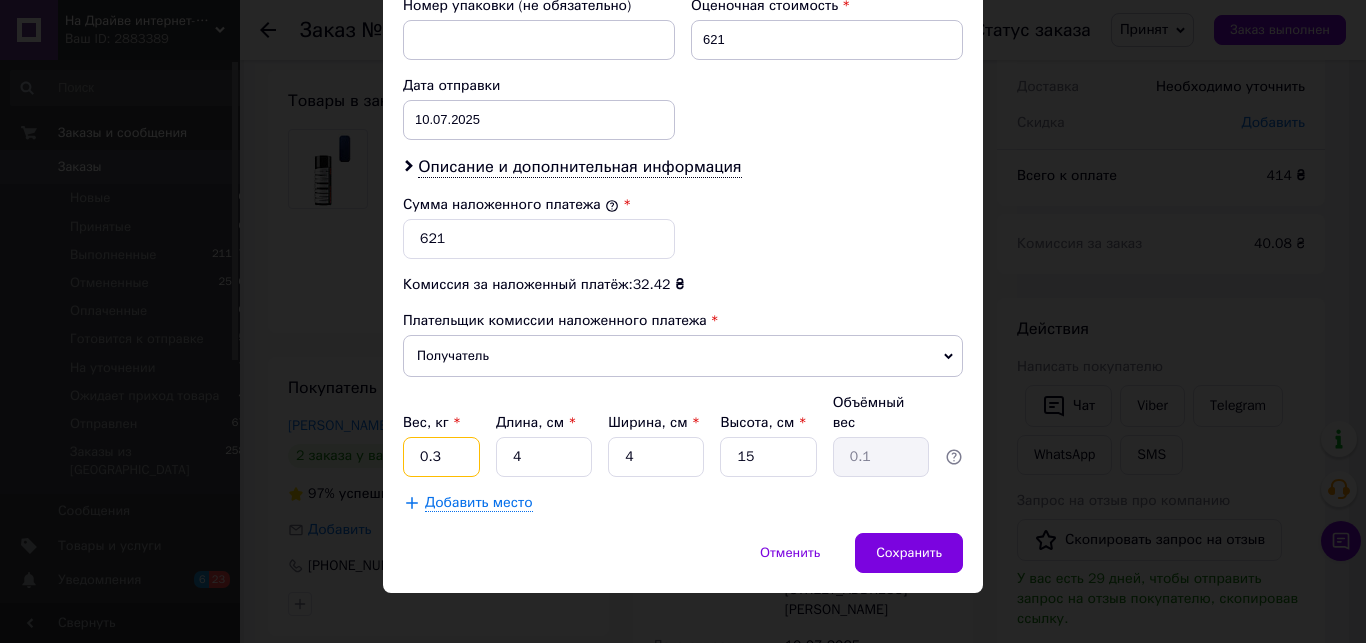 drag, startPoint x: 436, startPoint y: 441, endPoint x: 298, endPoint y: 400, distance: 143.9618 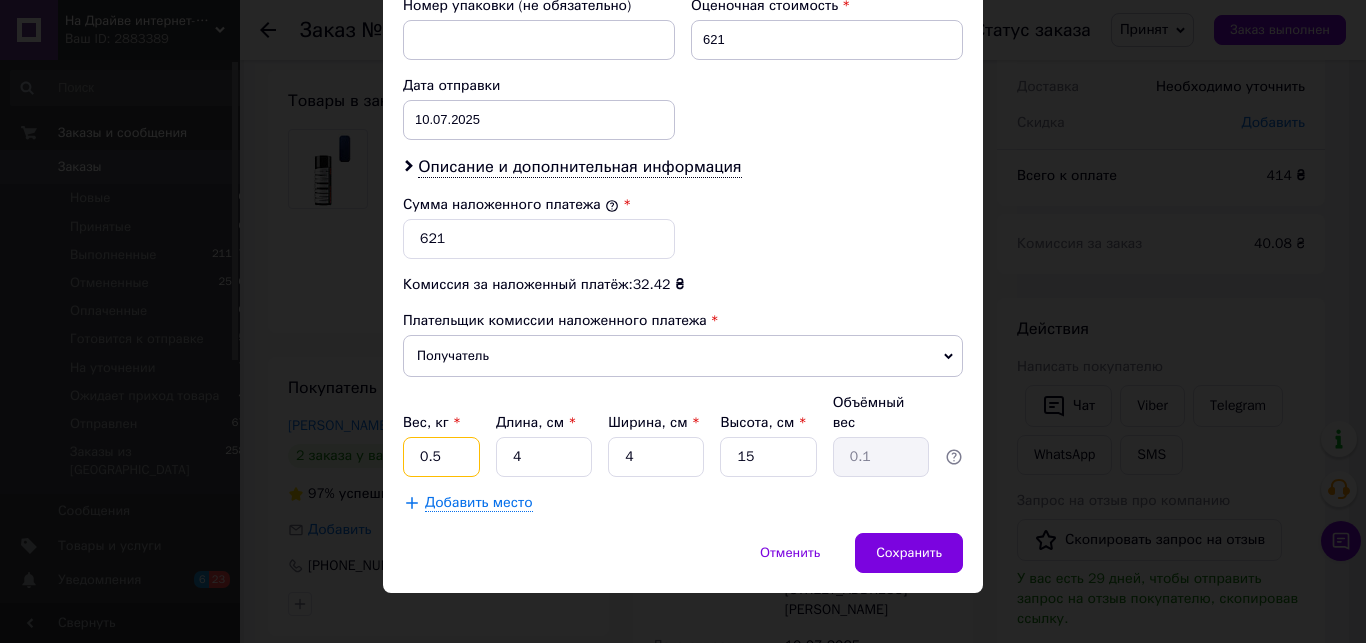 type on "0.5" 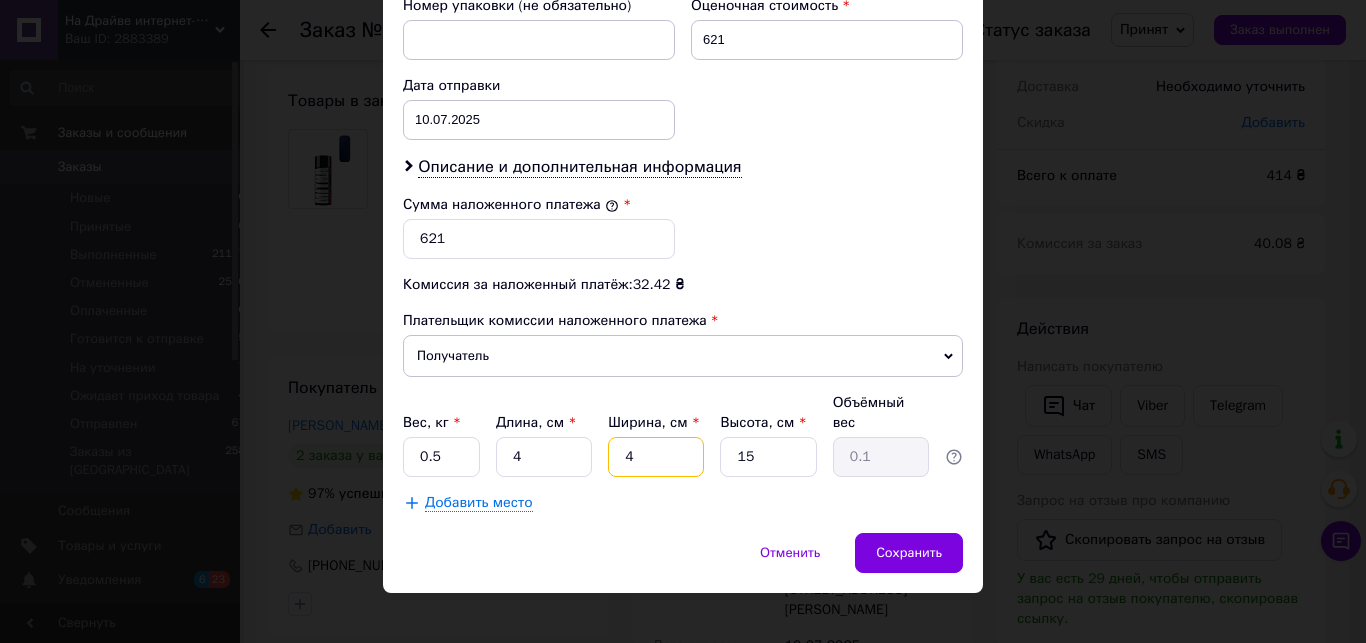 drag, startPoint x: 640, startPoint y: 436, endPoint x: 355, endPoint y: 416, distance: 285.7009 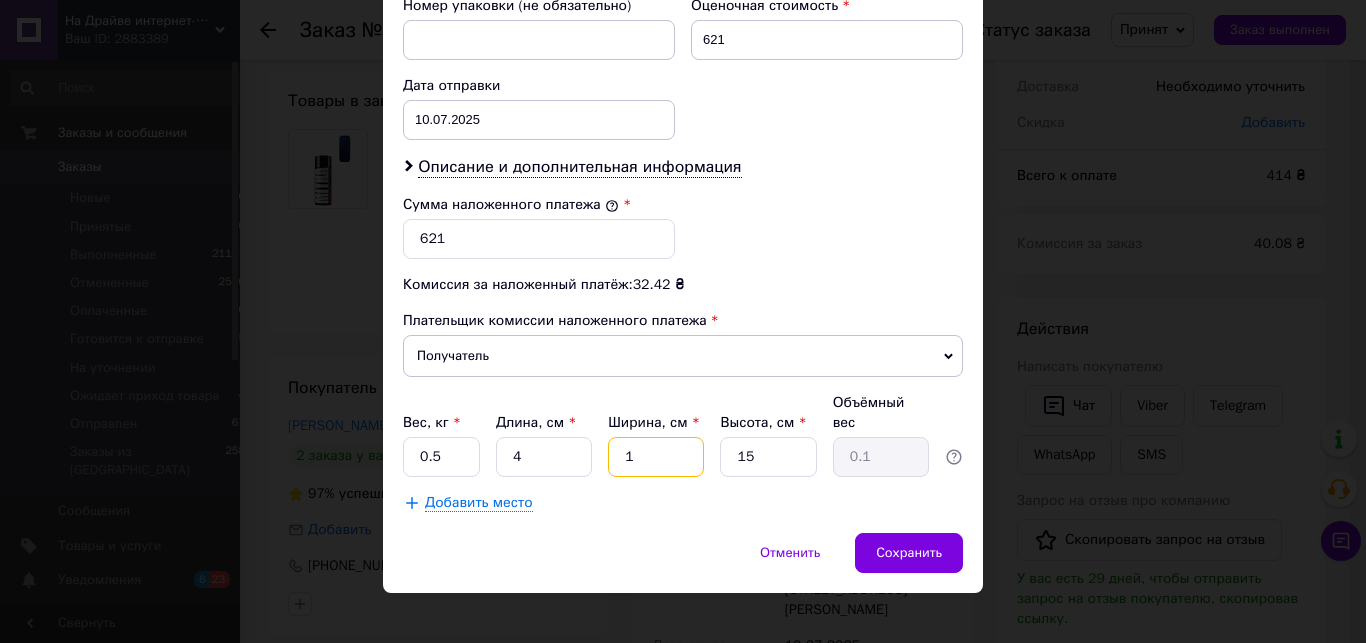 type on "12" 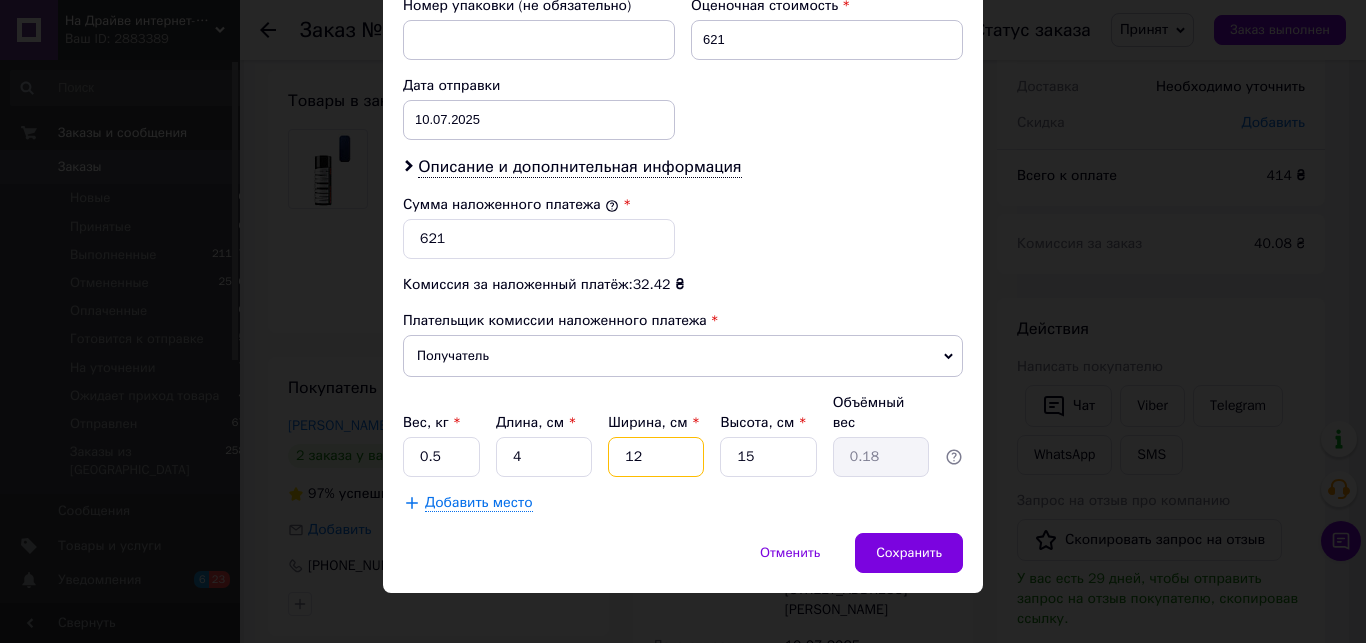 type on "1" 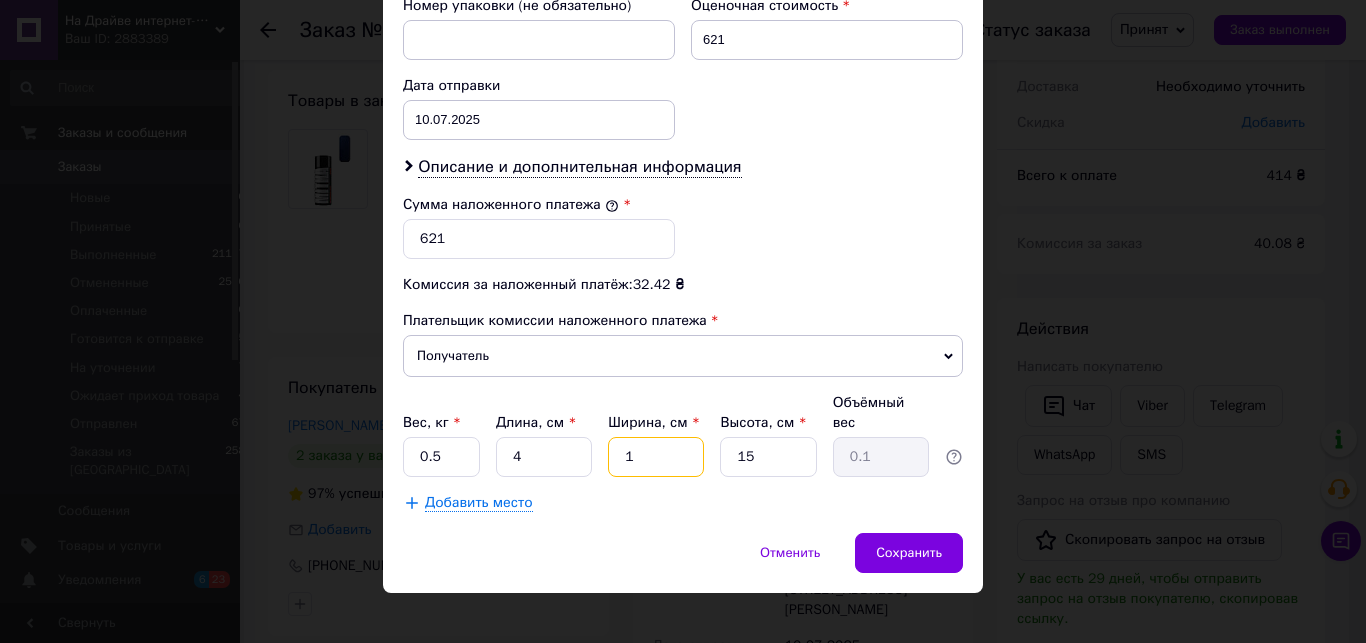 type on "15" 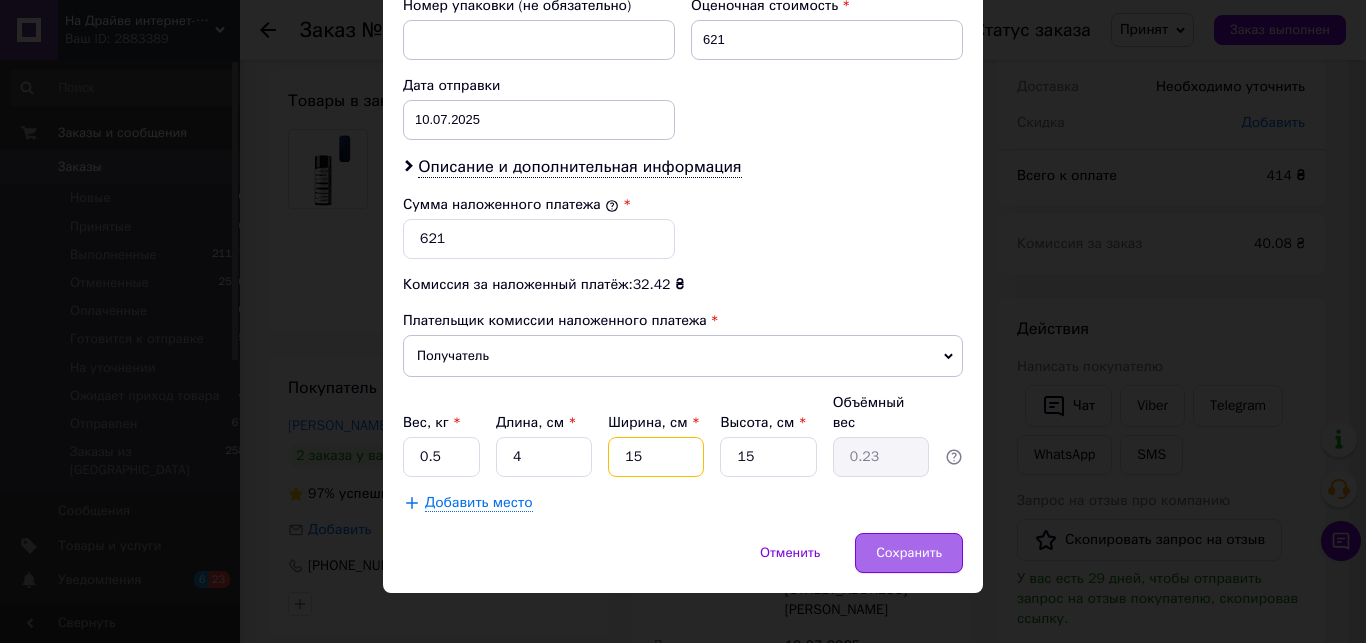type on "15" 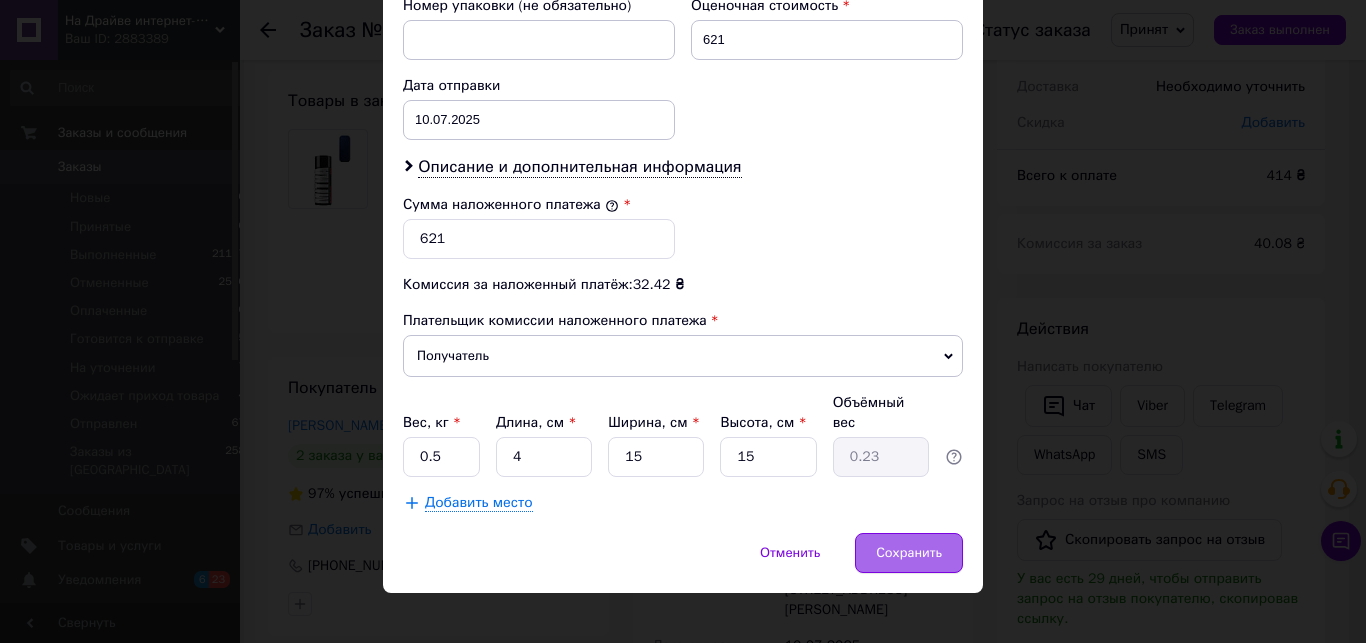 click on "Сохранить" at bounding box center [909, 553] 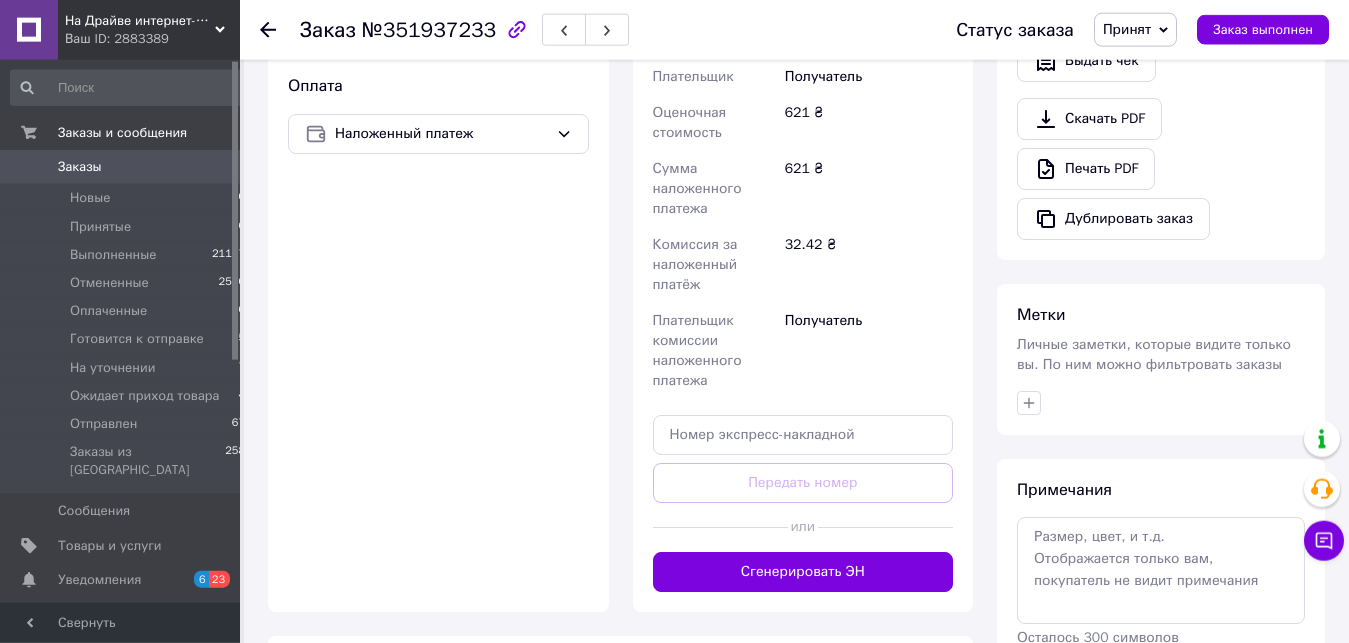 scroll, scrollTop: 714, scrollLeft: 0, axis: vertical 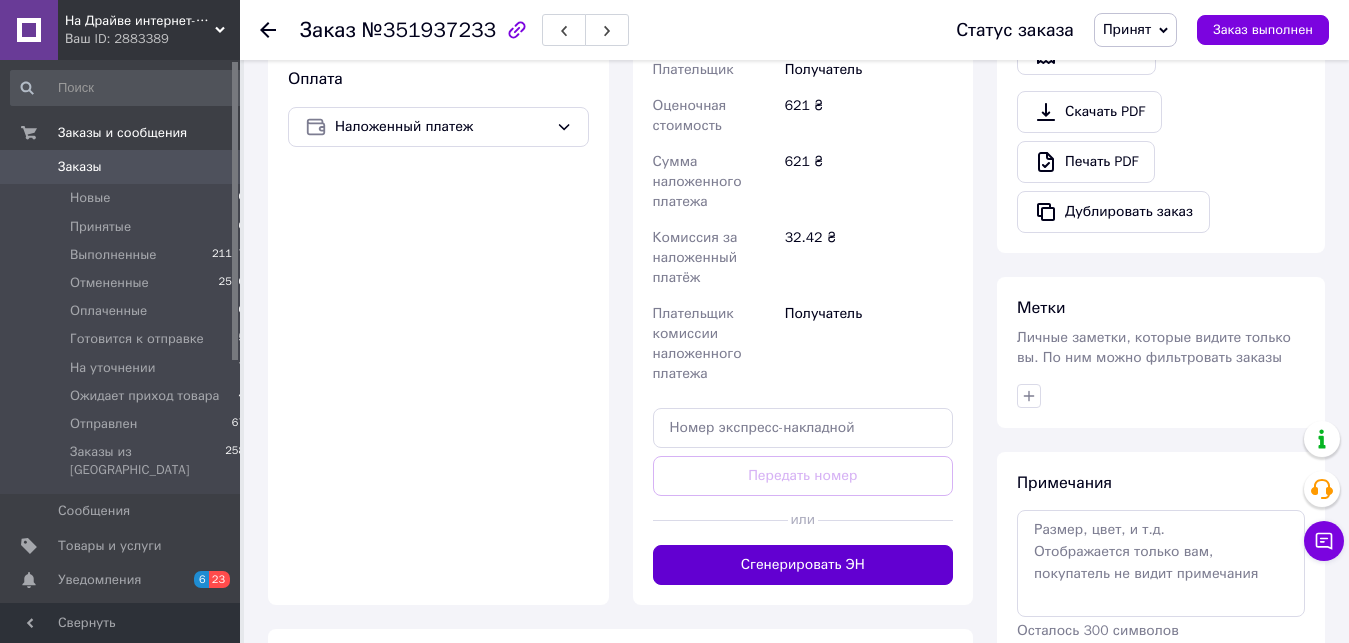 click on "Сгенерировать ЭН" at bounding box center [803, 565] 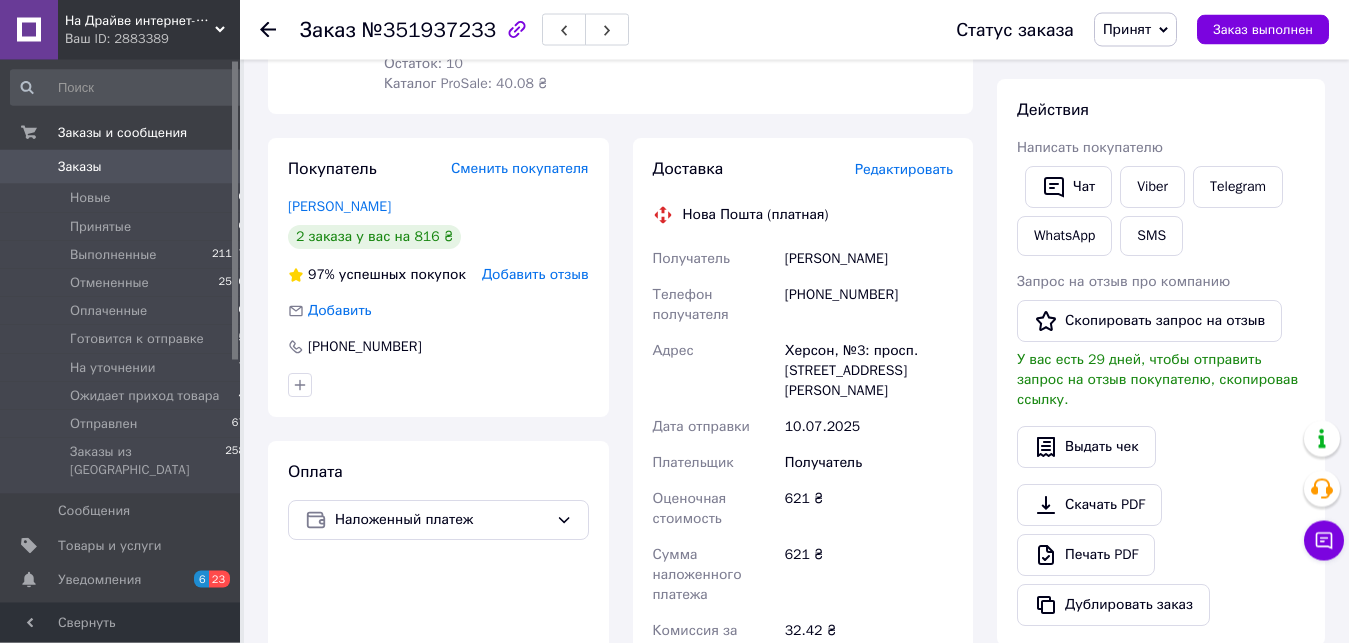 scroll, scrollTop: 306, scrollLeft: 0, axis: vertical 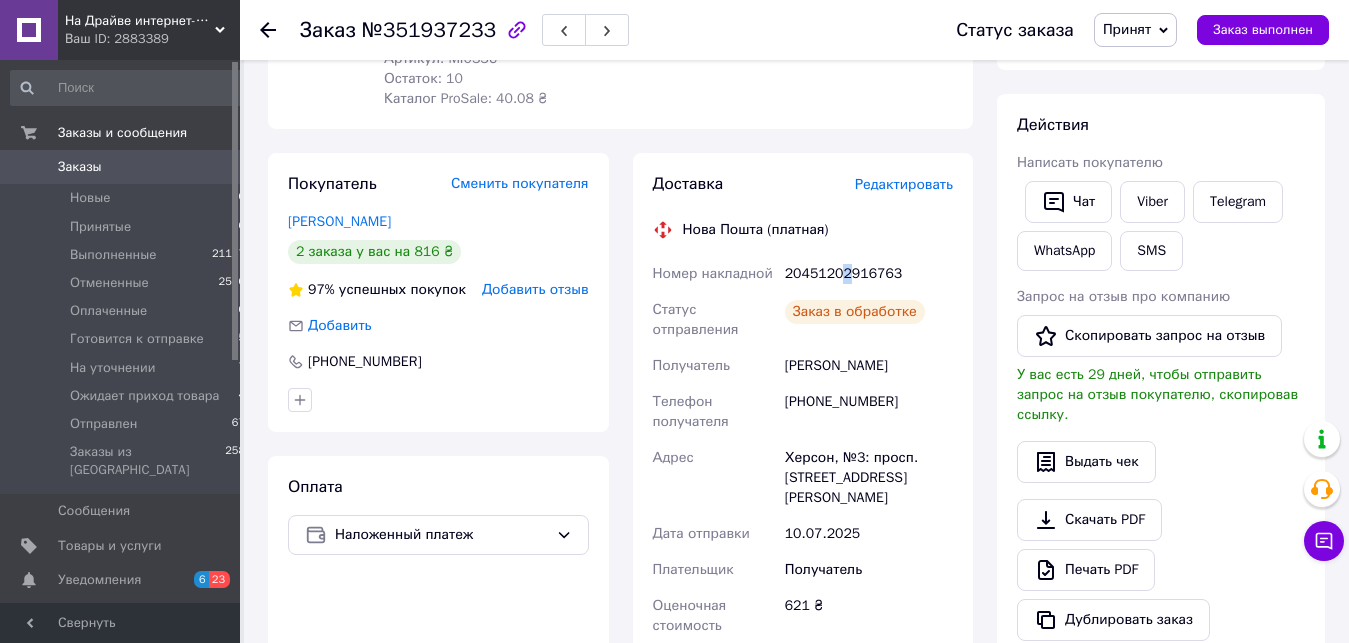 click on "20451202916763" at bounding box center (869, 274) 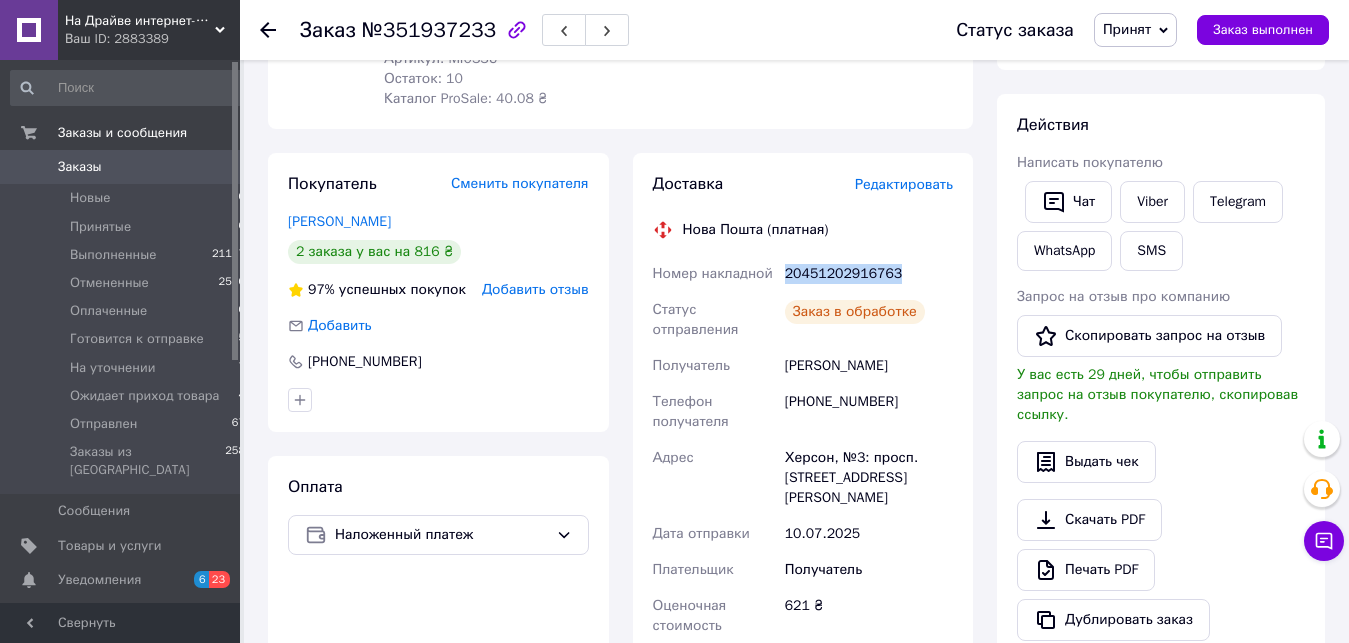 click on "20451202916763" at bounding box center (869, 274) 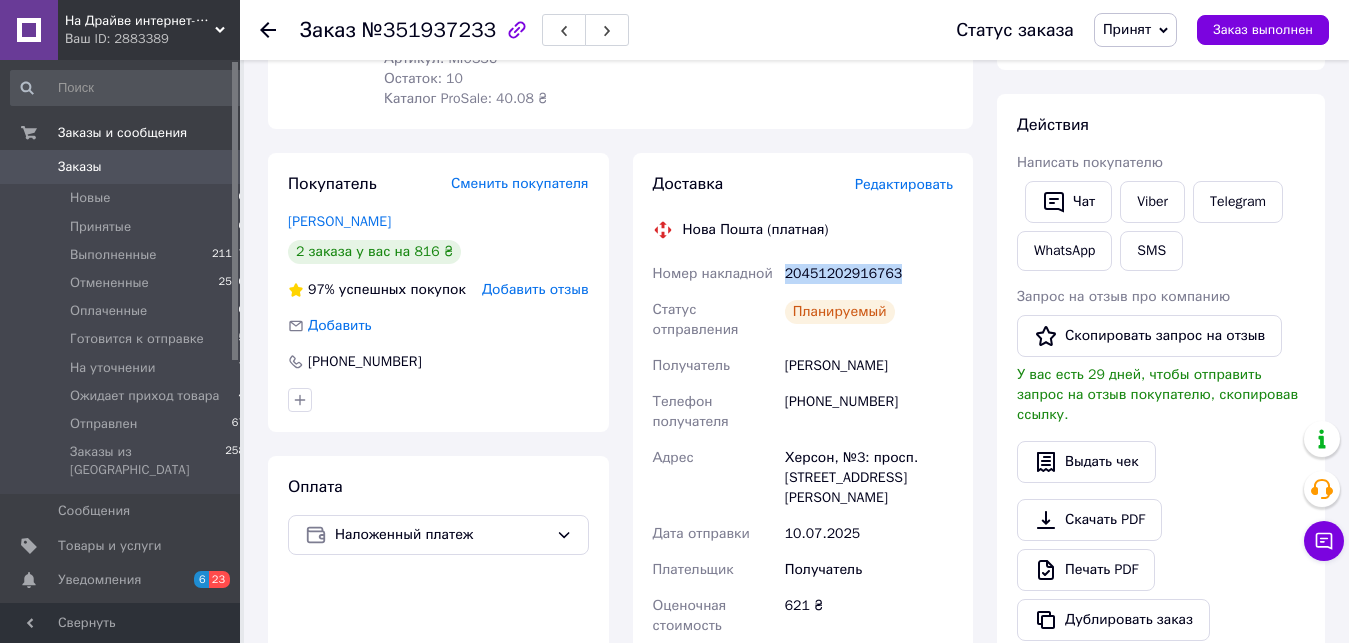click on "Принят" at bounding box center [1127, 29] 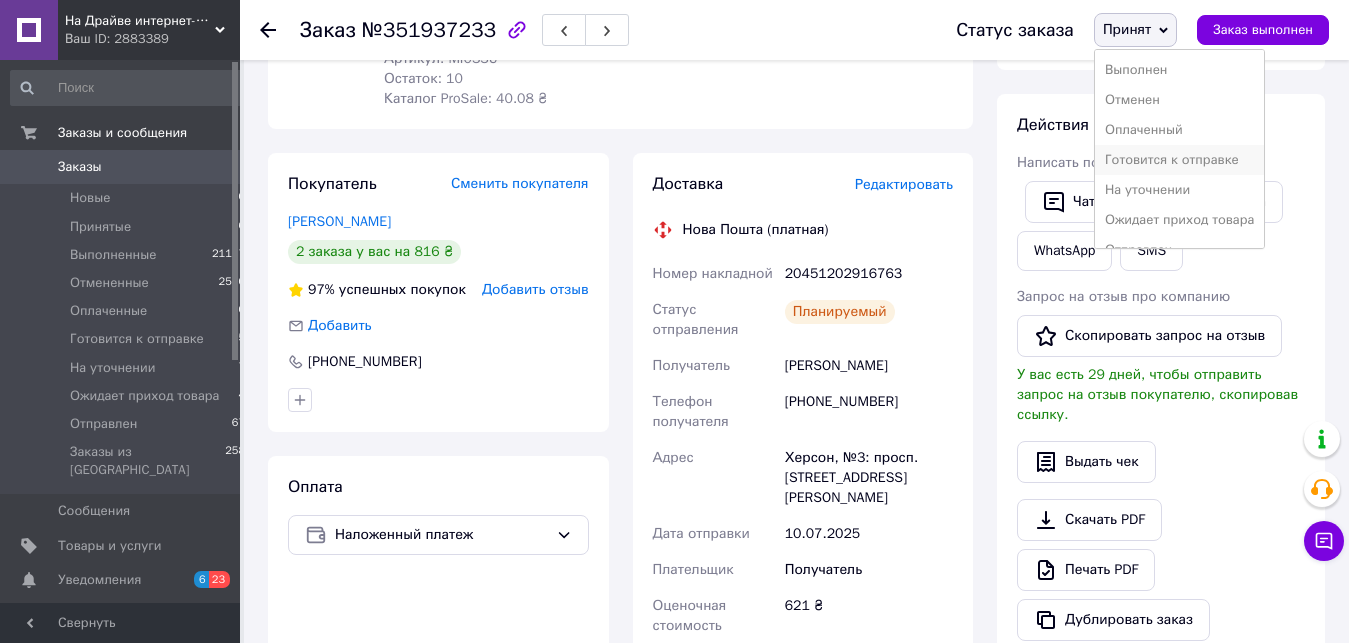 click on "Готовится к отправке" at bounding box center (1180, 160) 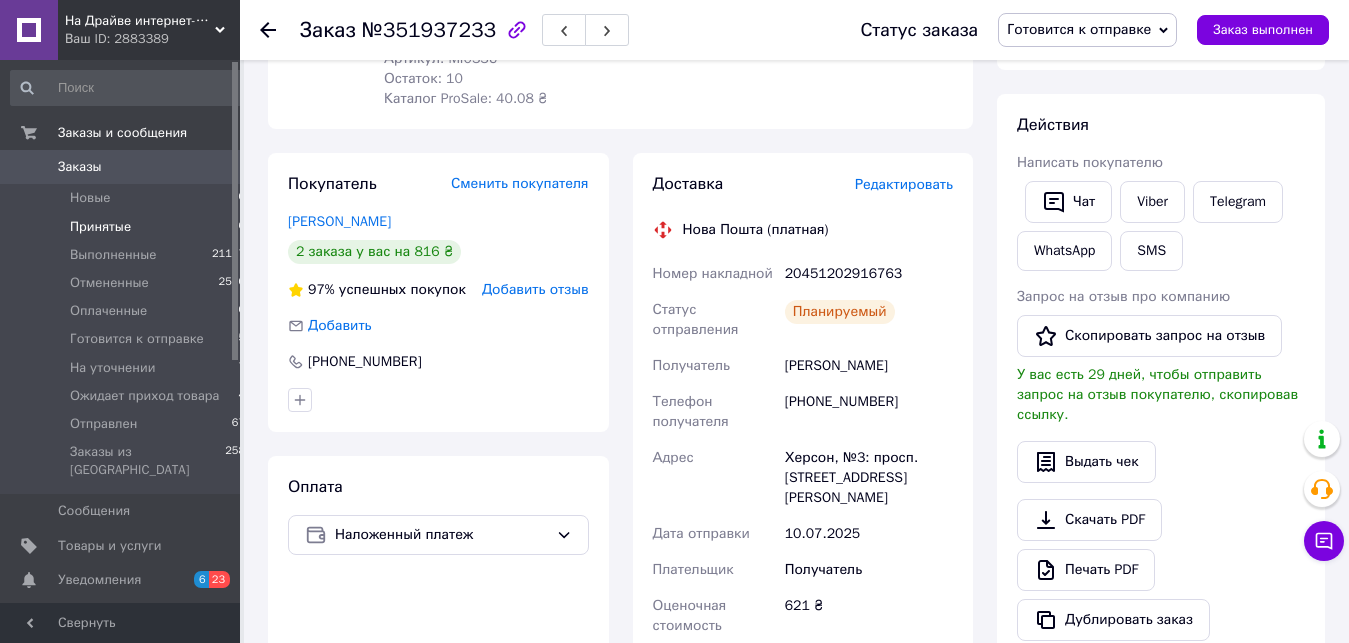 click on "Принятые" at bounding box center (100, 227) 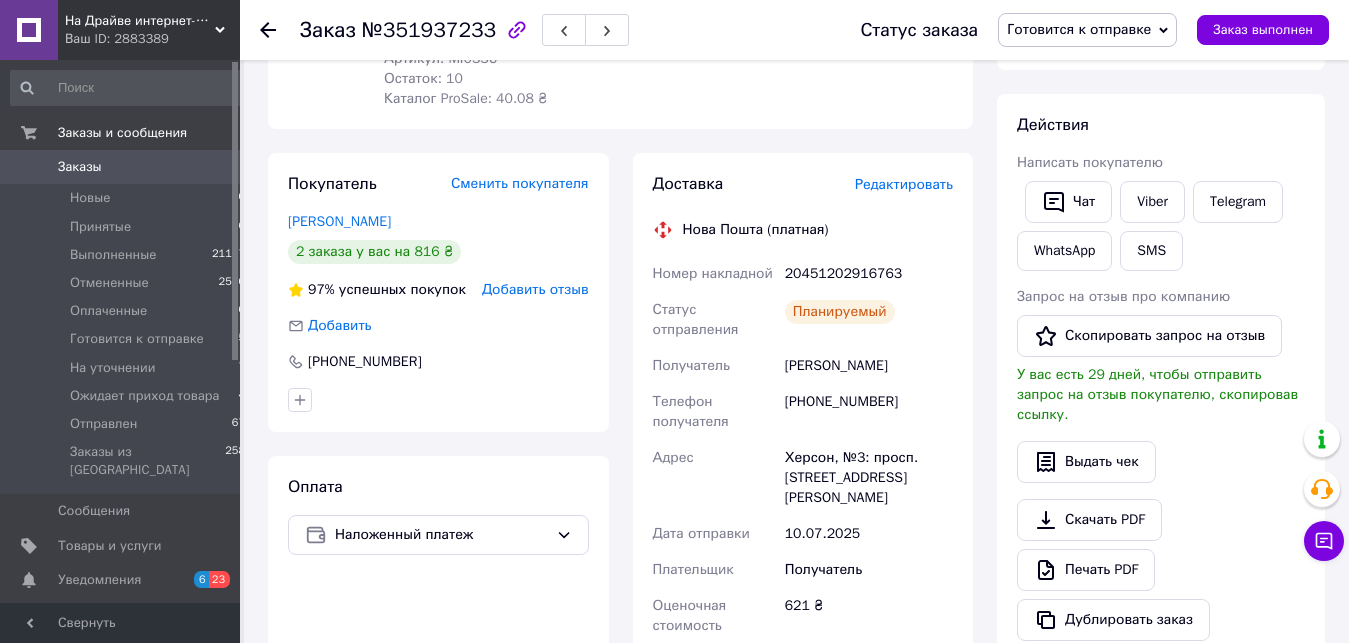 scroll, scrollTop: 0, scrollLeft: 0, axis: both 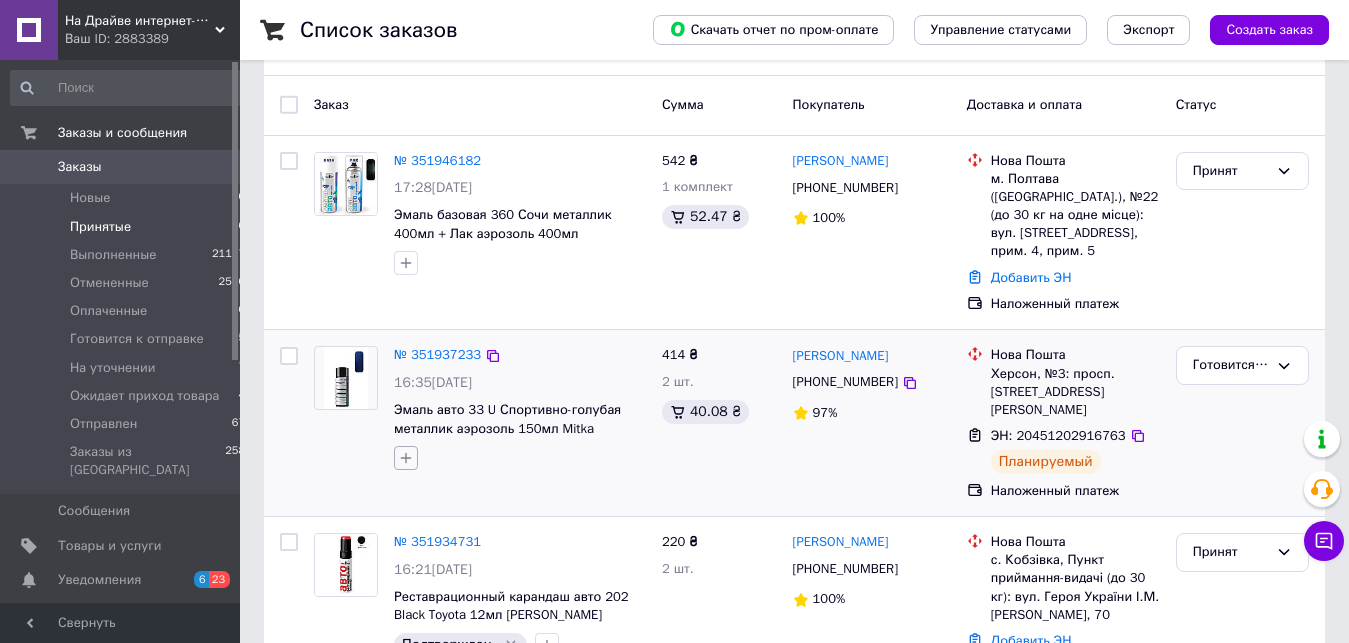 click 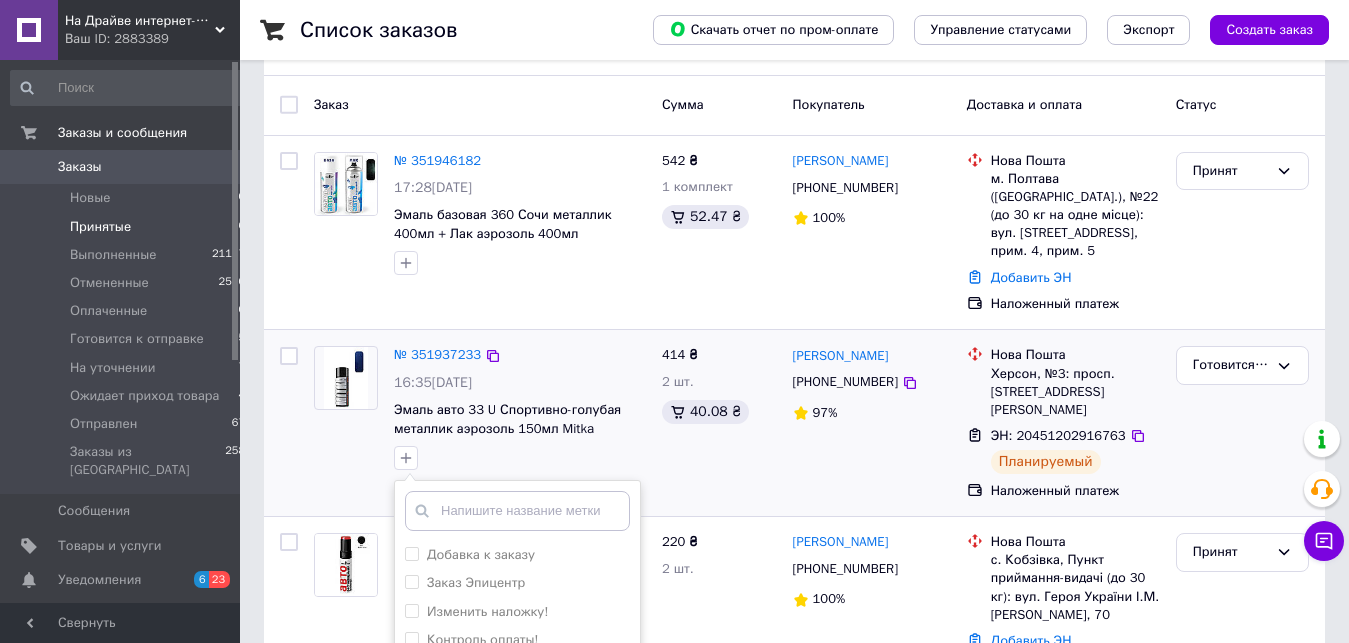 scroll, scrollTop: 618, scrollLeft: 0, axis: vertical 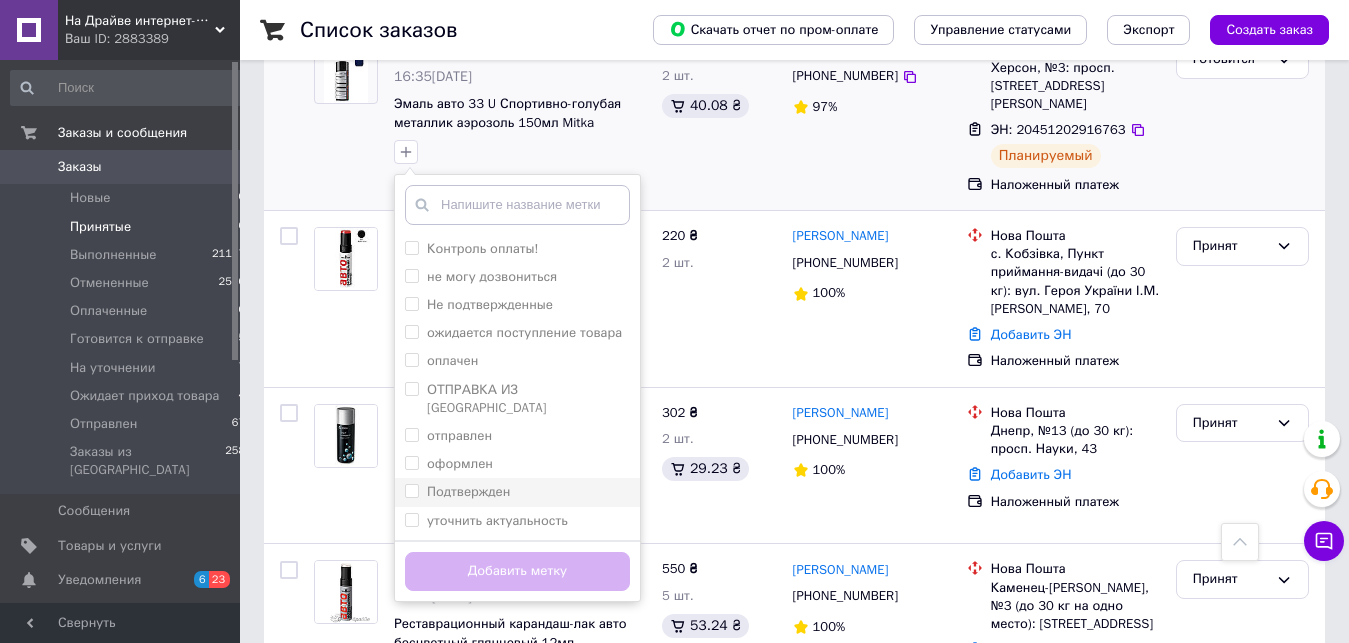 click on "Подтвержден" at bounding box center [411, 490] 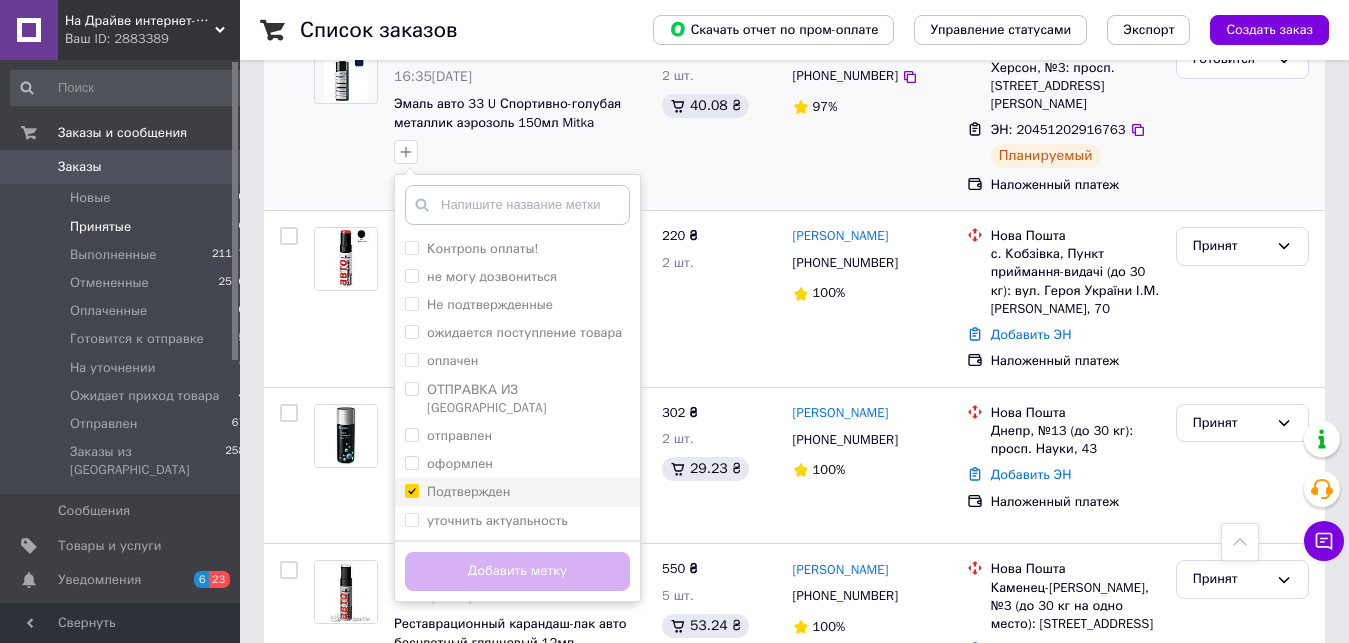 checkbox on "true" 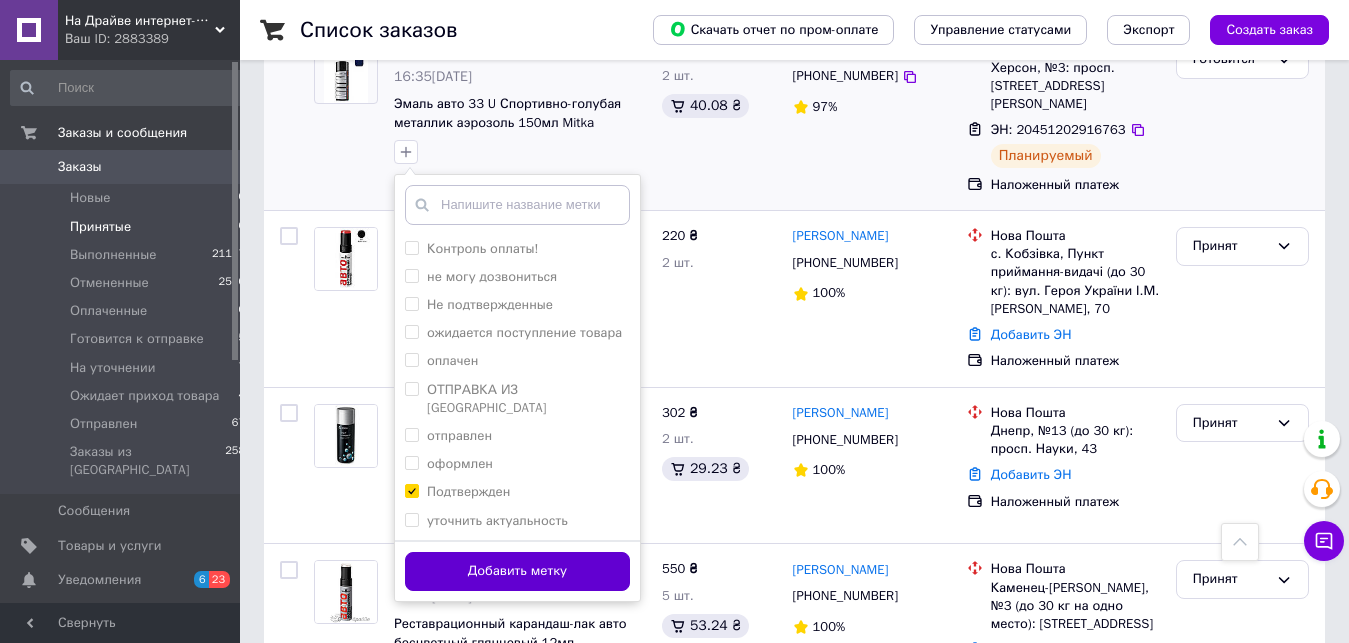 click on "Добавить метку" at bounding box center (517, 571) 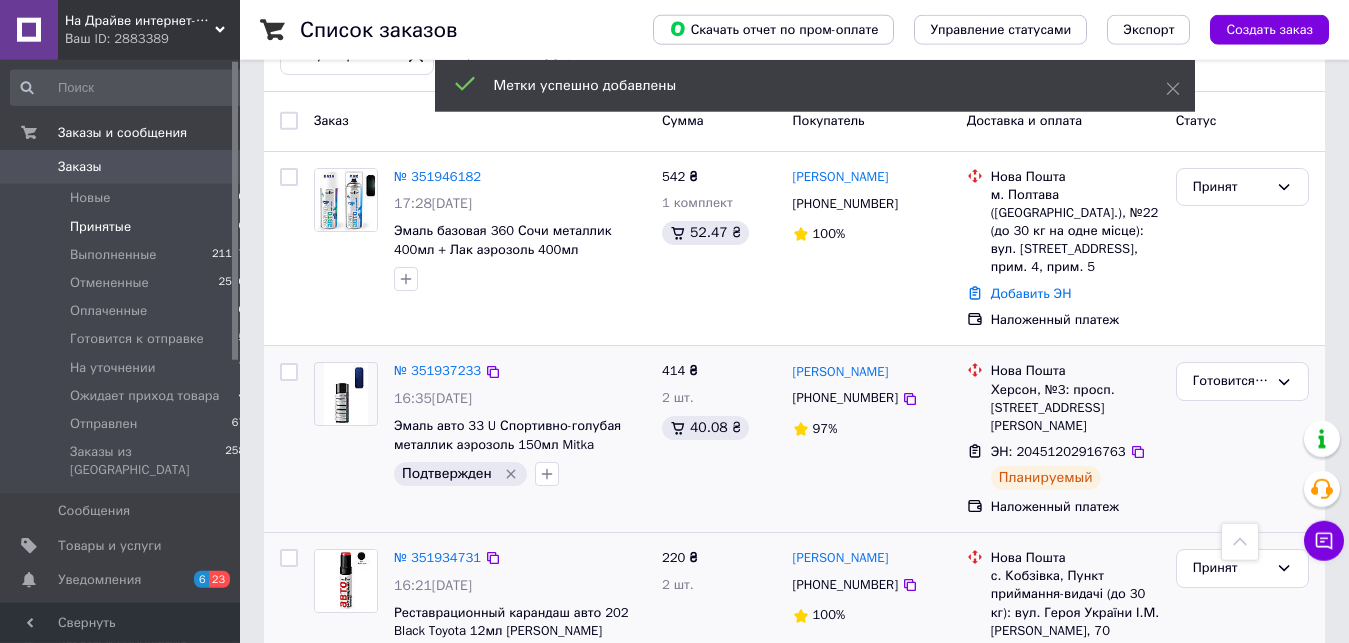 scroll, scrollTop: 210, scrollLeft: 0, axis: vertical 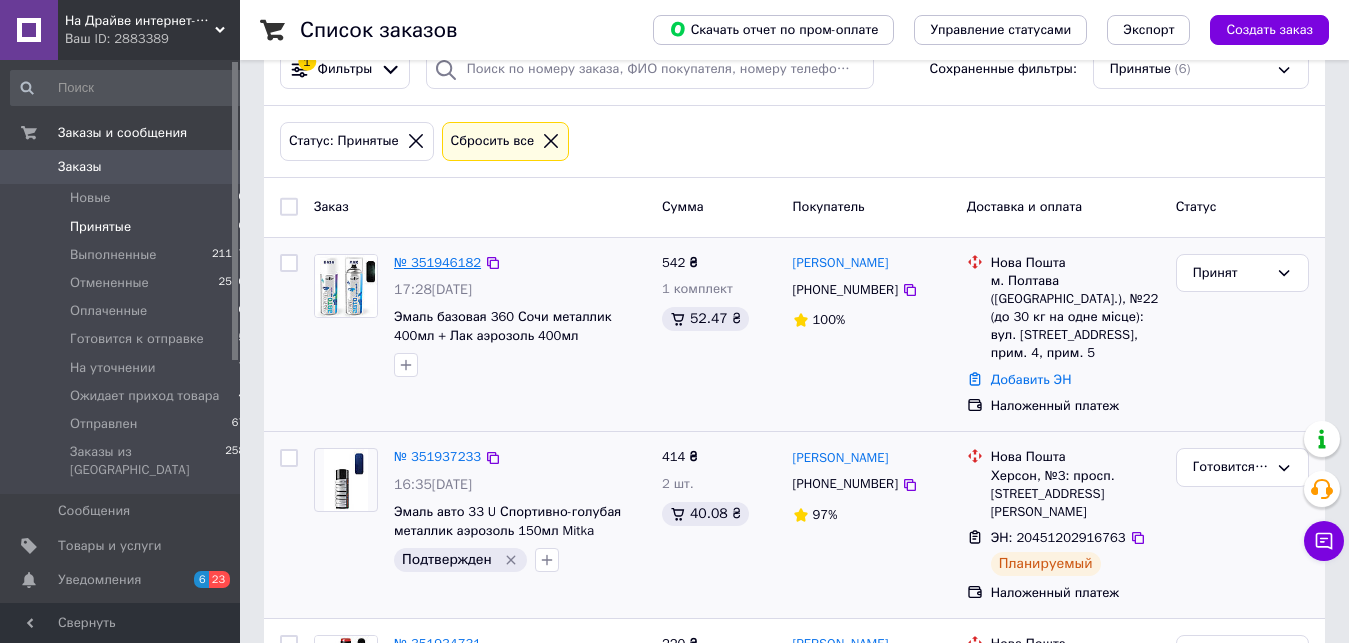 click on "№ 351946182" at bounding box center [437, 262] 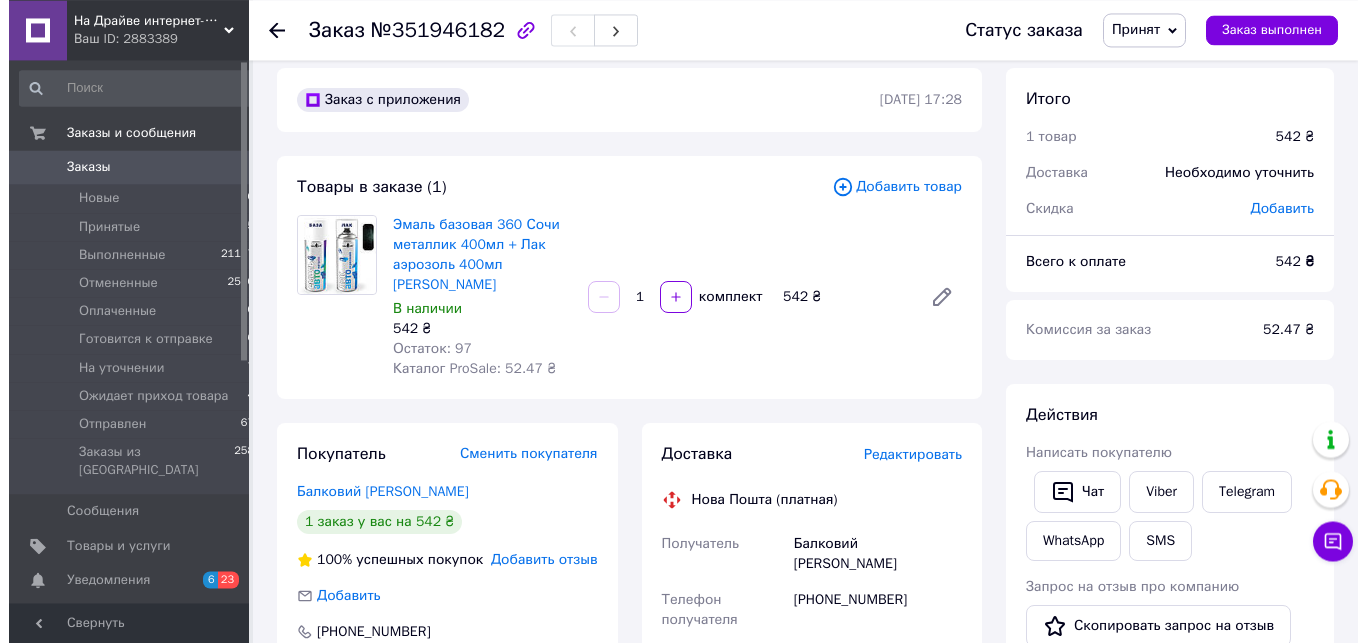scroll, scrollTop: 0, scrollLeft: 0, axis: both 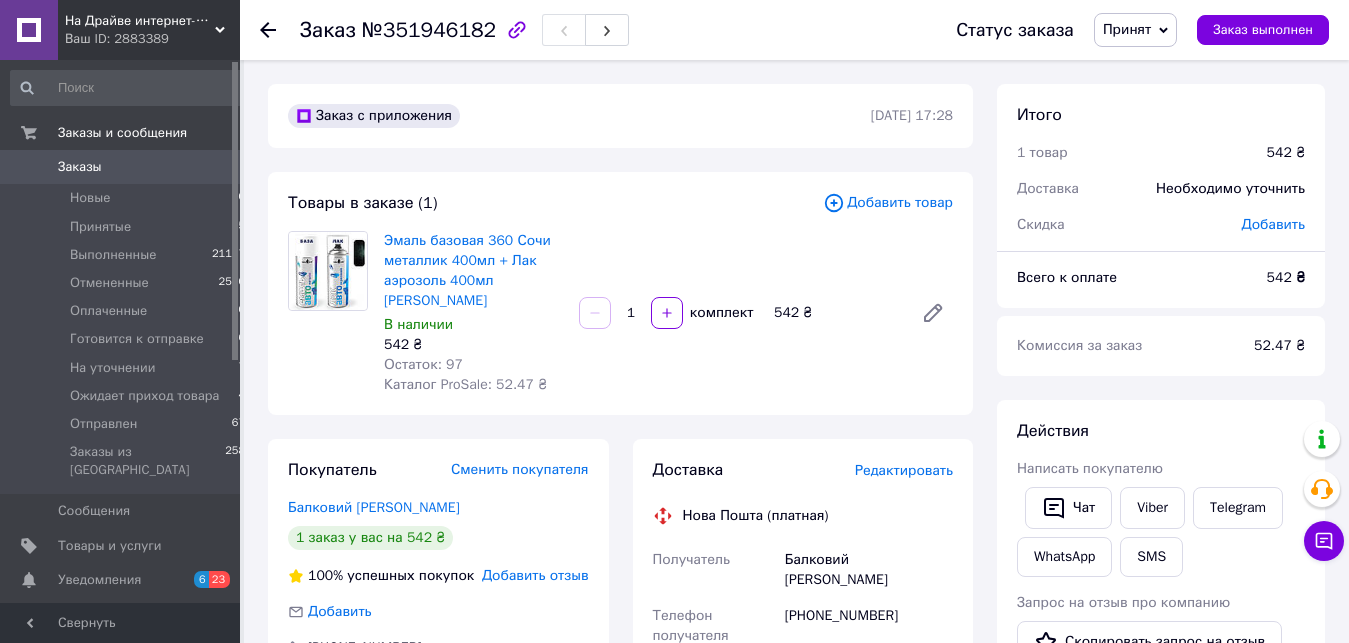 click on "Редактировать" at bounding box center [904, 470] 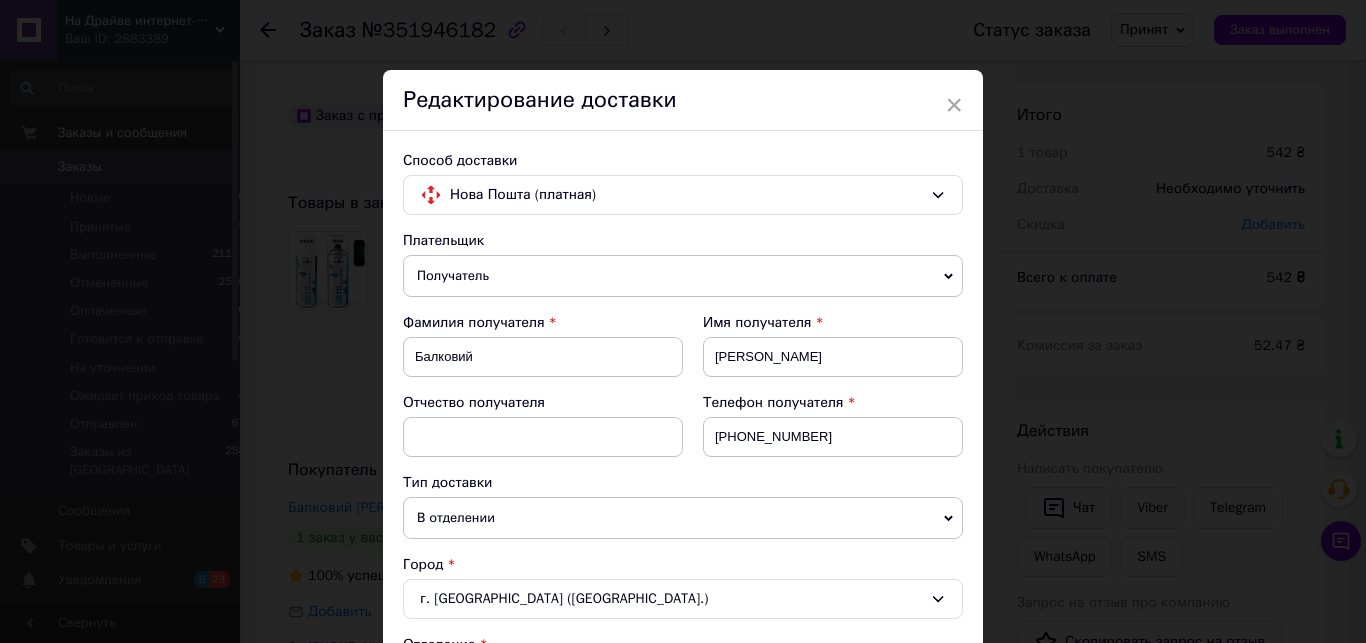 scroll, scrollTop: 456, scrollLeft: 0, axis: vertical 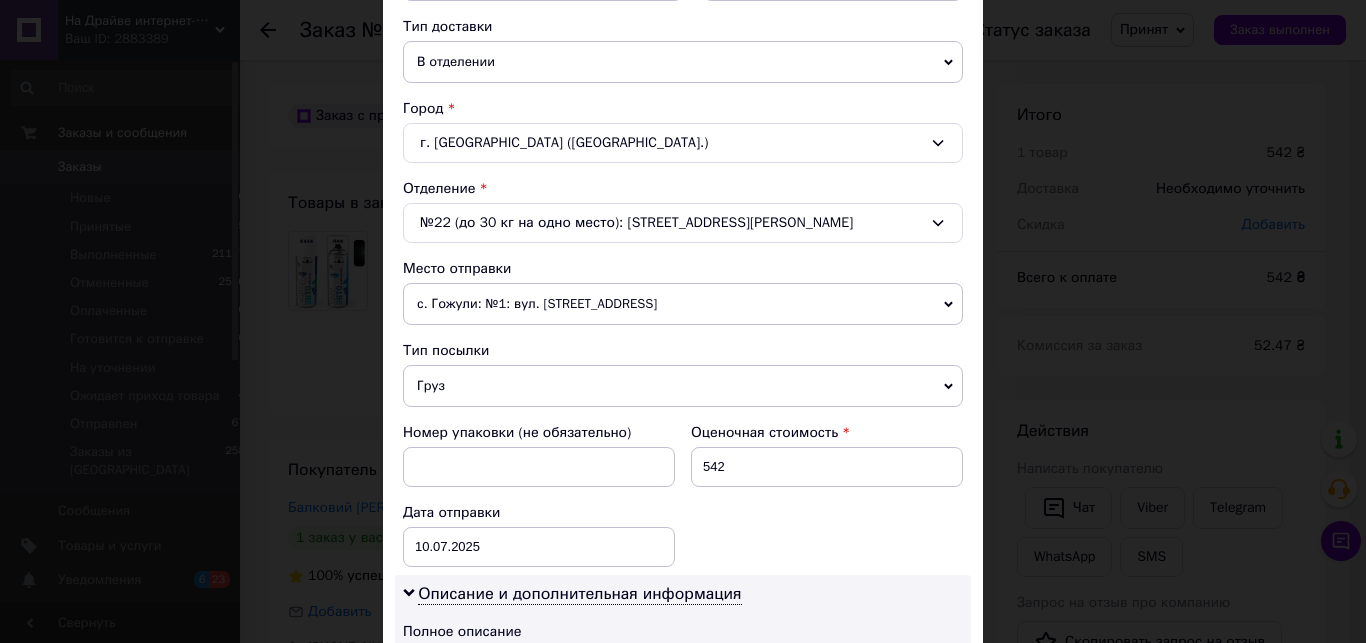 click on "с. Гожули: №1: вул. [STREET_ADDRESS]" at bounding box center (683, 304) 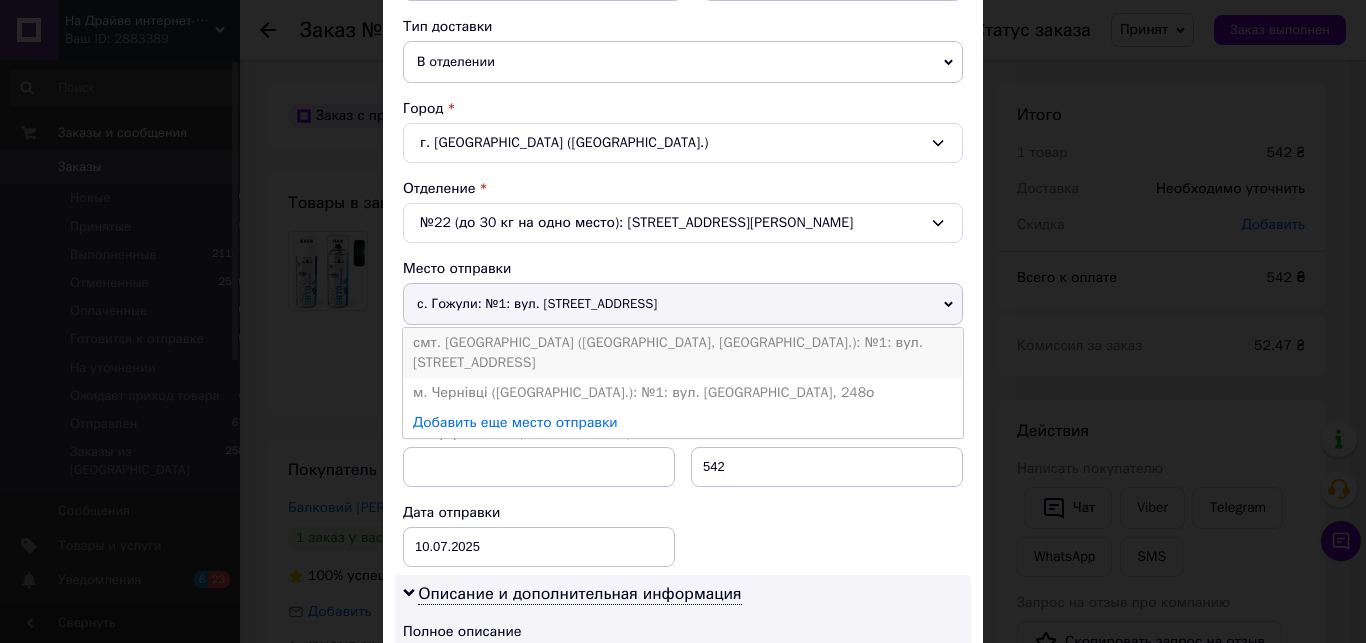 click on "смт. [GEOGRAPHIC_DATA] ([GEOGRAPHIC_DATA], [GEOGRAPHIC_DATA].): №1: вул. [STREET_ADDRESS]" at bounding box center (683, 353) 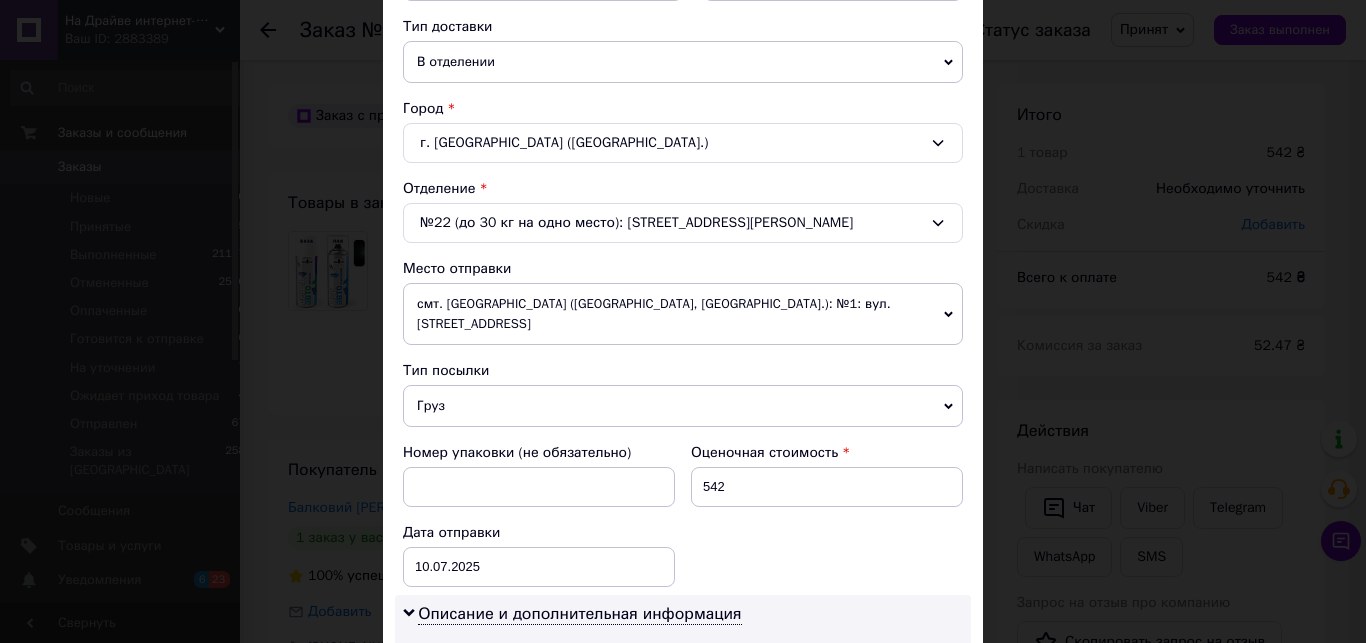 scroll, scrollTop: 798, scrollLeft: 0, axis: vertical 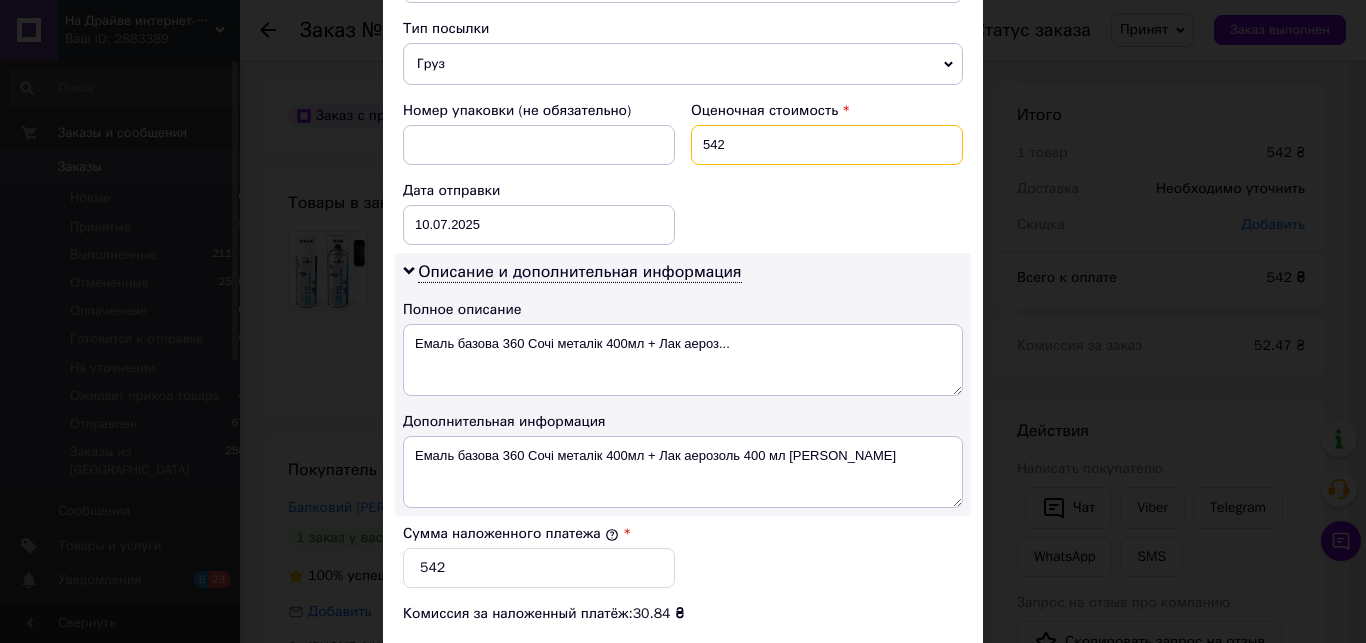 drag, startPoint x: 723, startPoint y: 120, endPoint x: 558, endPoint y: 76, distance: 170.76591 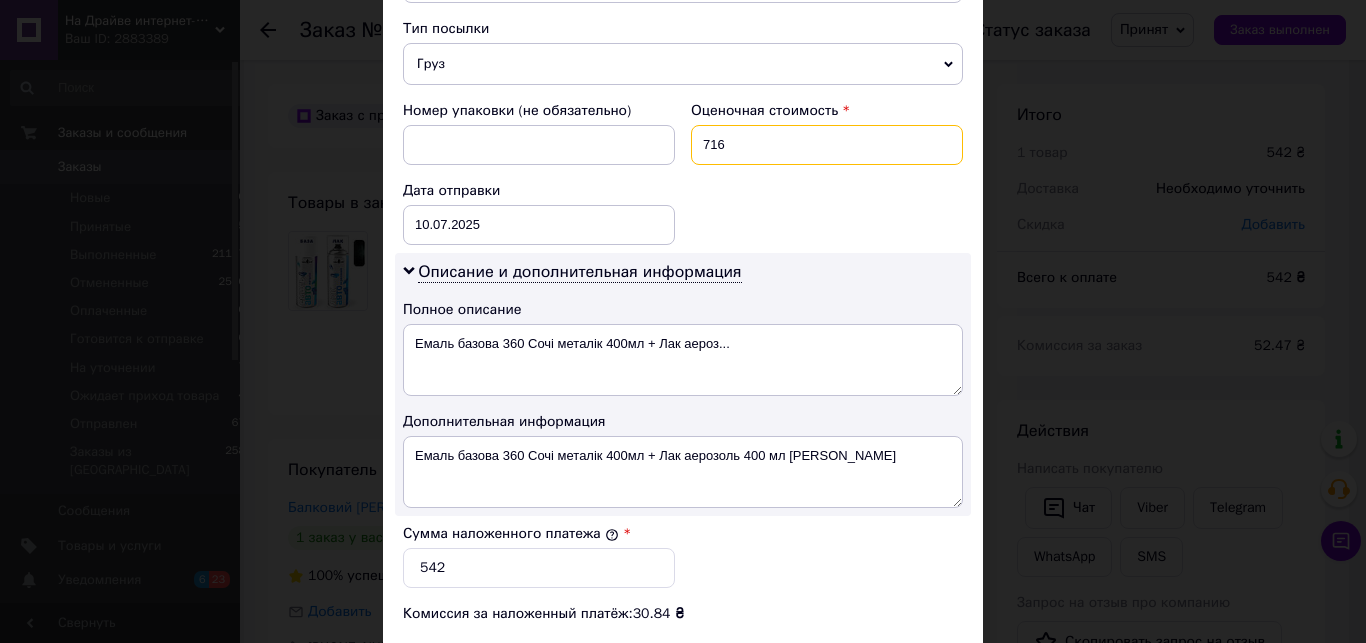 type on "716" 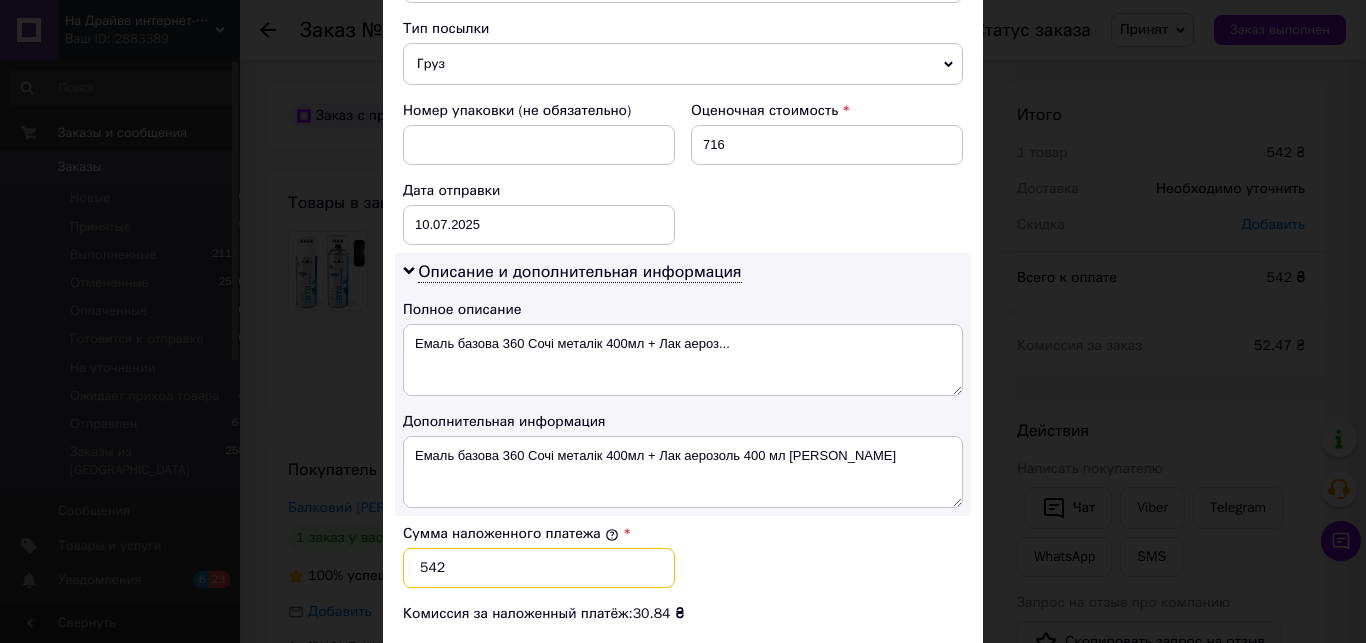 drag, startPoint x: 453, startPoint y: 546, endPoint x: 251, endPoint y: 517, distance: 204.07106 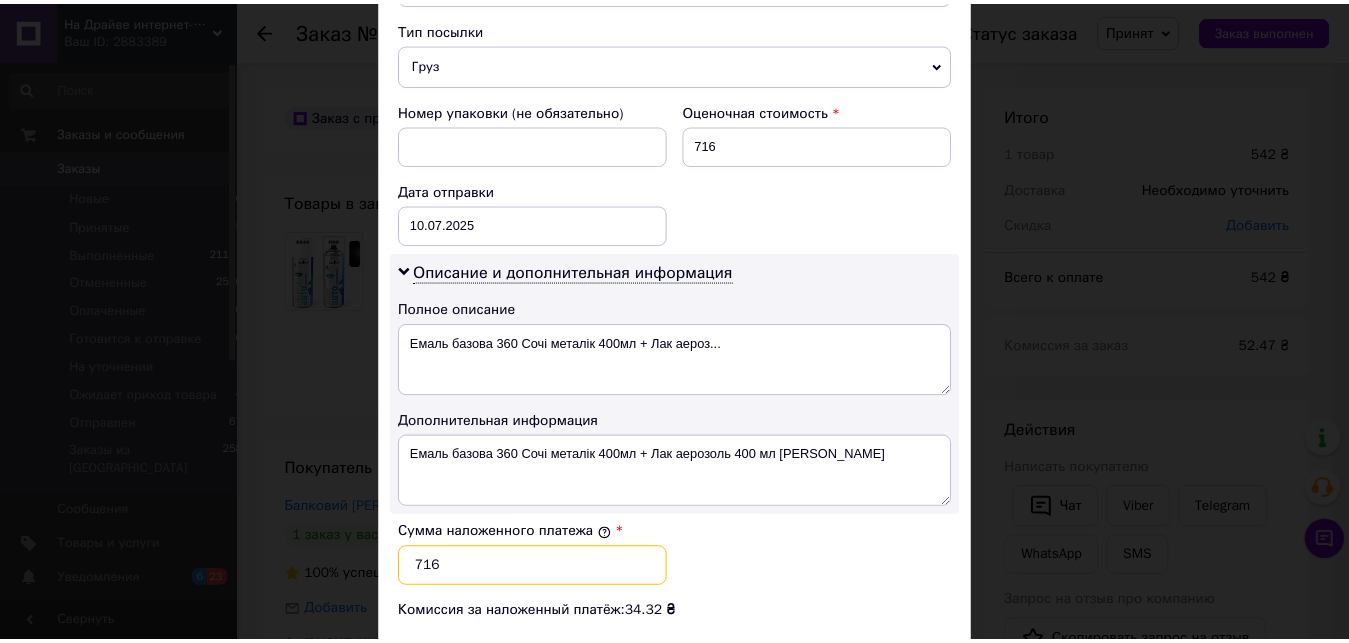 scroll, scrollTop: 1107, scrollLeft: 0, axis: vertical 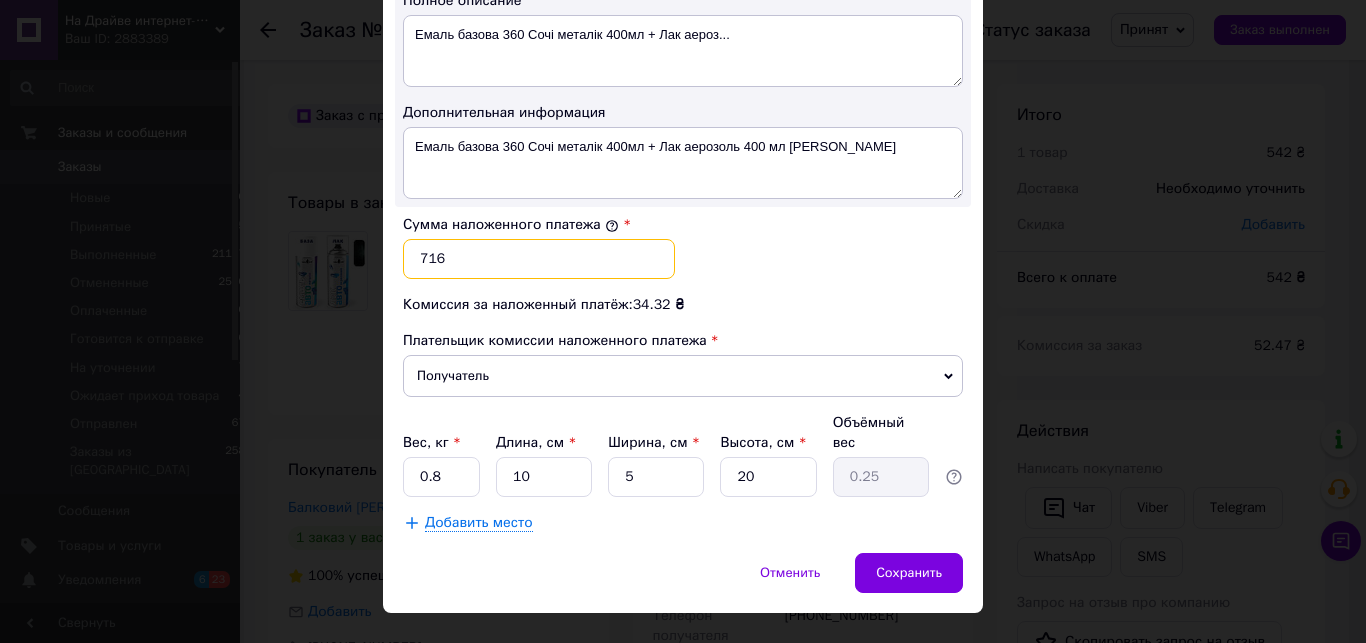 type on "716" 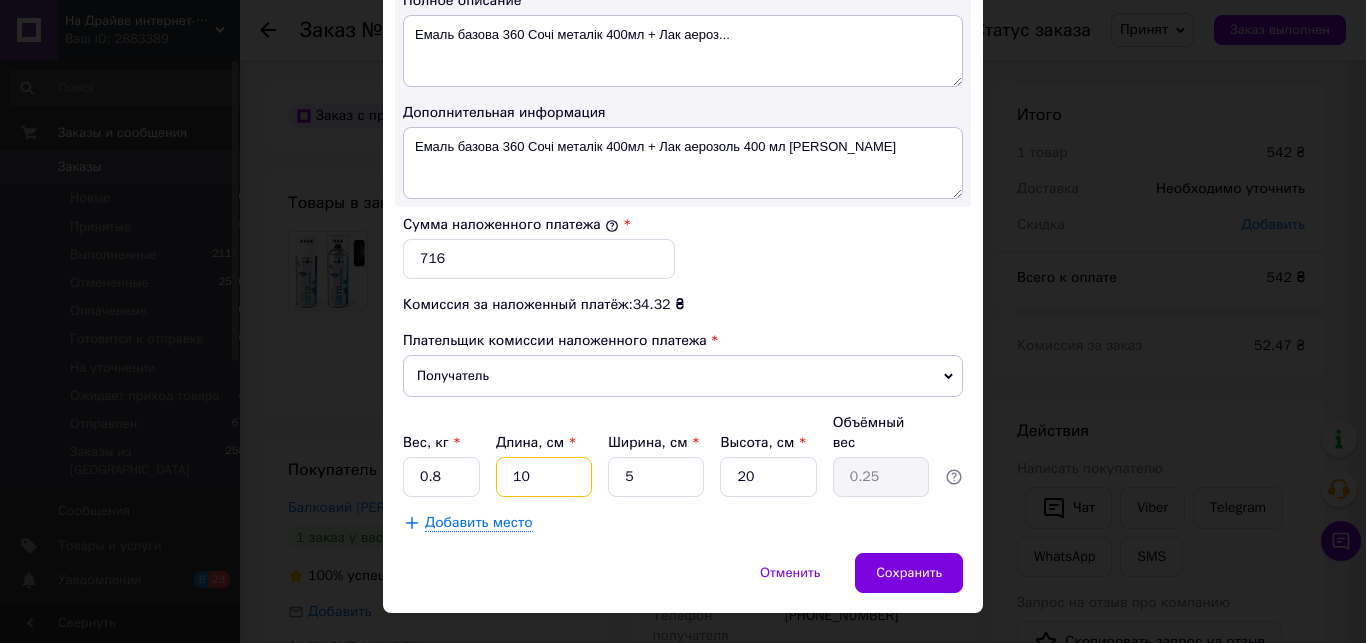drag, startPoint x: 540, startPoint y: 438, endPoint x: 467, endPoint y: 426, distance: 73.97973 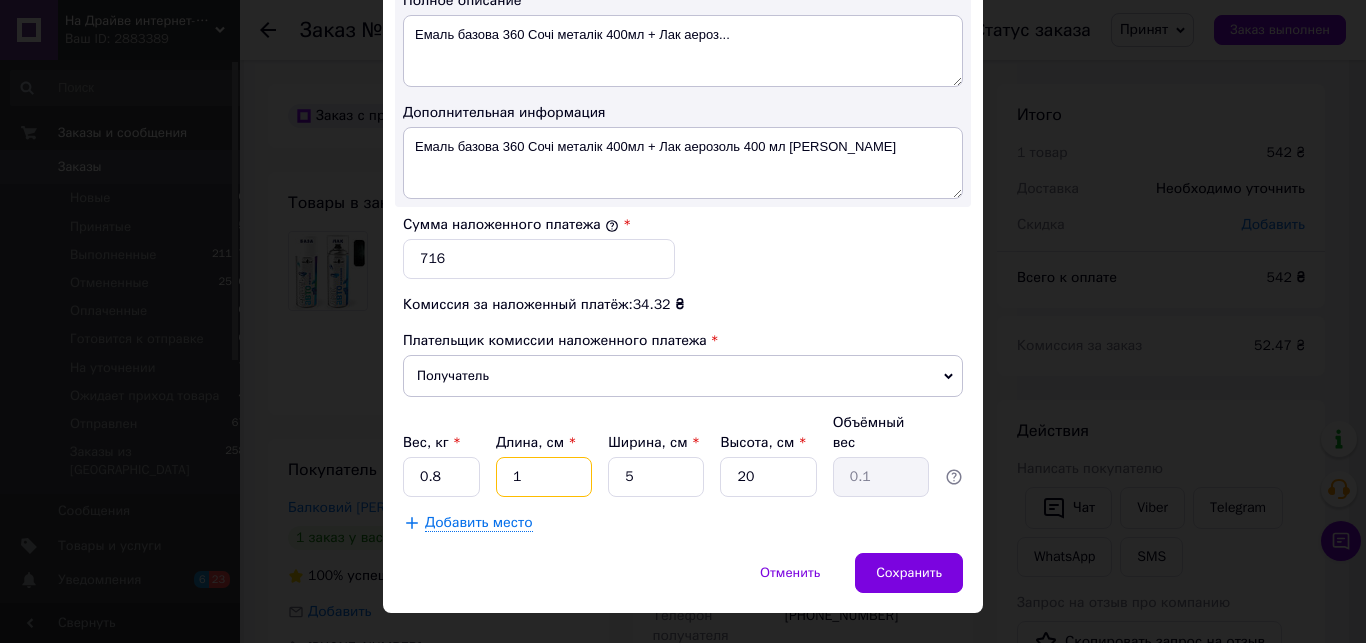 type on "15" 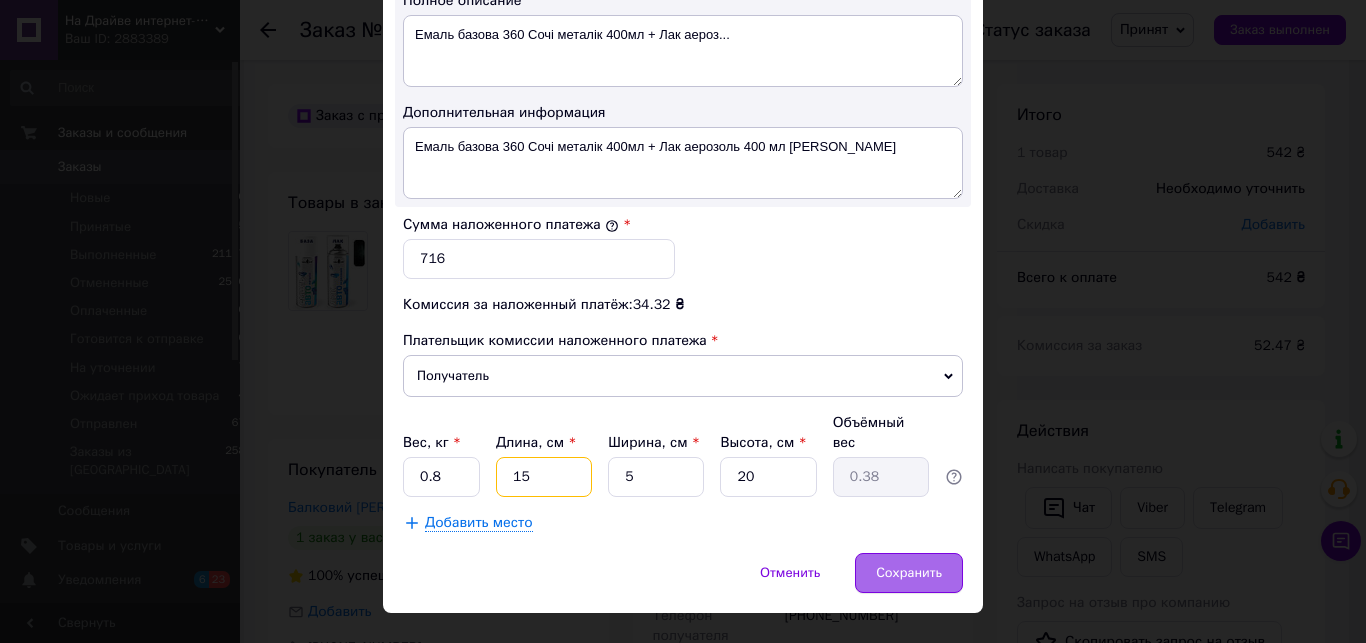 type on "15" 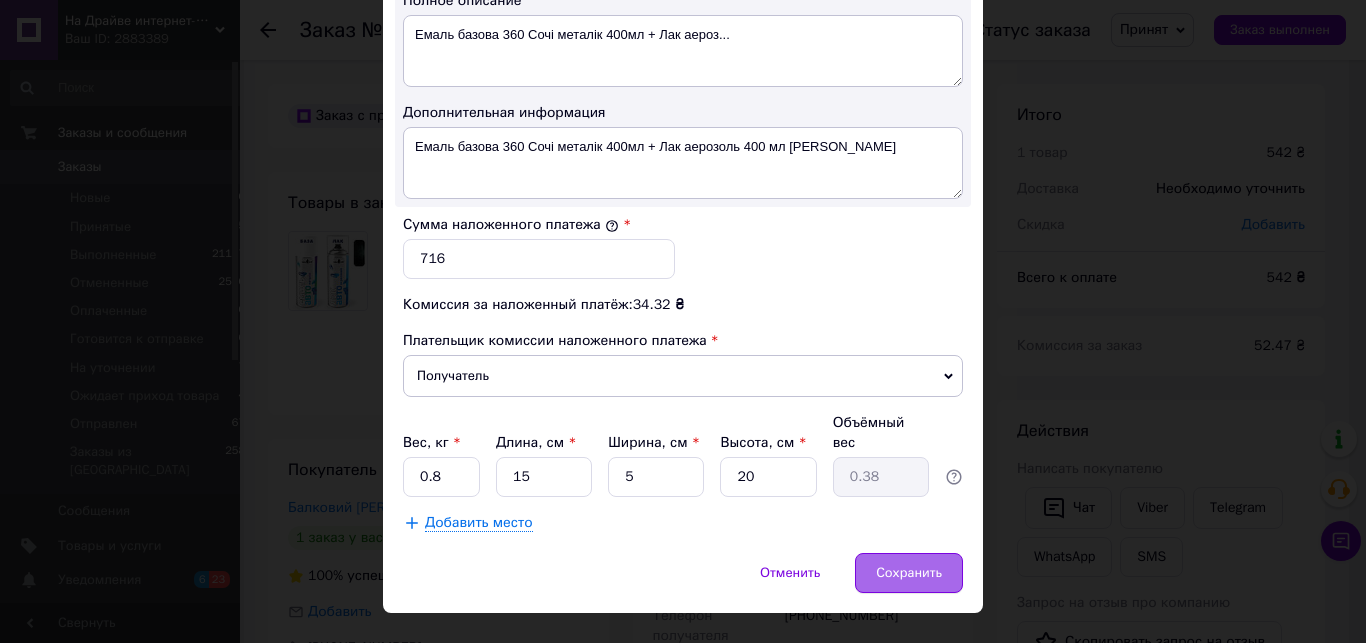 click on "Сохранить" at bounding box center [909, 573] 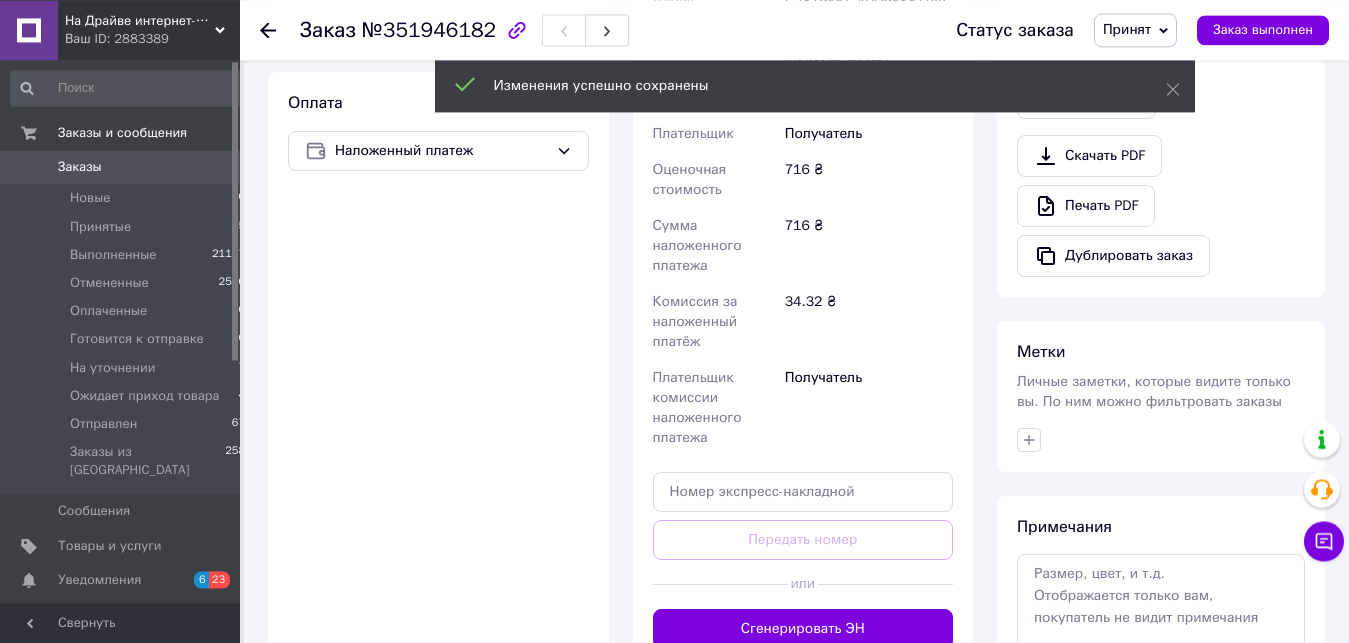 scroll, scrollTop: 816, scrollLeft: 0, axis: vertical 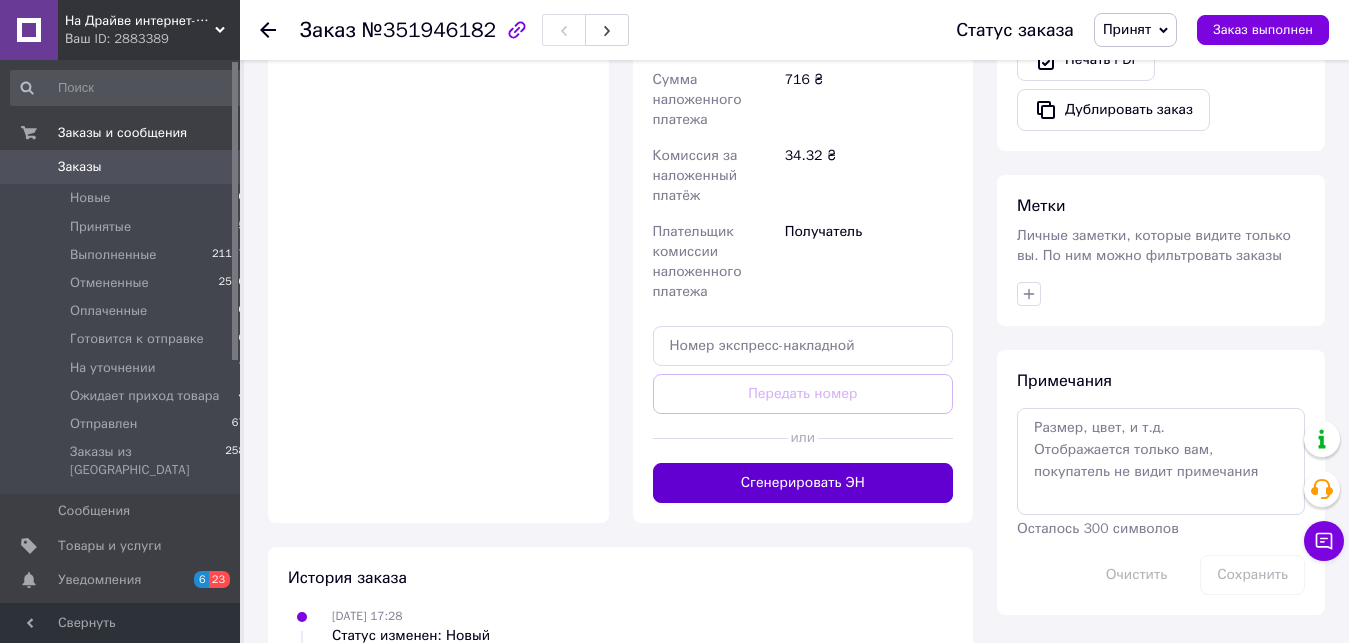 click on "Сгенерировать ЭН" at bounding box center (803, 483) 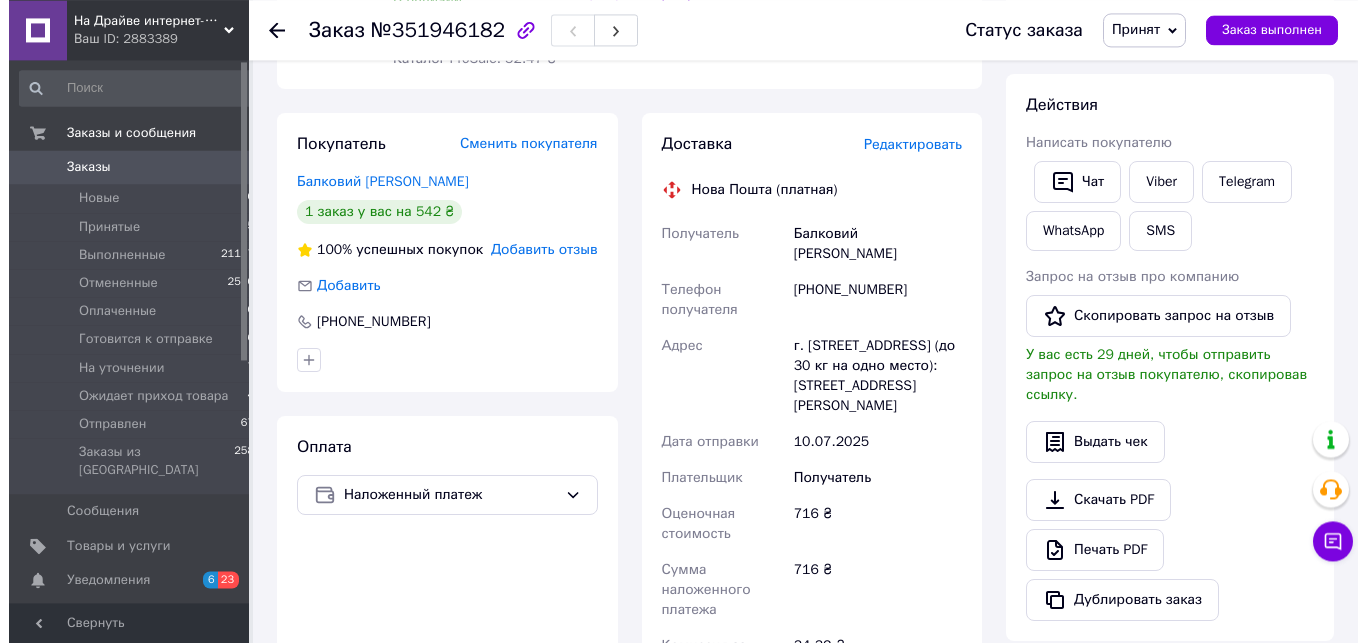 scroll, scrollTop: 204, scrollLeft: 0, axis: vertical 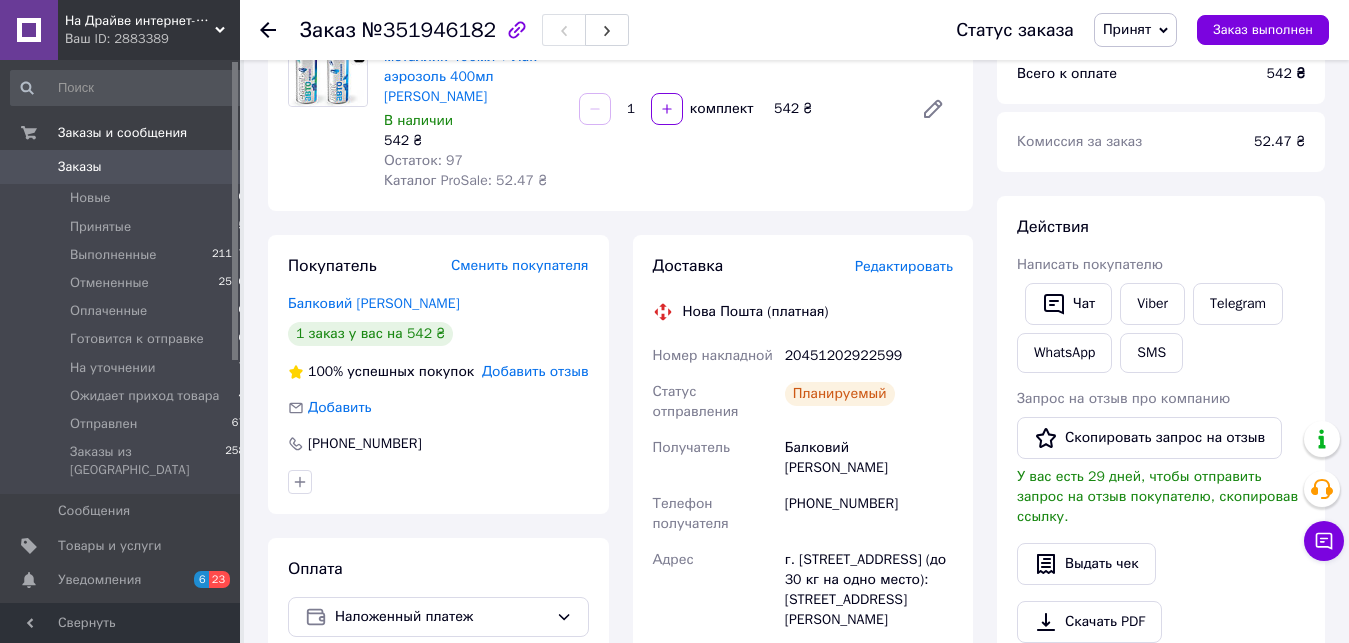 click on "Доставка Редактировать" at bounding box center (803, 266) 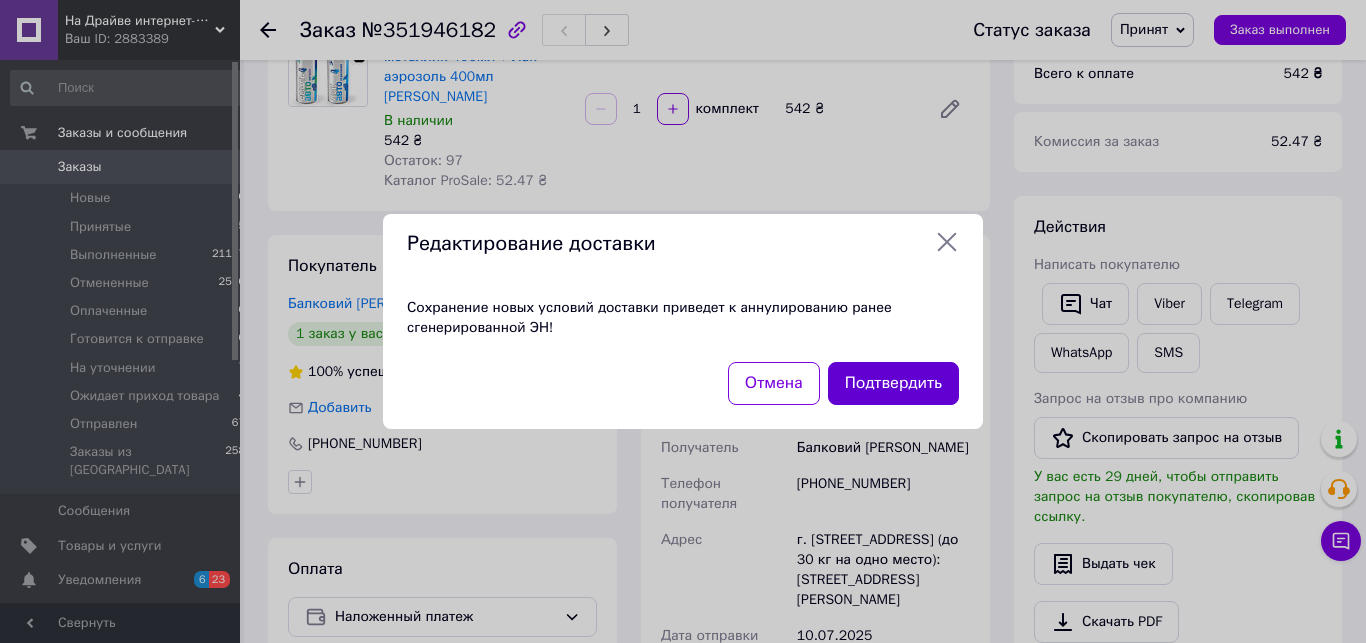 click on "Подтвердить" at bounding box center [893, 383] 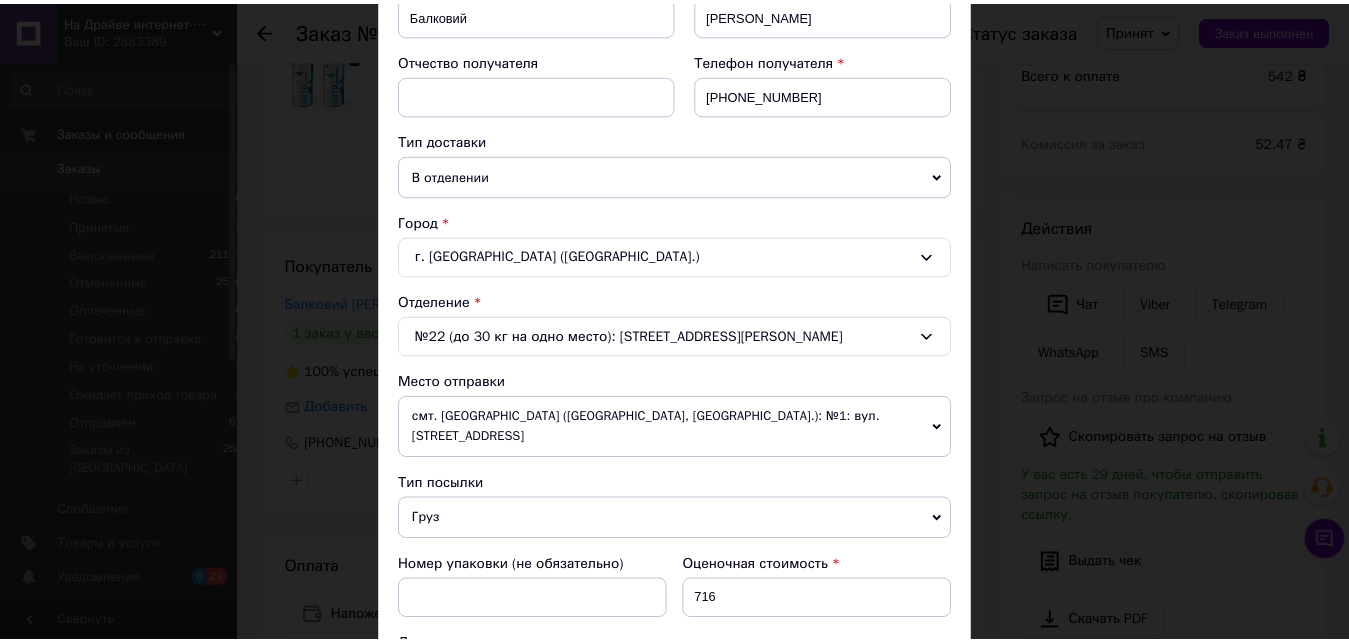 scroll, scrollTop: 0, scrollLeft: 0, axis: both 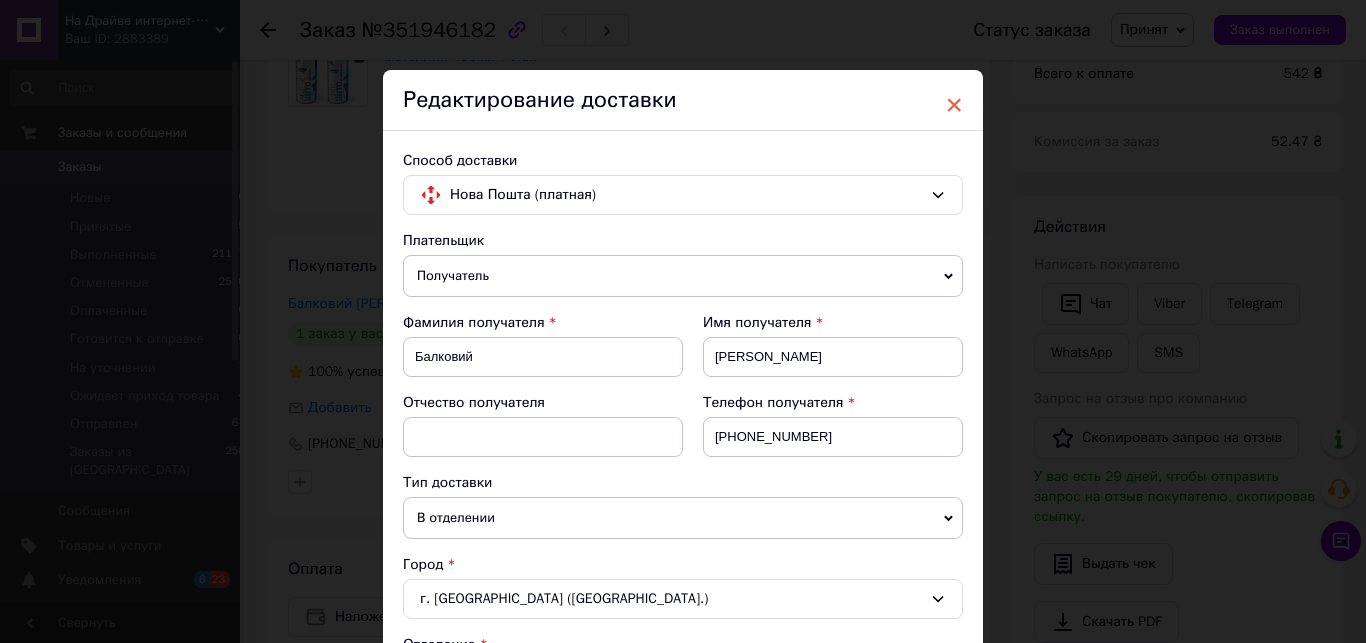 click on "×" at bounding box center [954, 105] 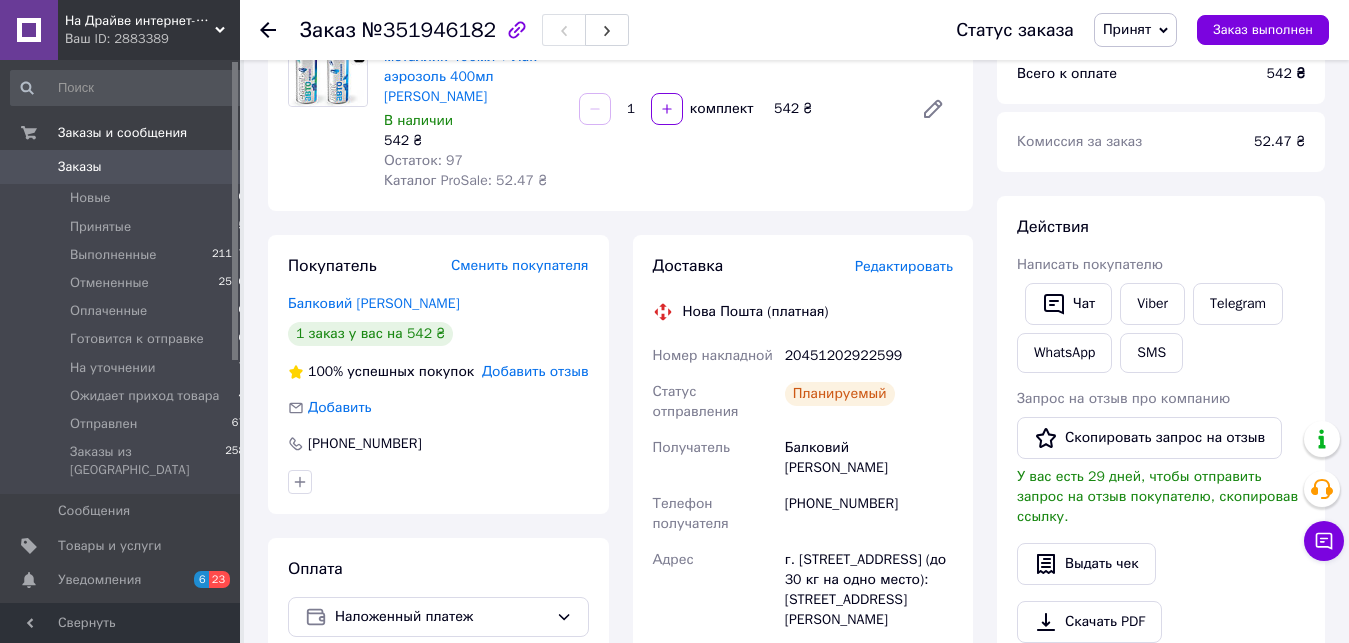 click on "20451202922599" at bounding box center (869, 356) 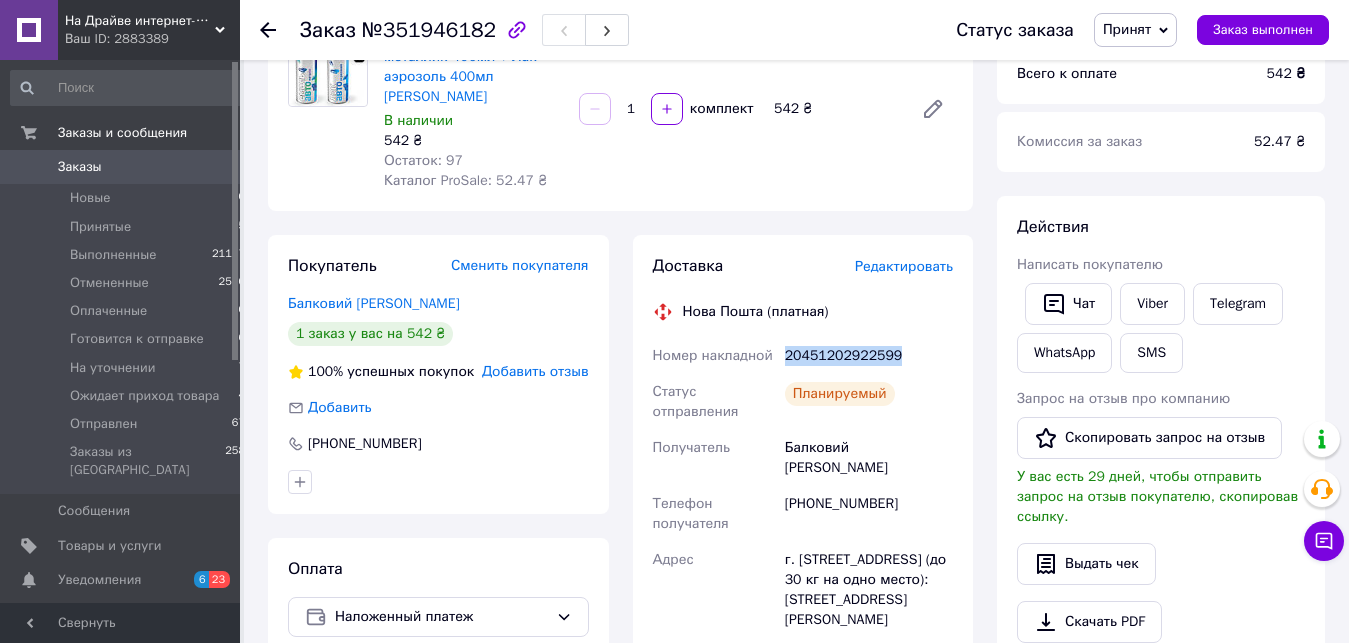 click on "20451202922599" at bounding box center (869, 356) 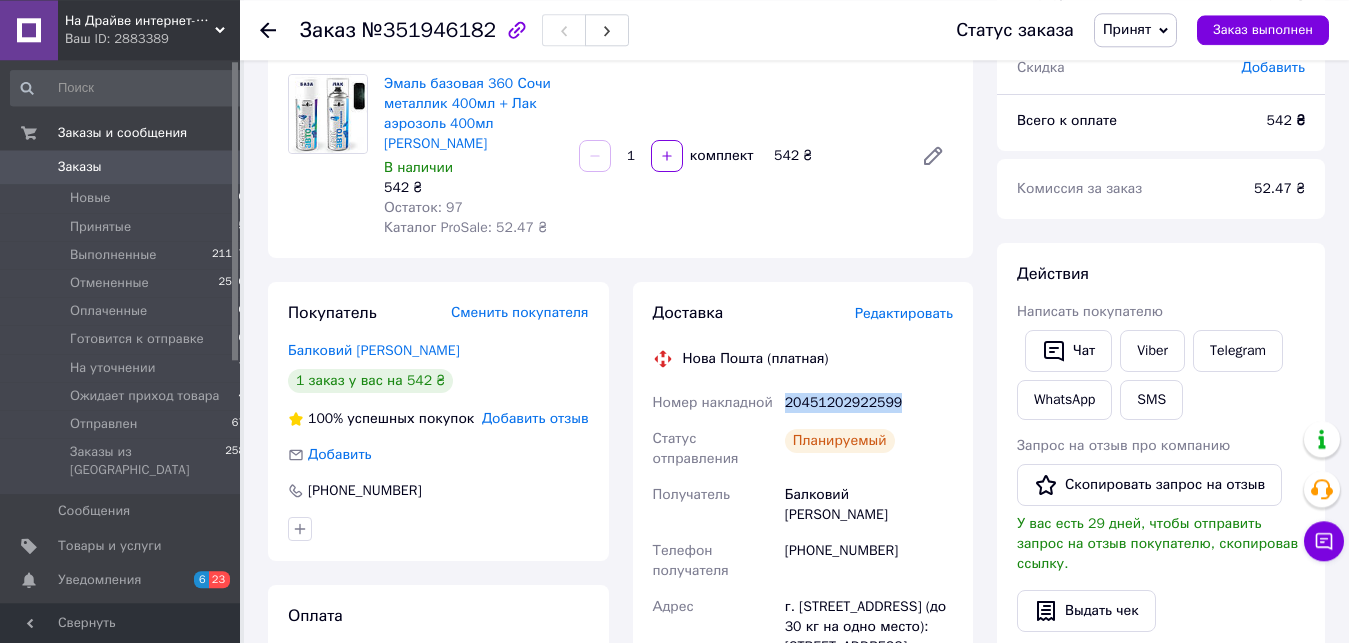 scroll, scrollTop: 102, scrollLeft: 0, axis: vertical 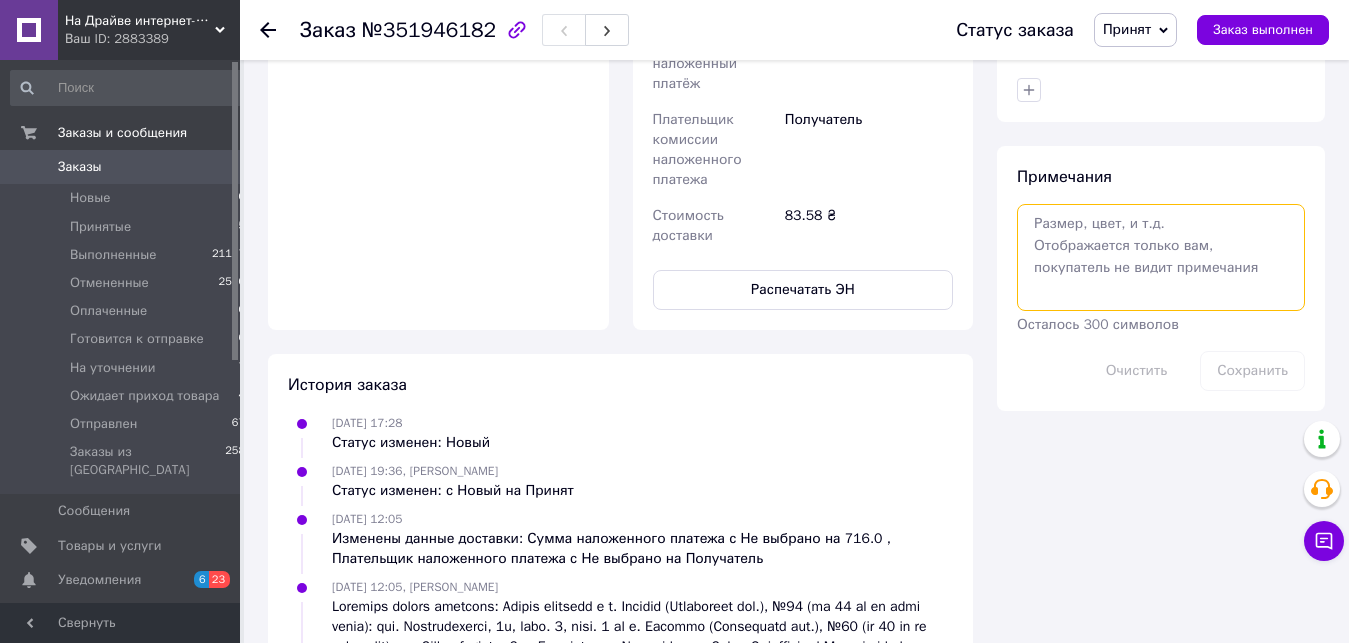 drag, startPoint x: 1103, startPoint y: 244, endPoint x: 1082, endPoint y: 222, distance: 30.413813 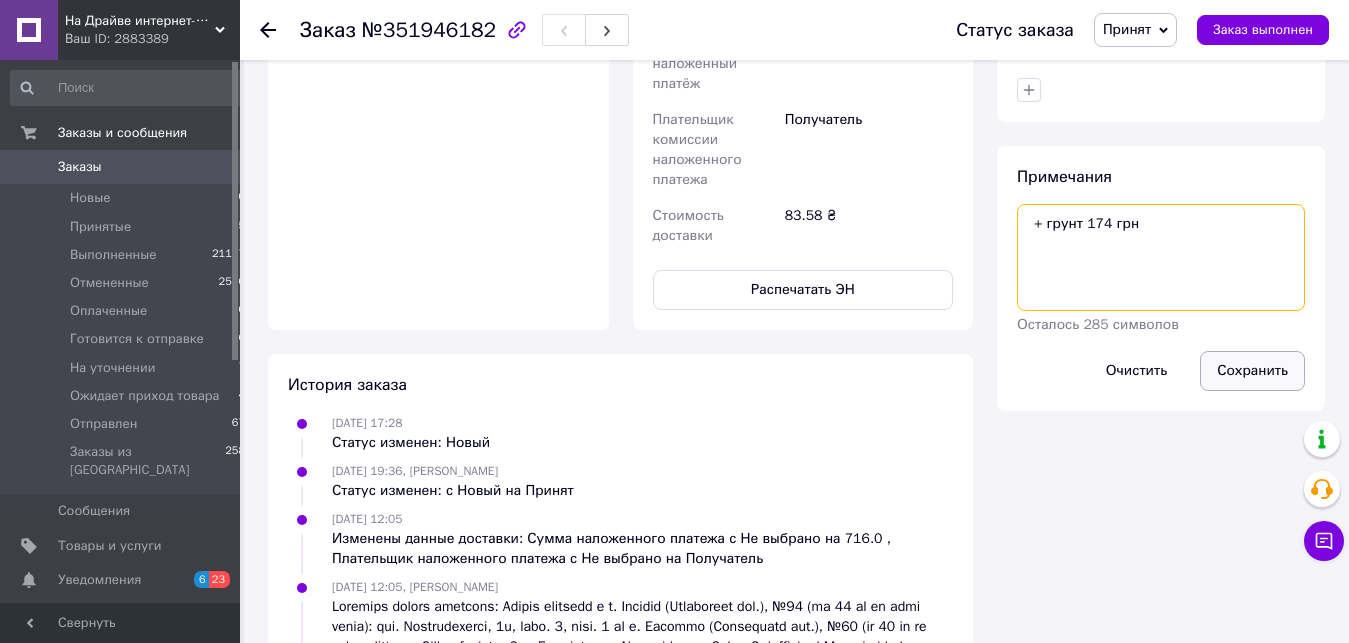 type on "+ грунт 174 грн" 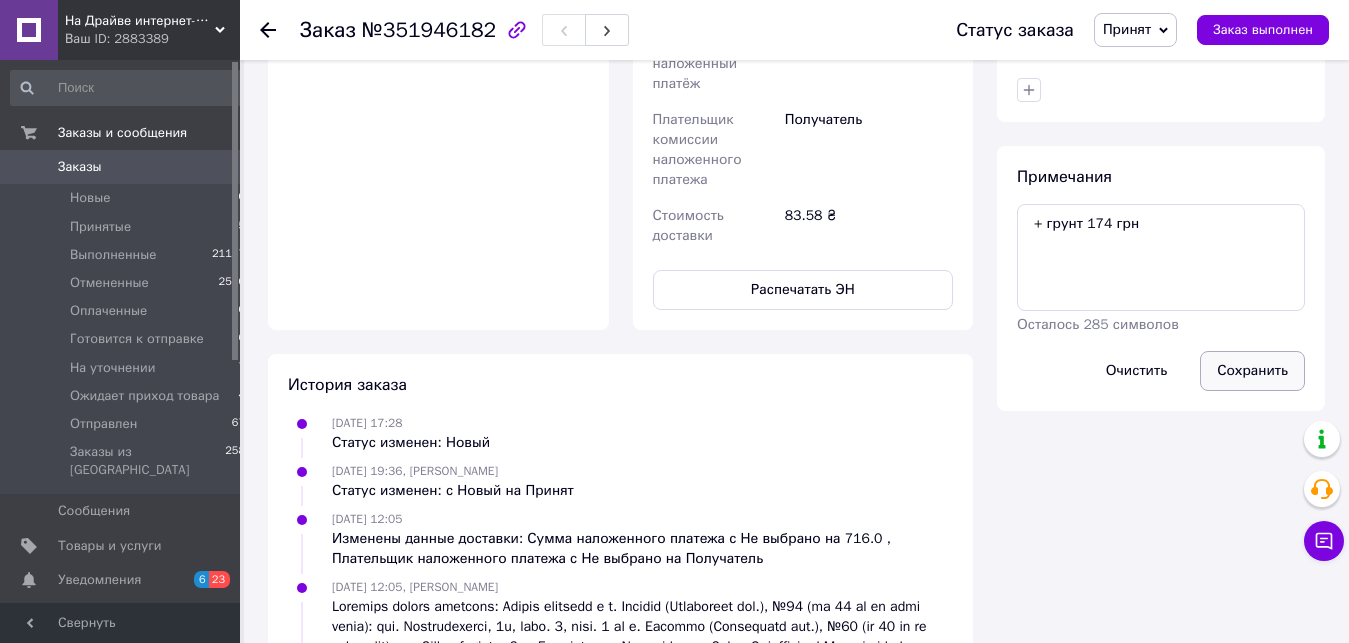 click on "Сохранить" at bounding box center (1252, 371) 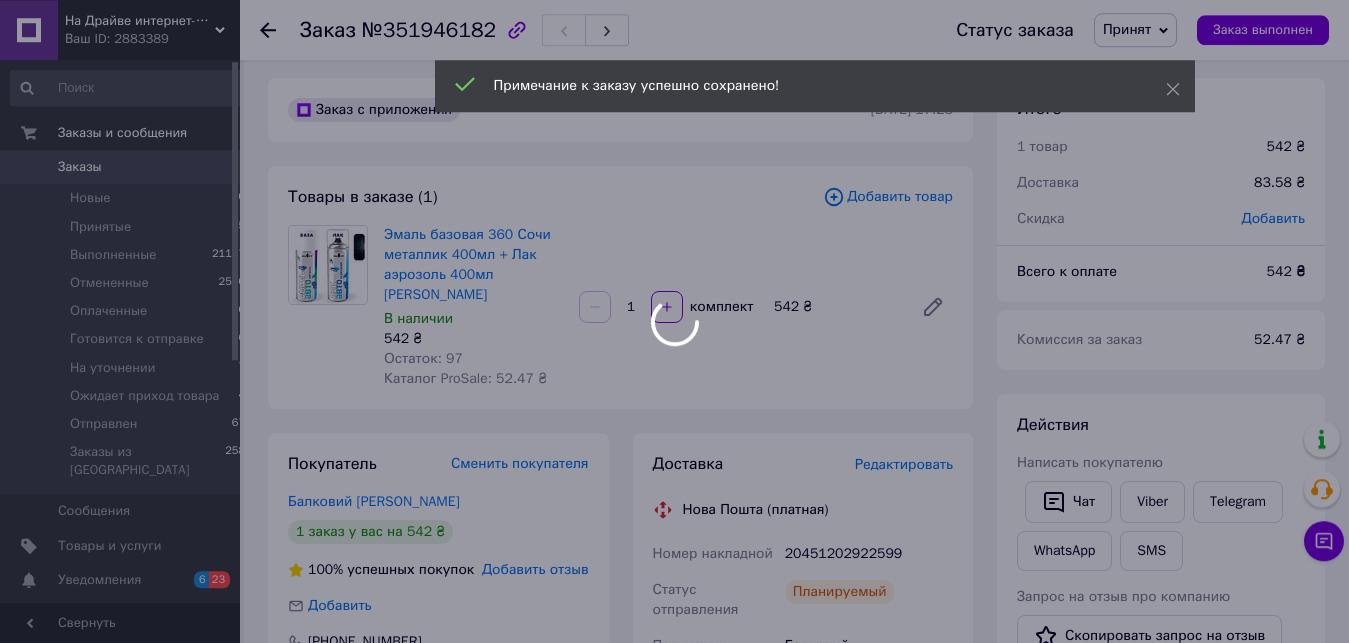 scroll, scrollTop: 0, scrollLeft: 0, axis: both 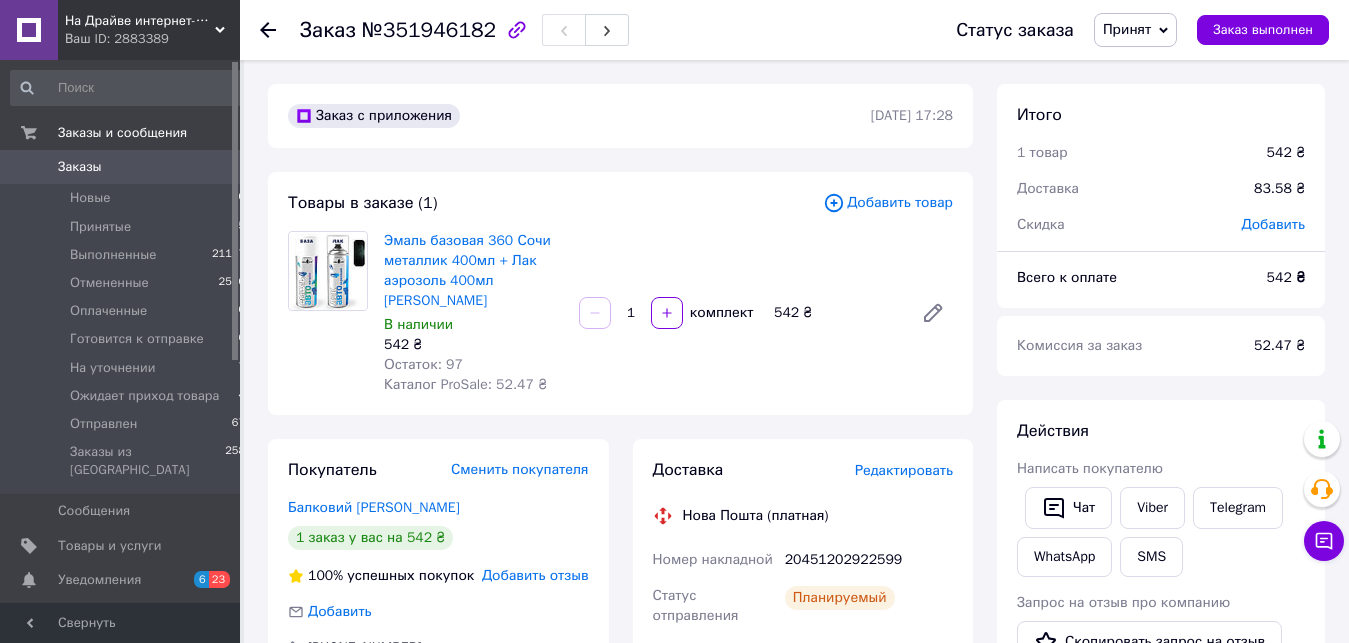 click on "Принят" at bounding box center [1127, 29] 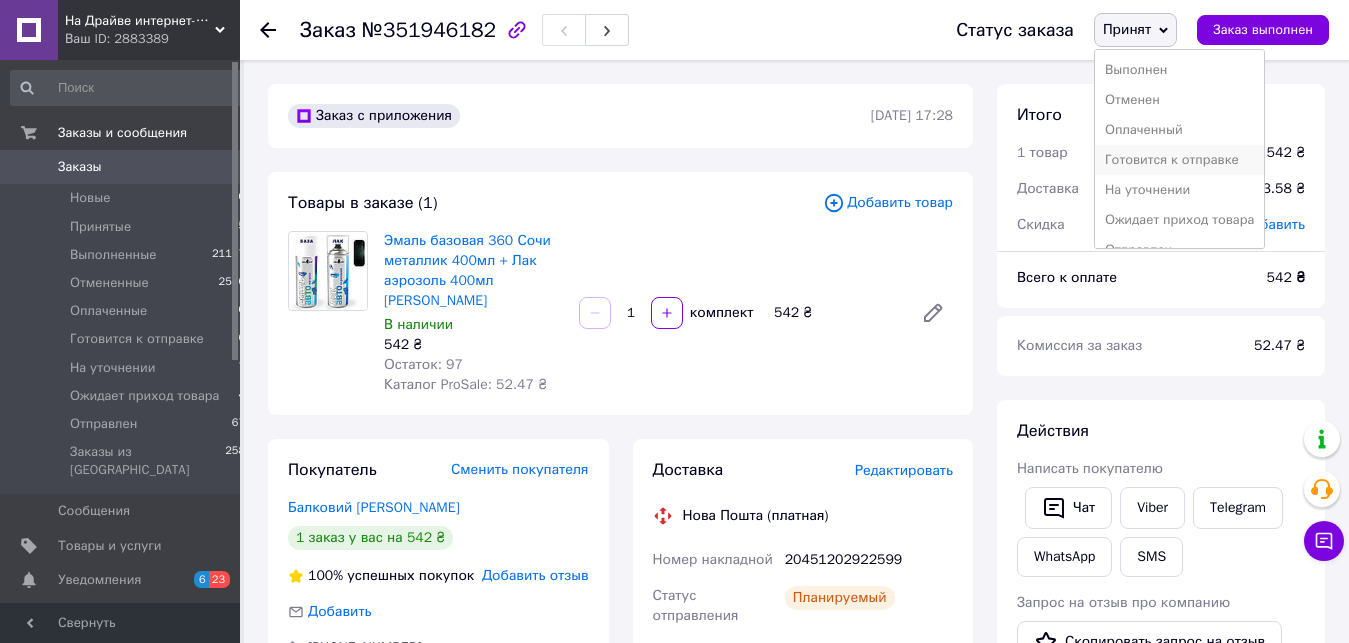 click on "Готовится к отправке" at bounding box center (1180, 160) 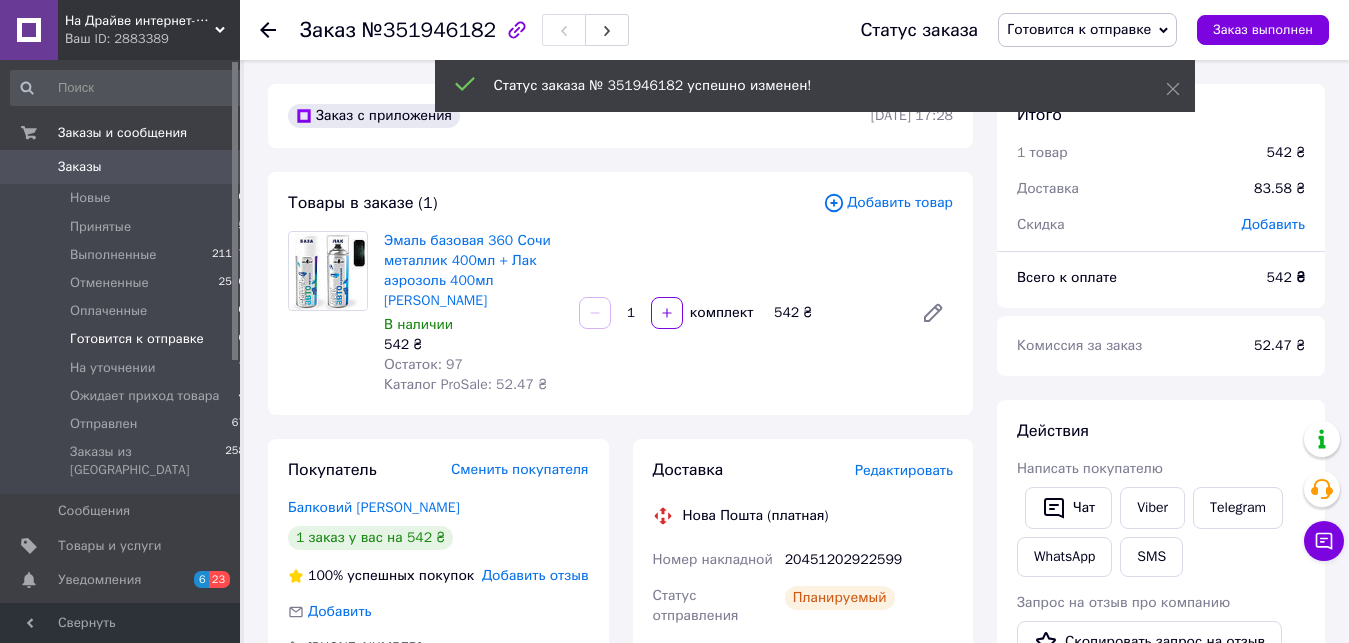 click on "Готовится к отправке" at bounding box center [137, 339] 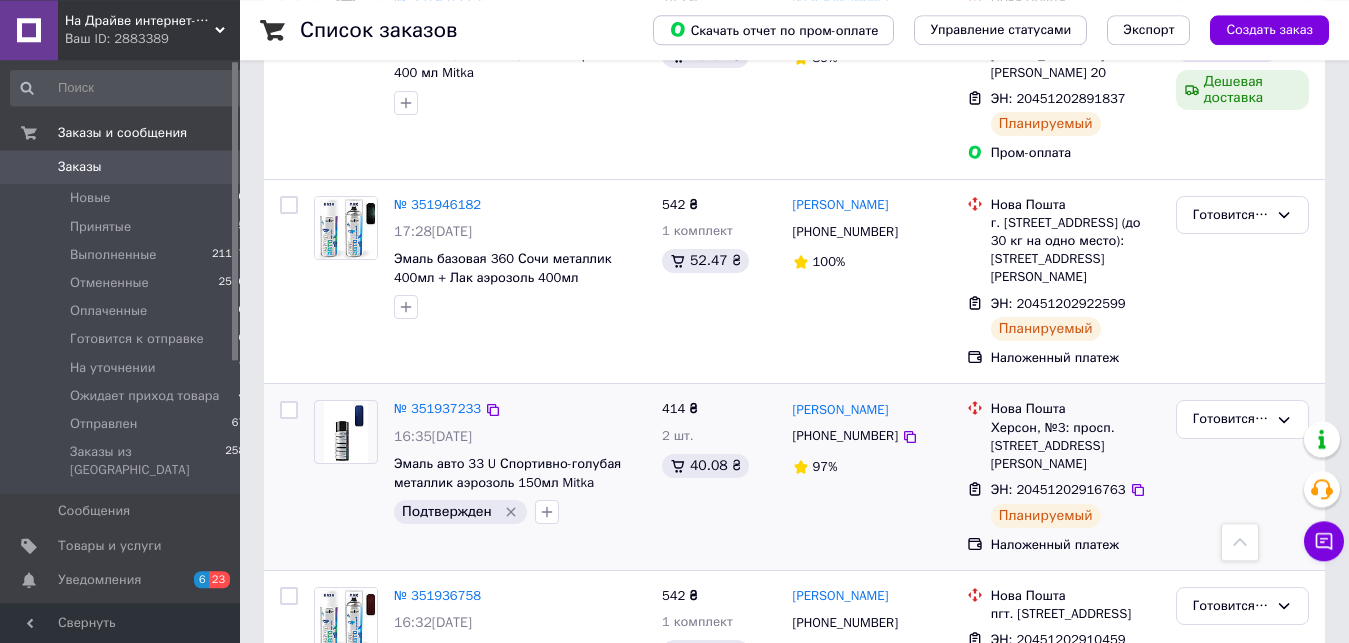 scroll, scrollTop: 1122, scrollLeft: 0, axis: vertical 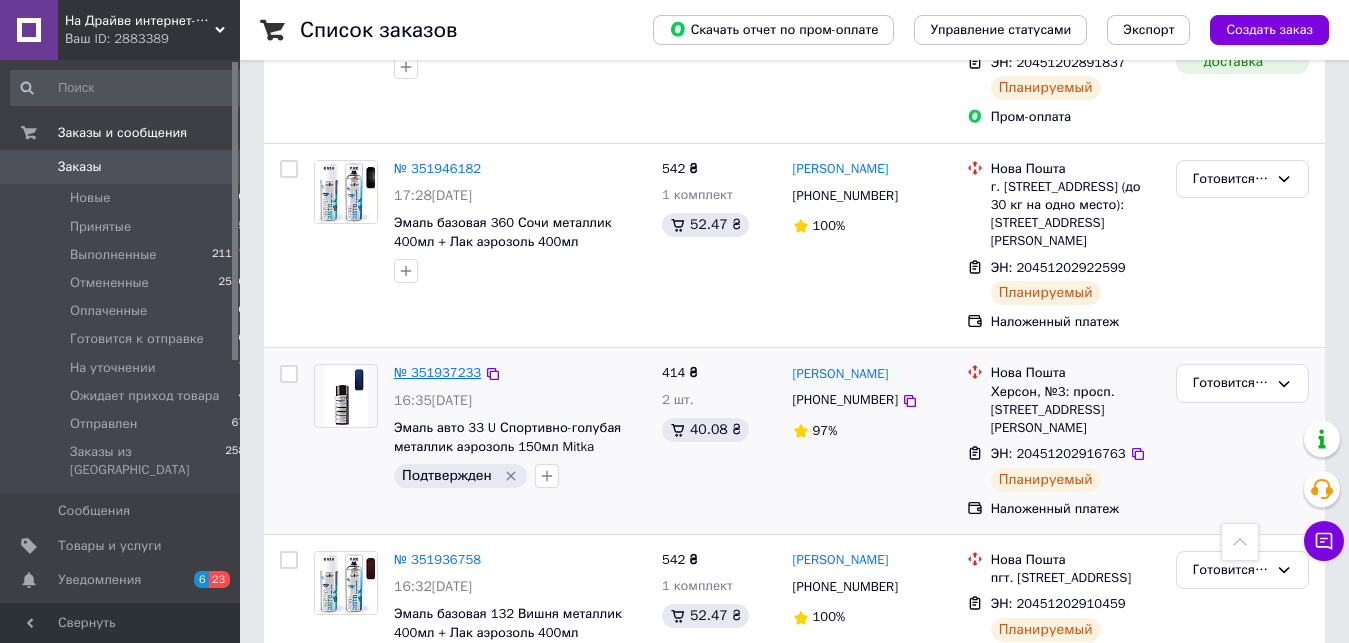 click on "№ 351937233" at bounding box center [437, 372] 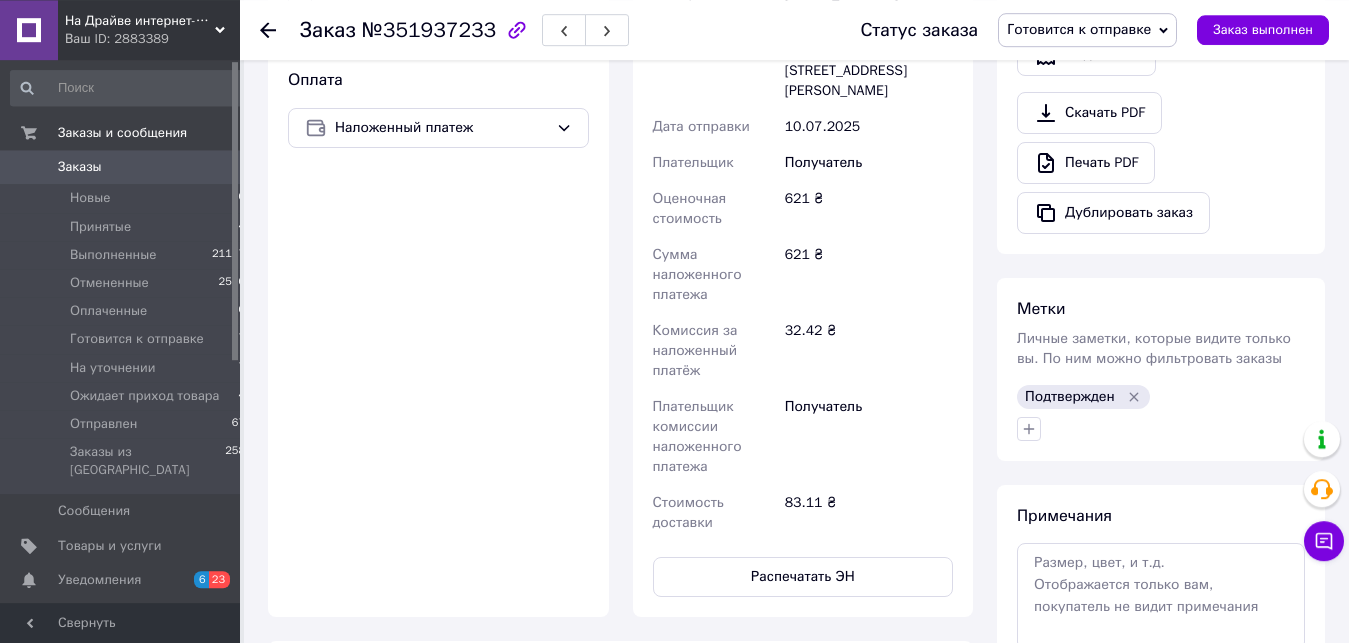 scroll, scrollTop: 781, scrollLeft: 0, axis: vertical 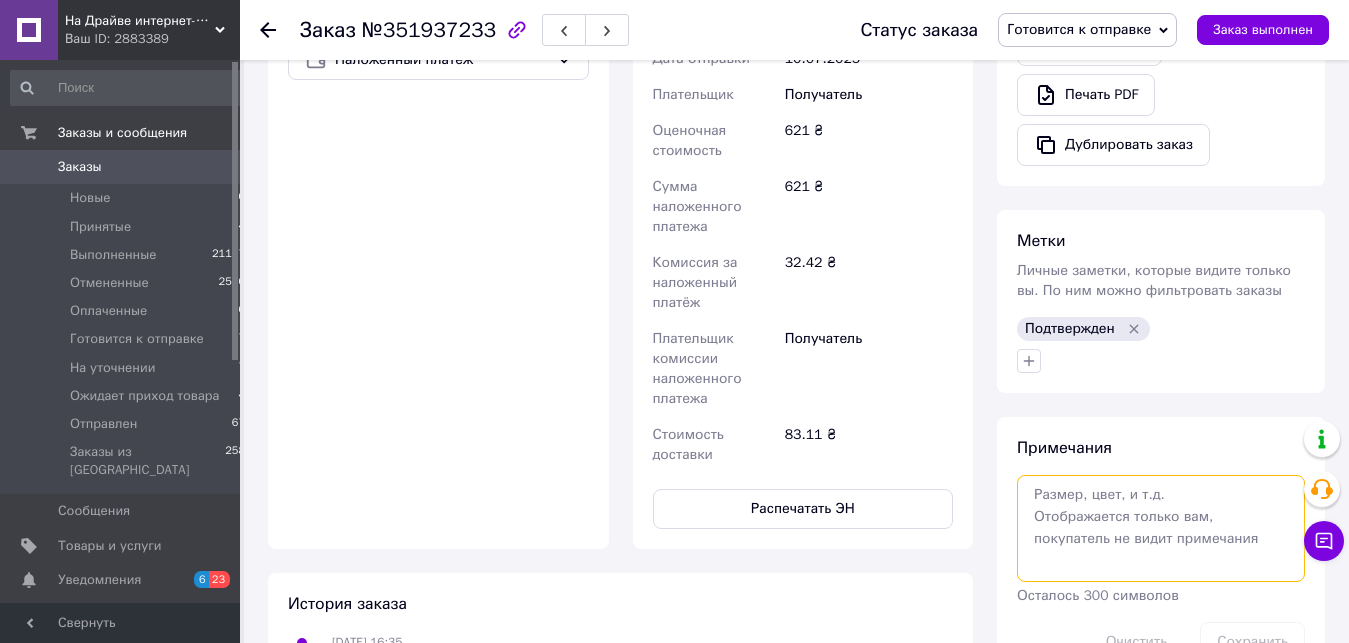 click at bounding box center (1161, 528) 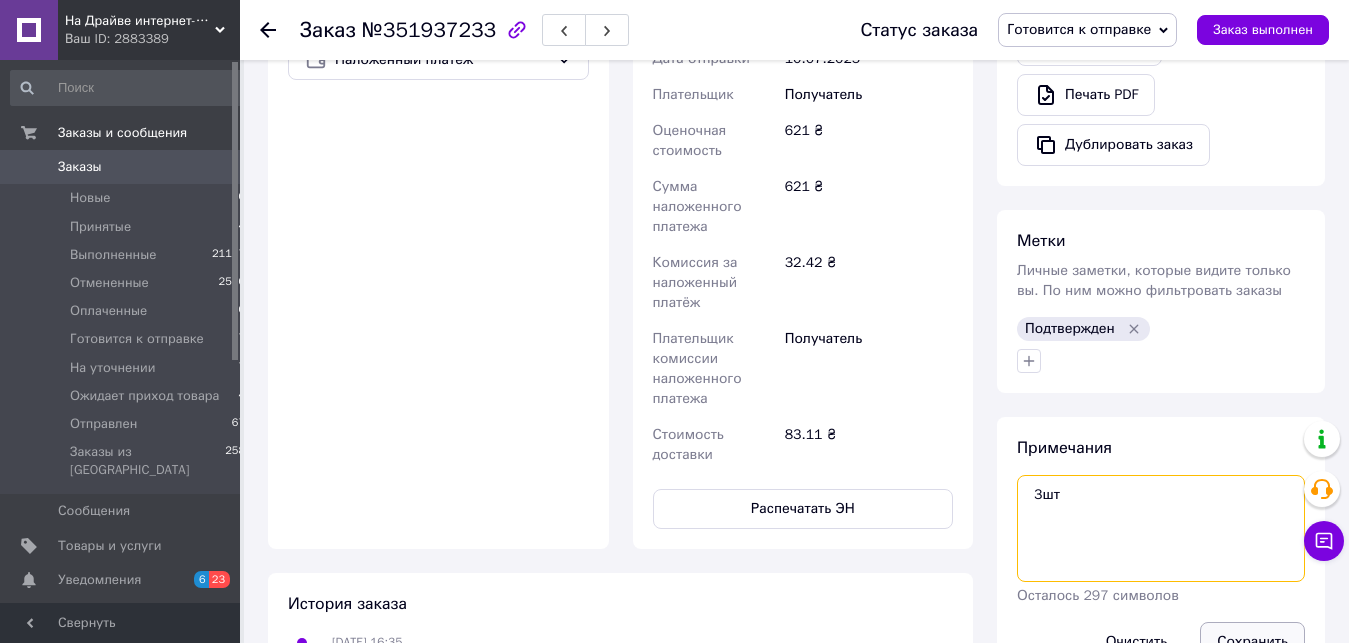 type on "3шт" 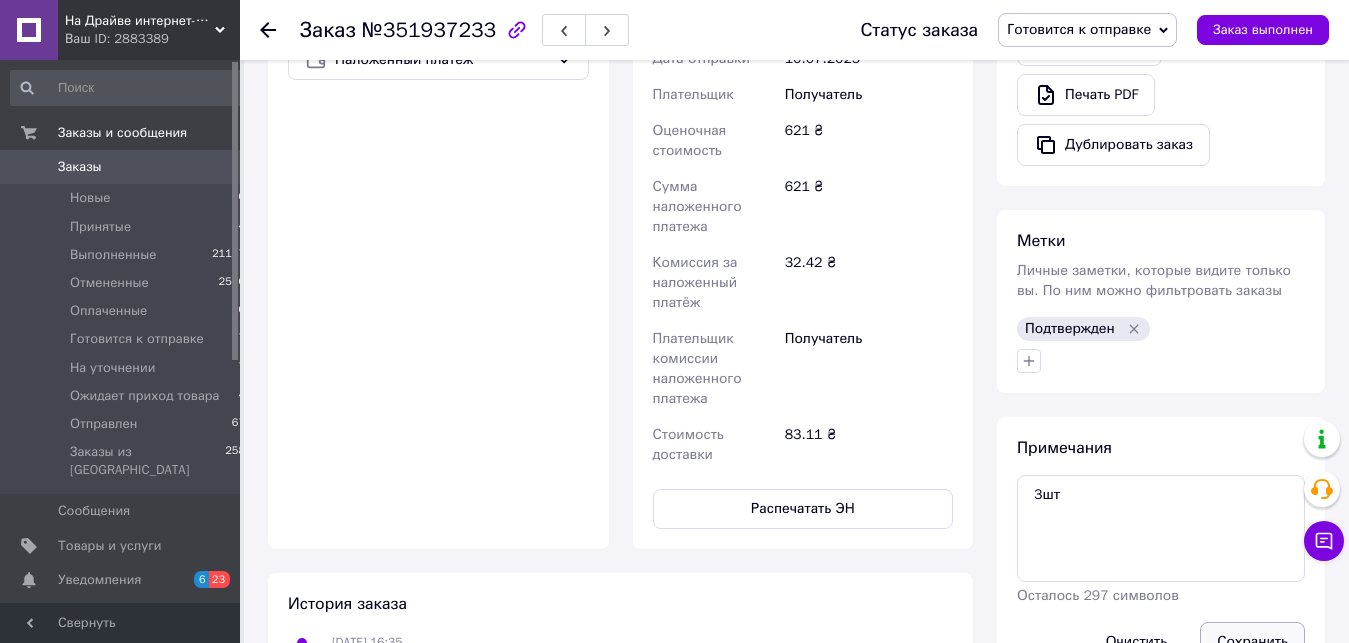 click on "Сохранить" at bounding box center [1252, 642] 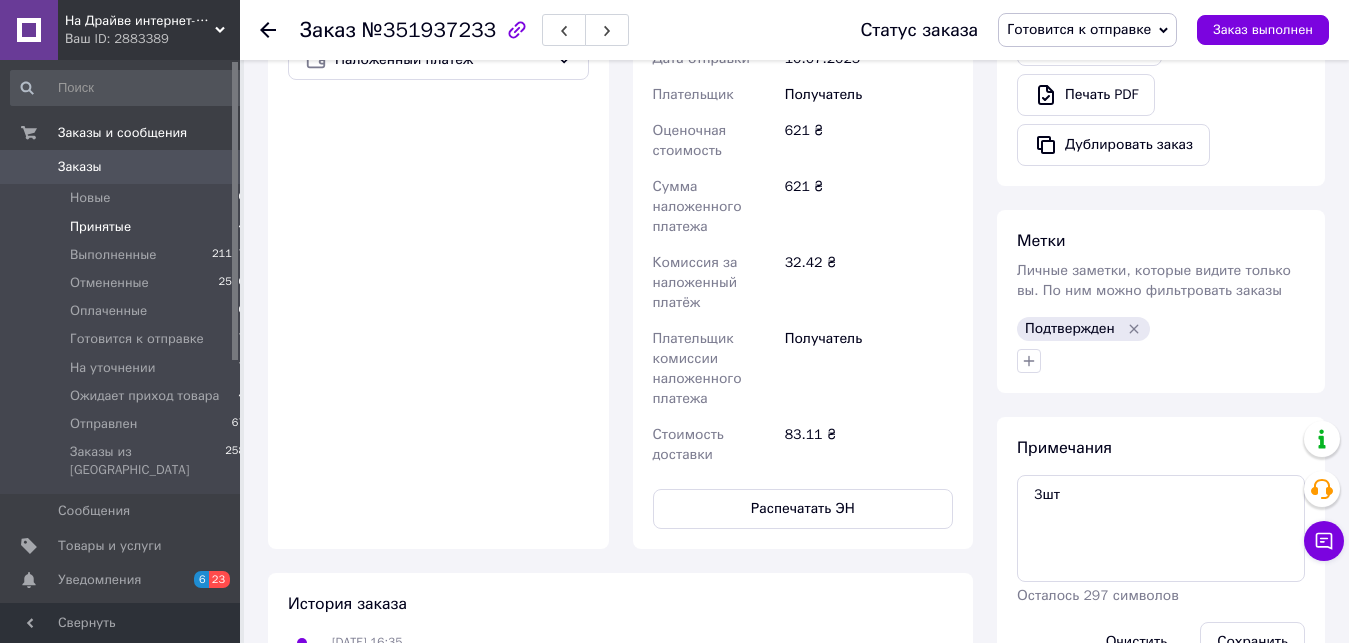 click on "Принятые" at bounding box center [100, 227] 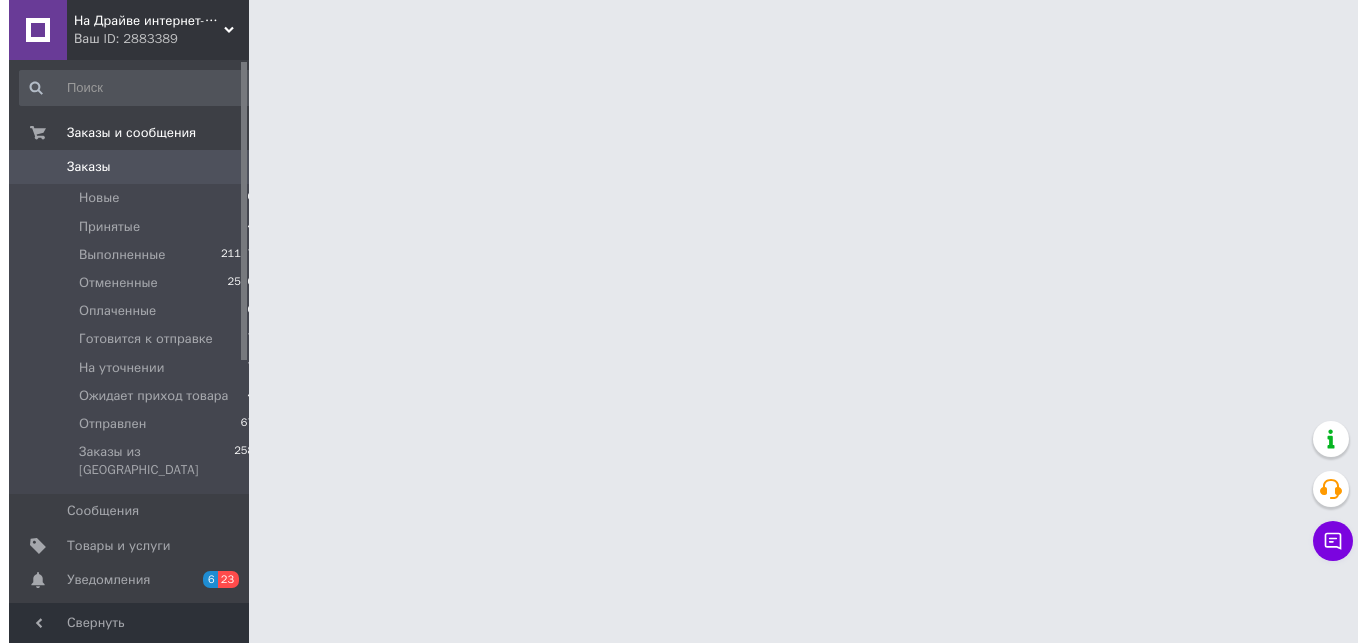 scroll, scrollTop: 0, scrollLeft: 0, axis: both 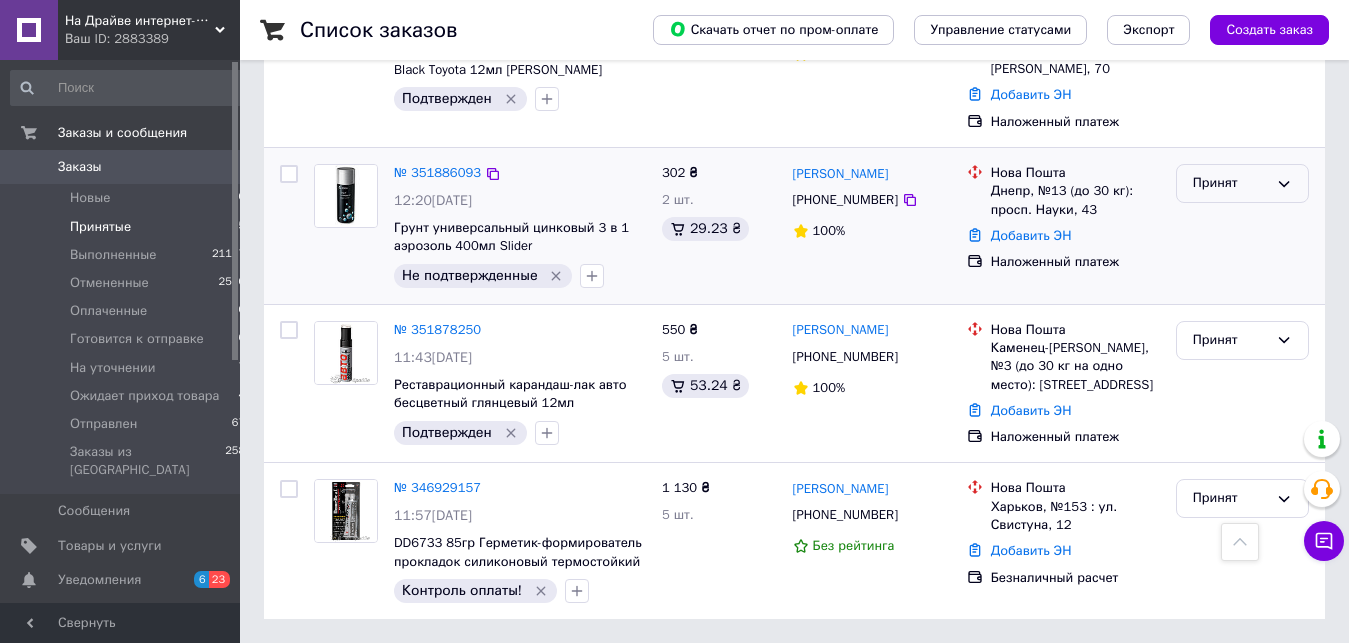 click on "Принят" at bounding box center (1230, 183) 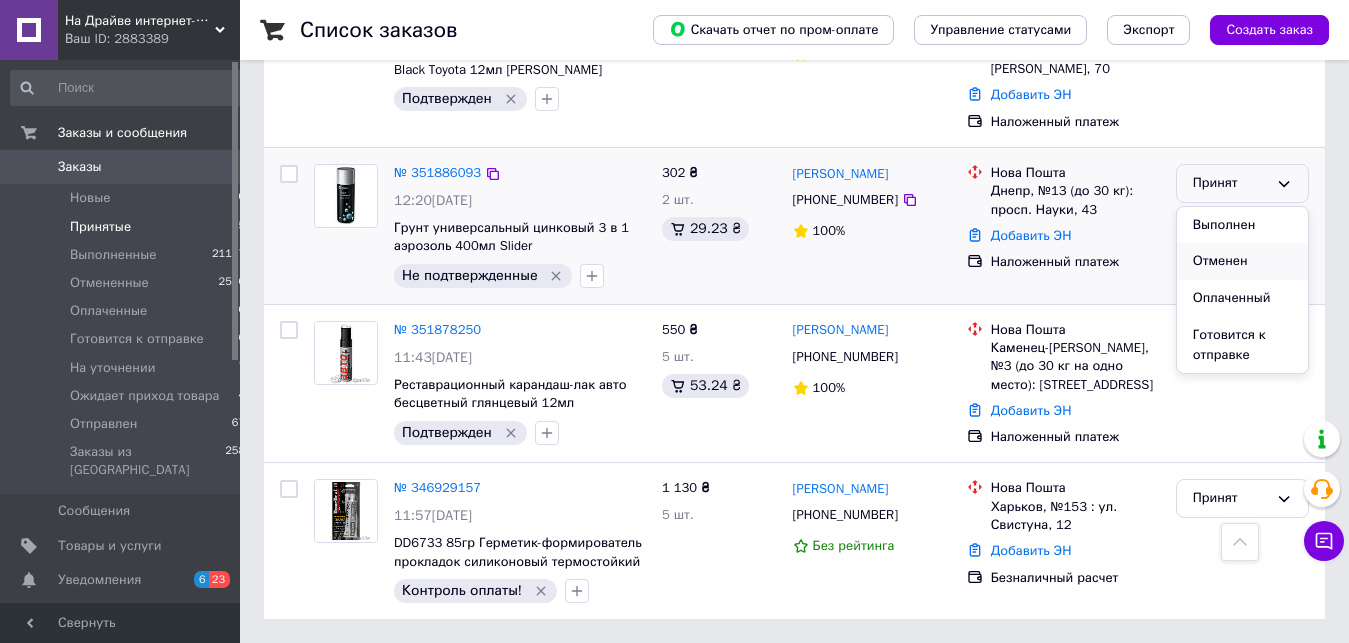 click on "Отменен" at bounding box center (1242, 261) 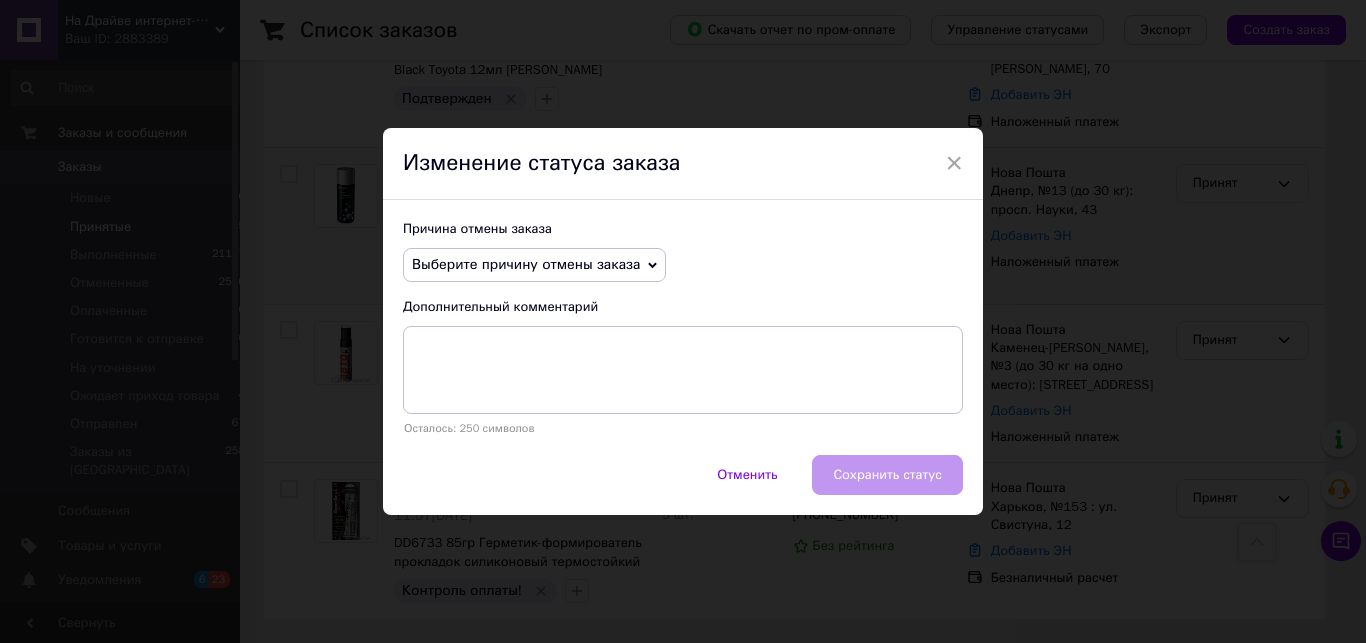 click 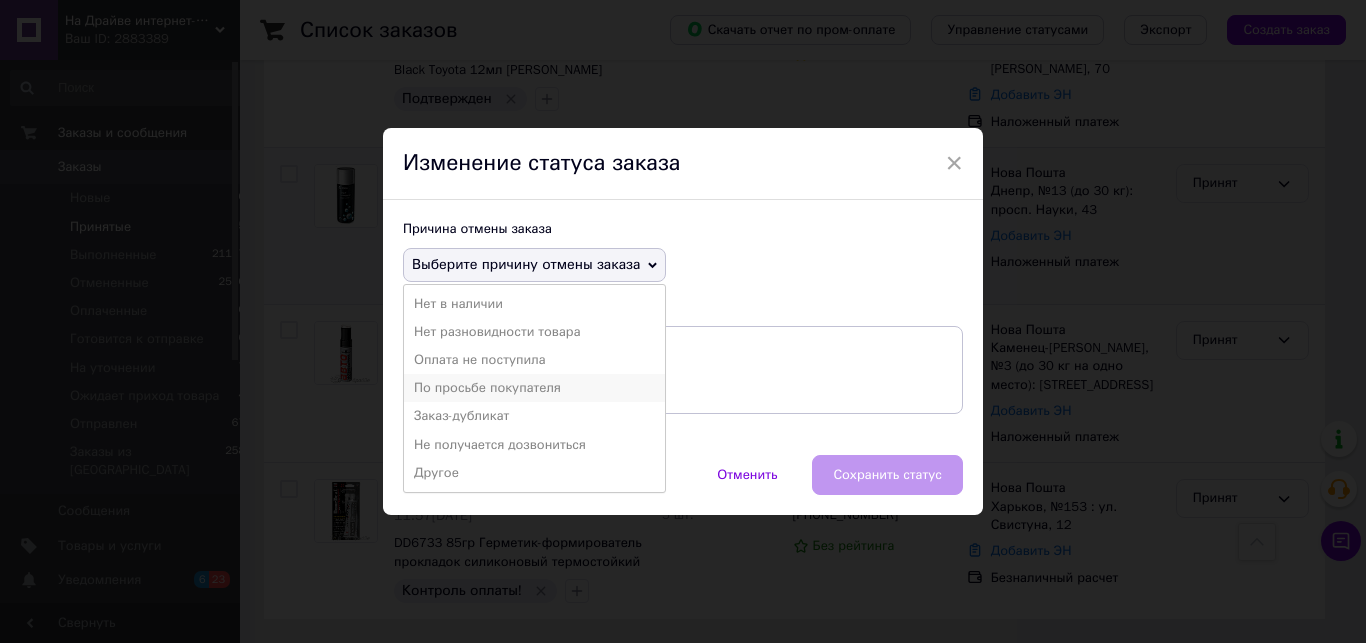 click on "По просьбе покупателя" at bounding box center (534, 388) 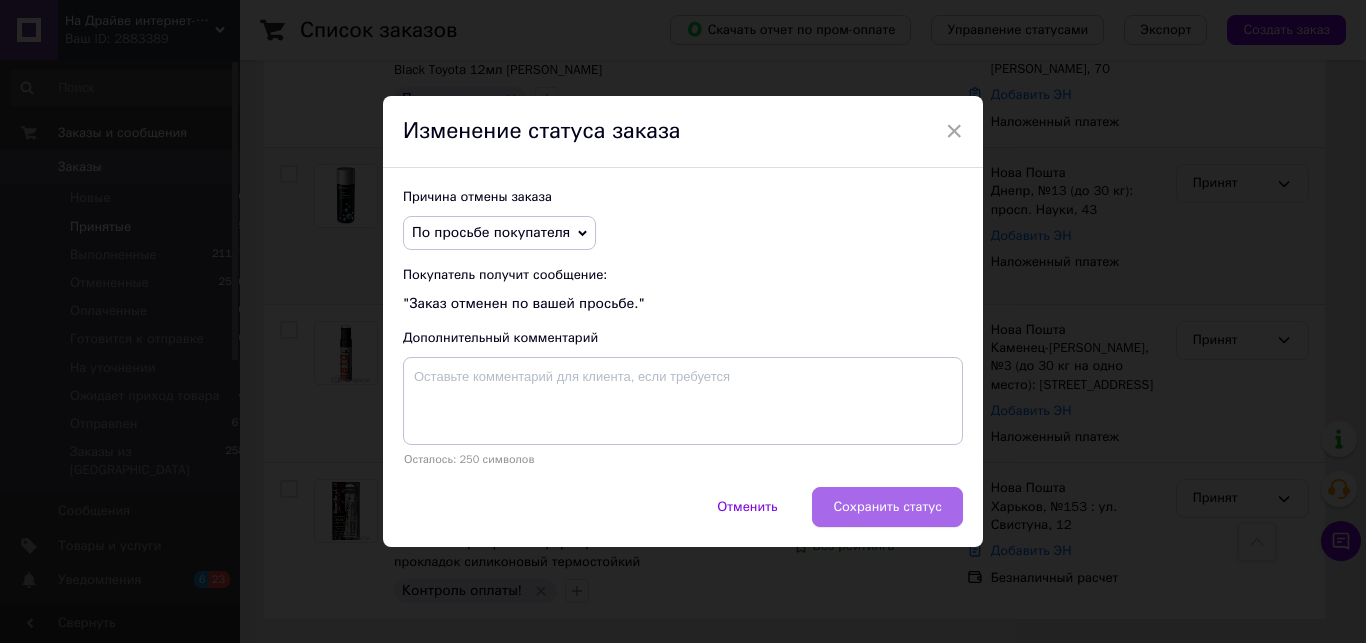 click on "Сохранить статус" at bounding box center [887, 507] 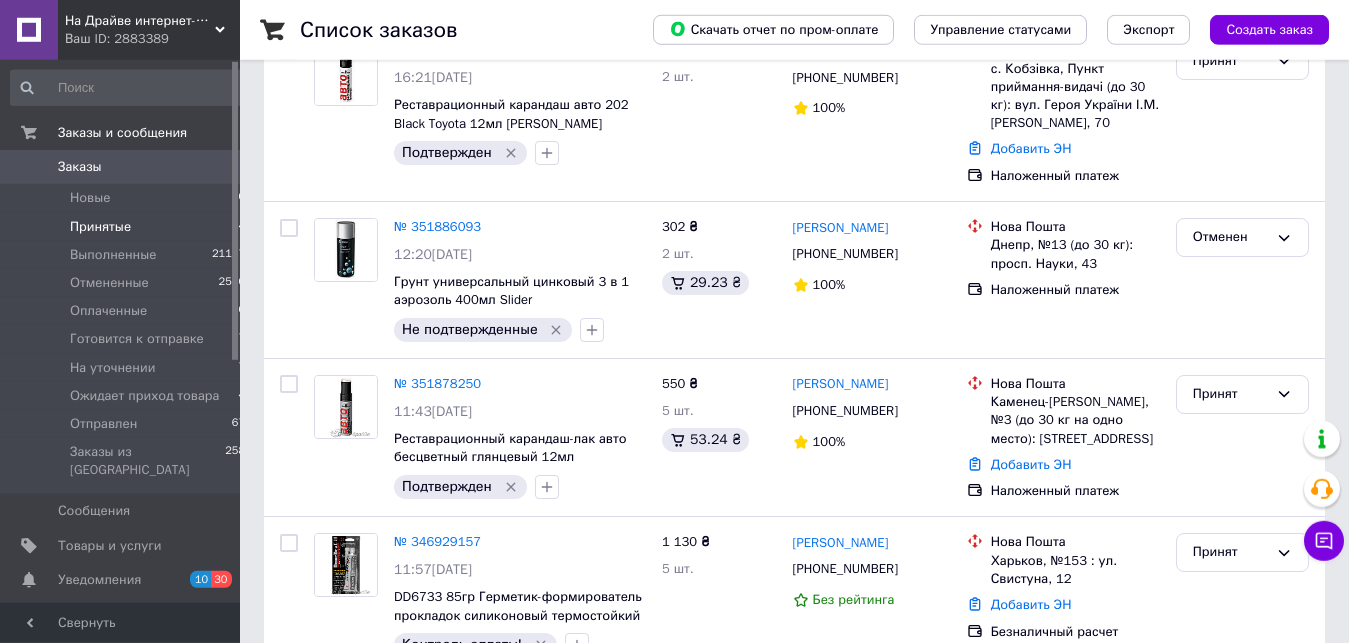 scroll, scrollTop: 476, scrollLeft: 0, axis: vertical 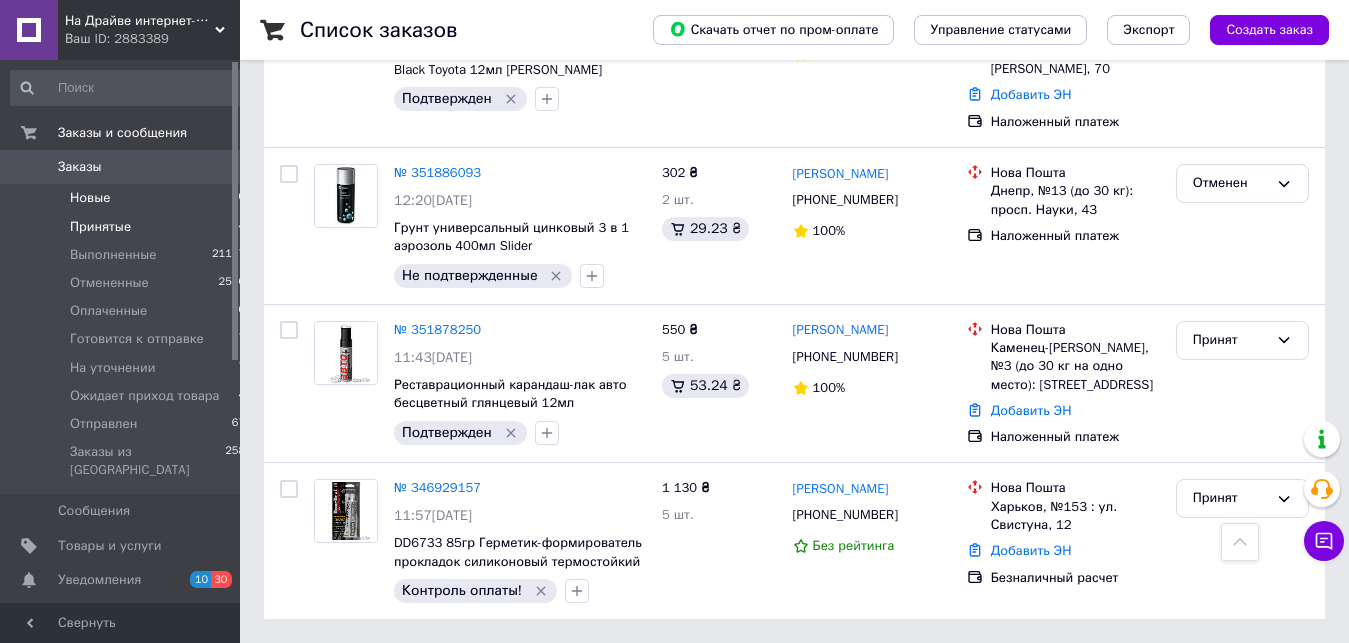 click on "Новые 0" at bounding box center (128, 198) 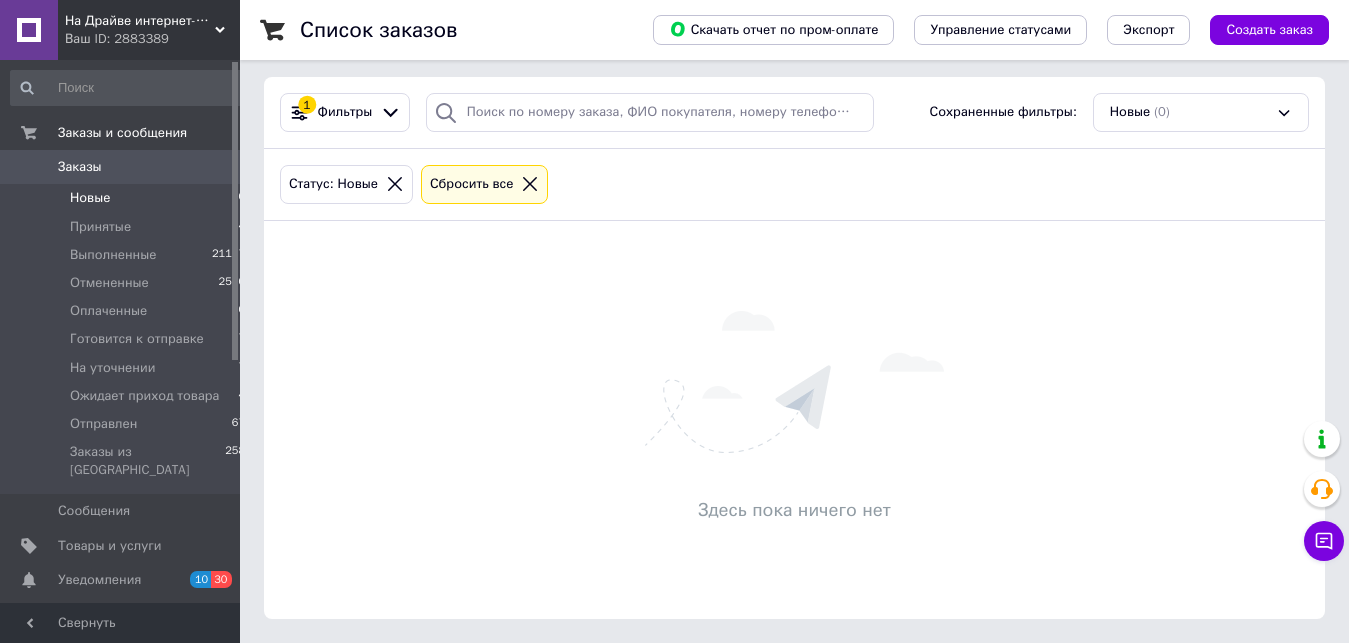 scroll, scrollTop: 0, scrollLeft: 0, axis: both 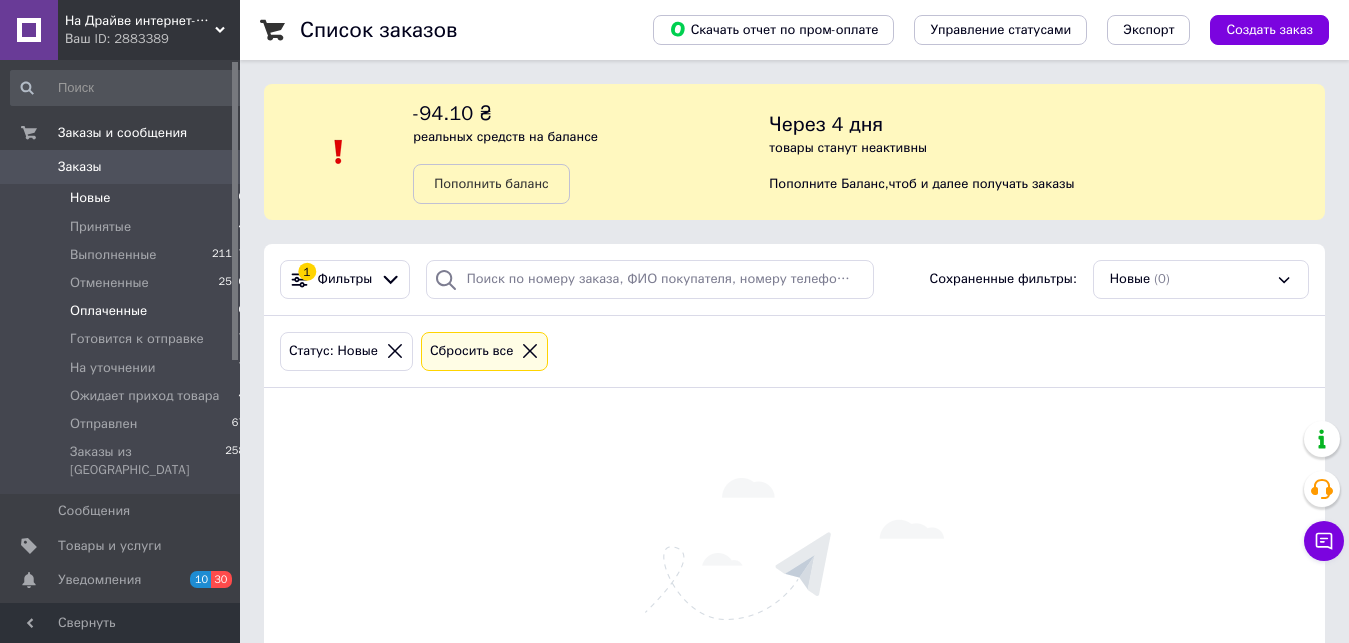 click on "Оплаченные 0" at bounding box center [128, 311] 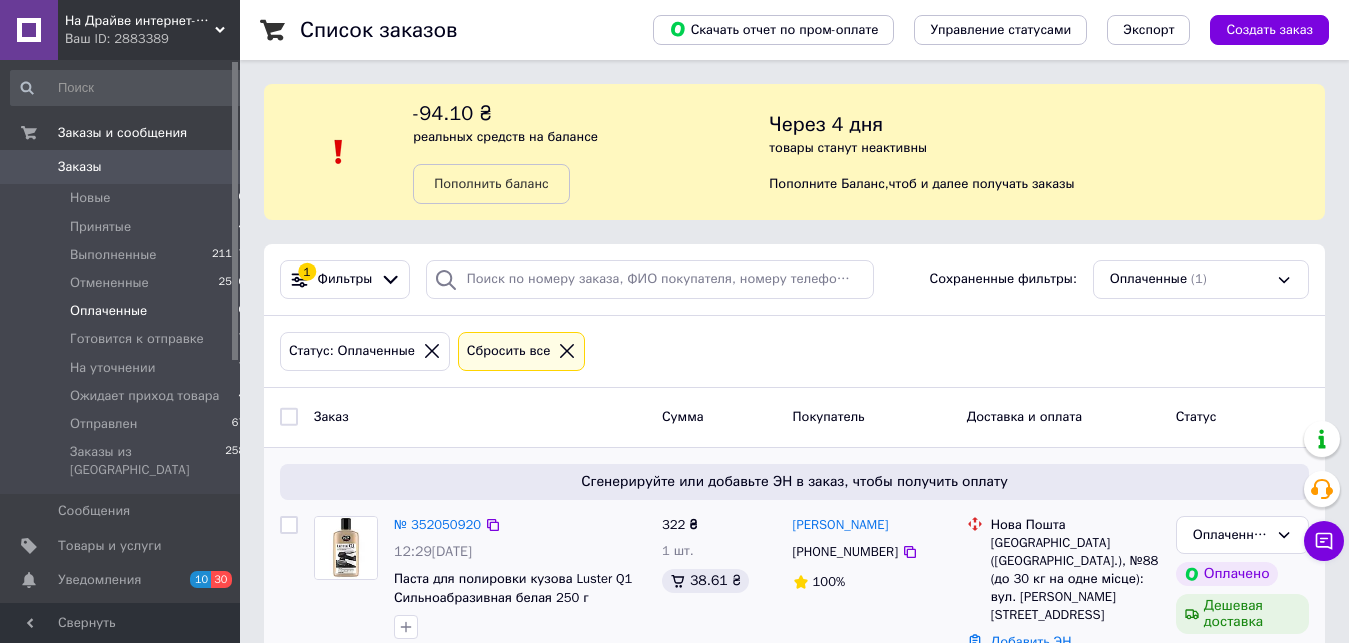 scroll, scrollTop: 38, scrollLeft: 0, axis: vertical 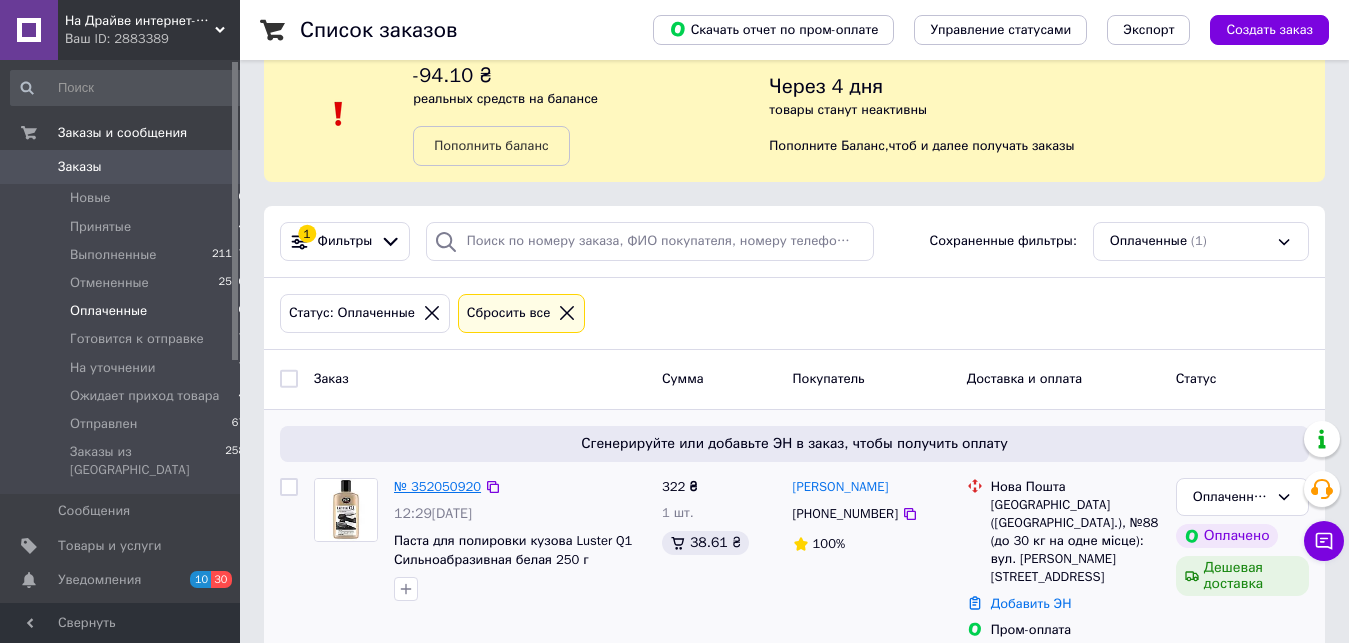 click on "№ 352050920" at bounding box center (437, 486) 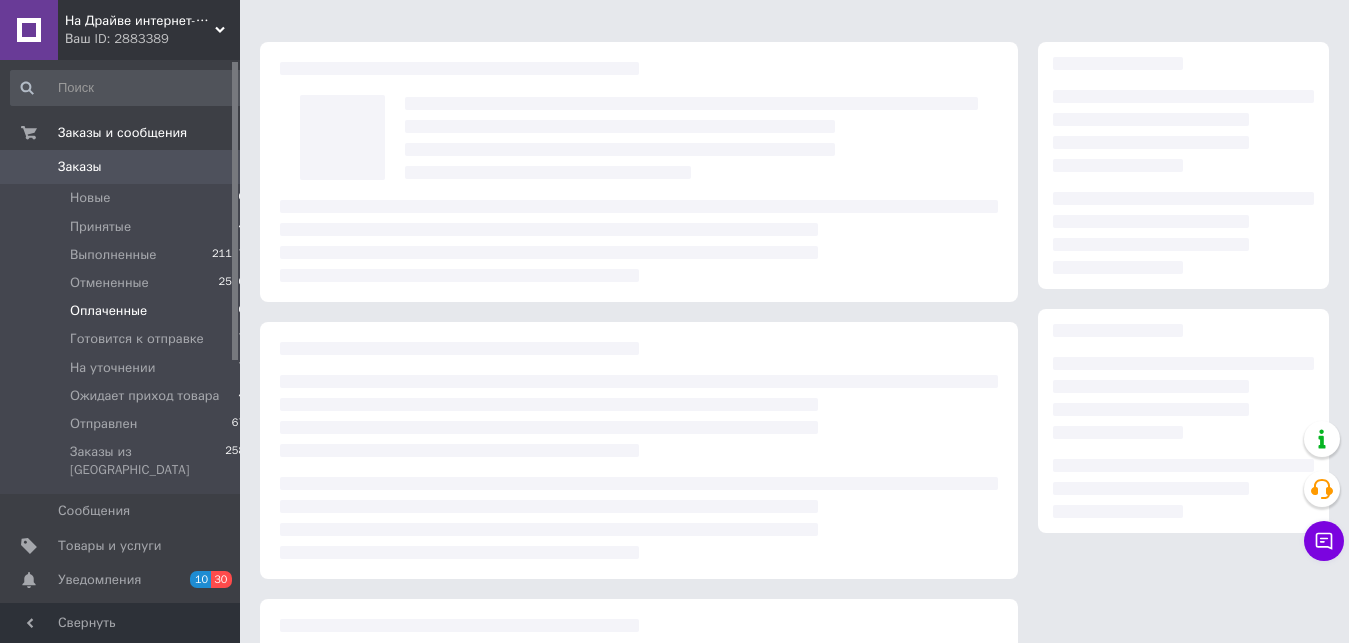 scroll, scrollTop: 0, scrollLeft: 0, axis: both 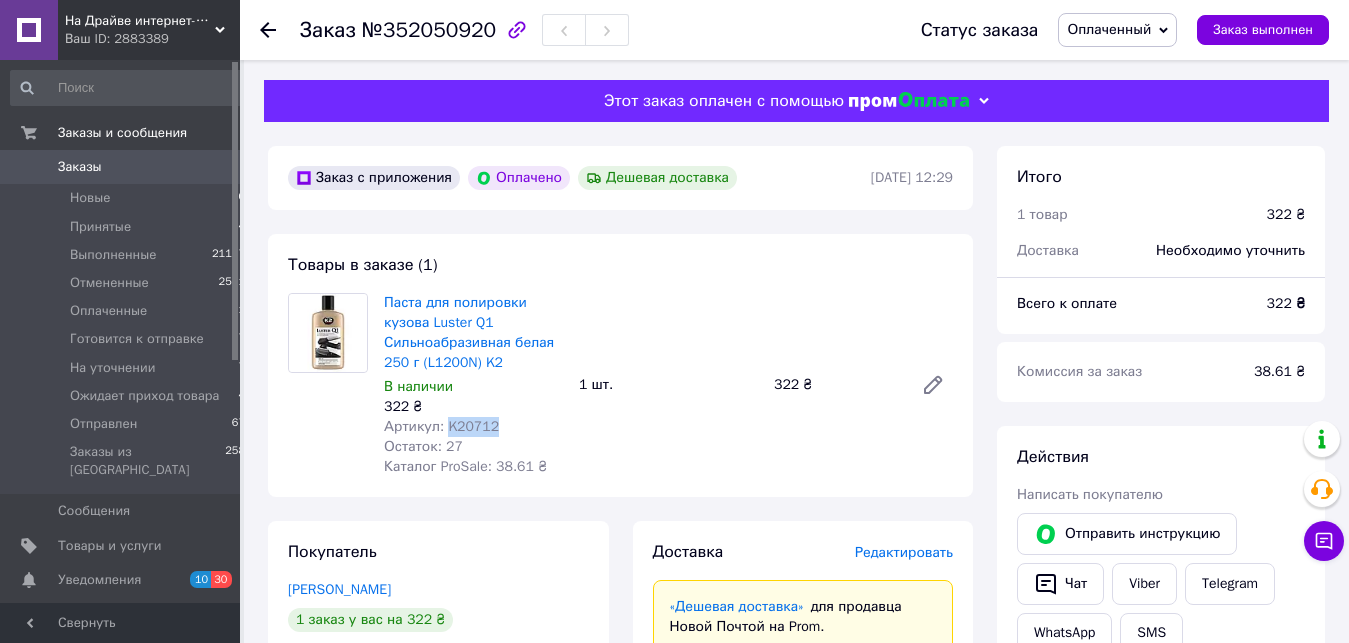 drag, startPoint x: 491, startPoint y: 427, endPoint x: 447, endPoint y: 427, distance: 44 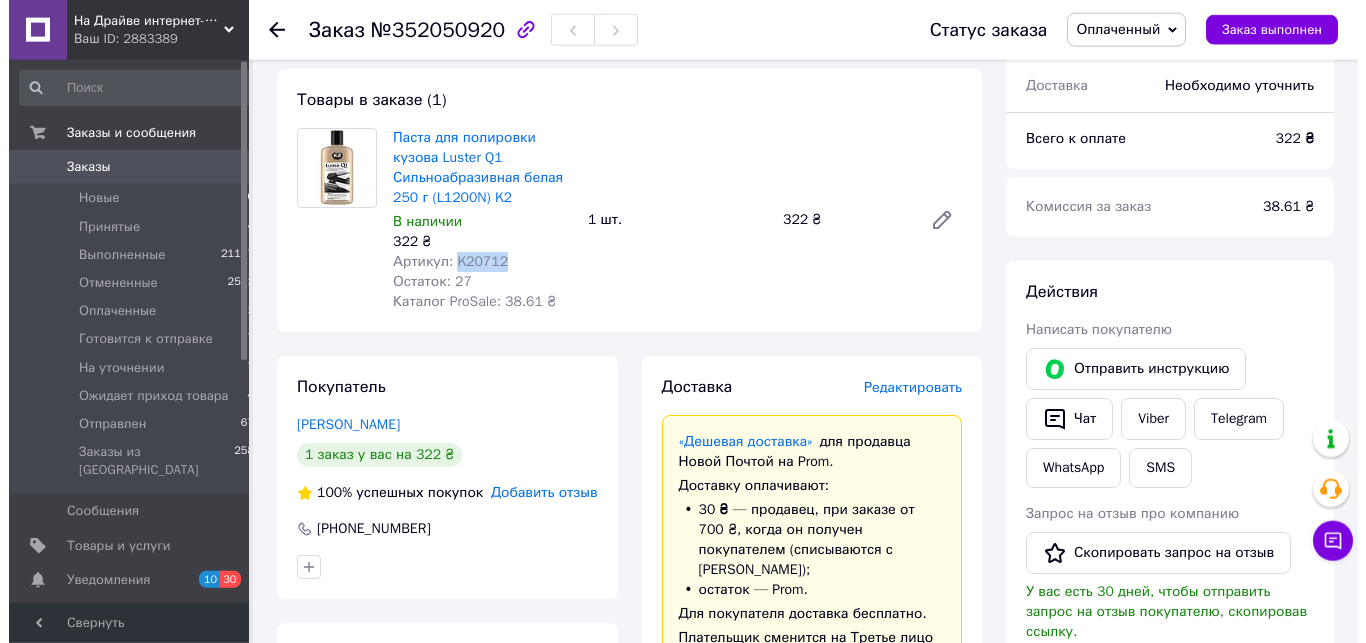 scroll, scrollTop: 204, scrollLeft: 0, axis: vertical 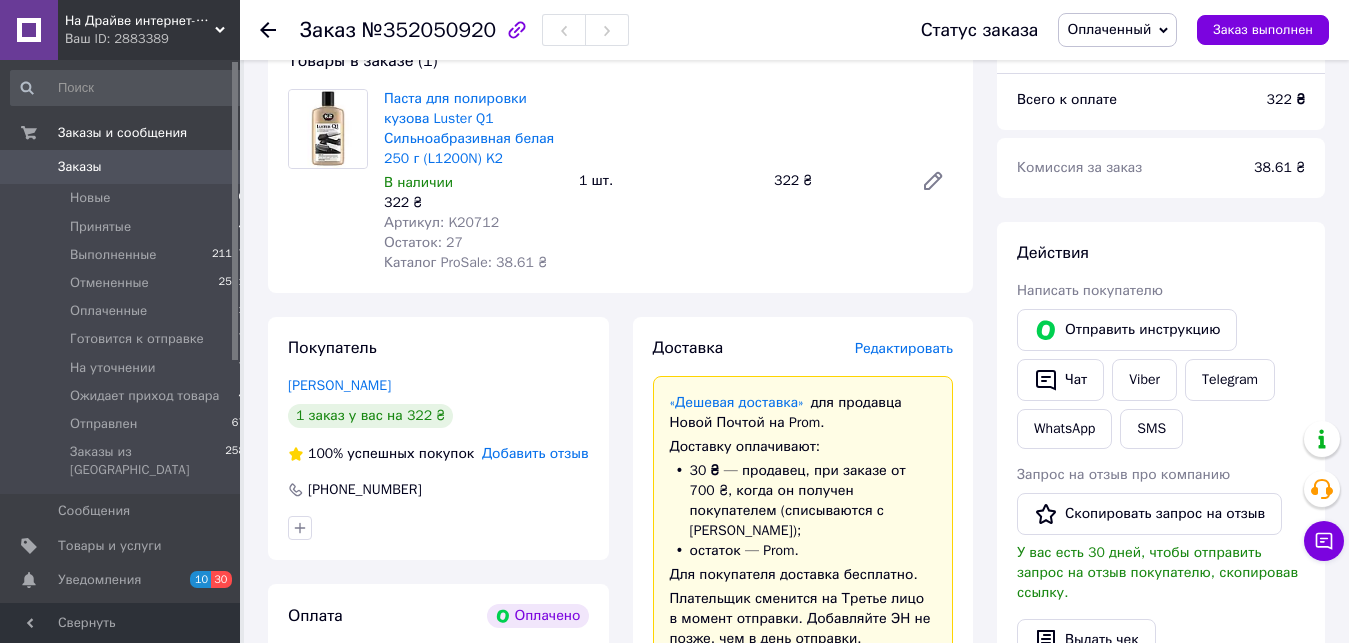 click on "Редактировать" at bounding box center [904, 348] 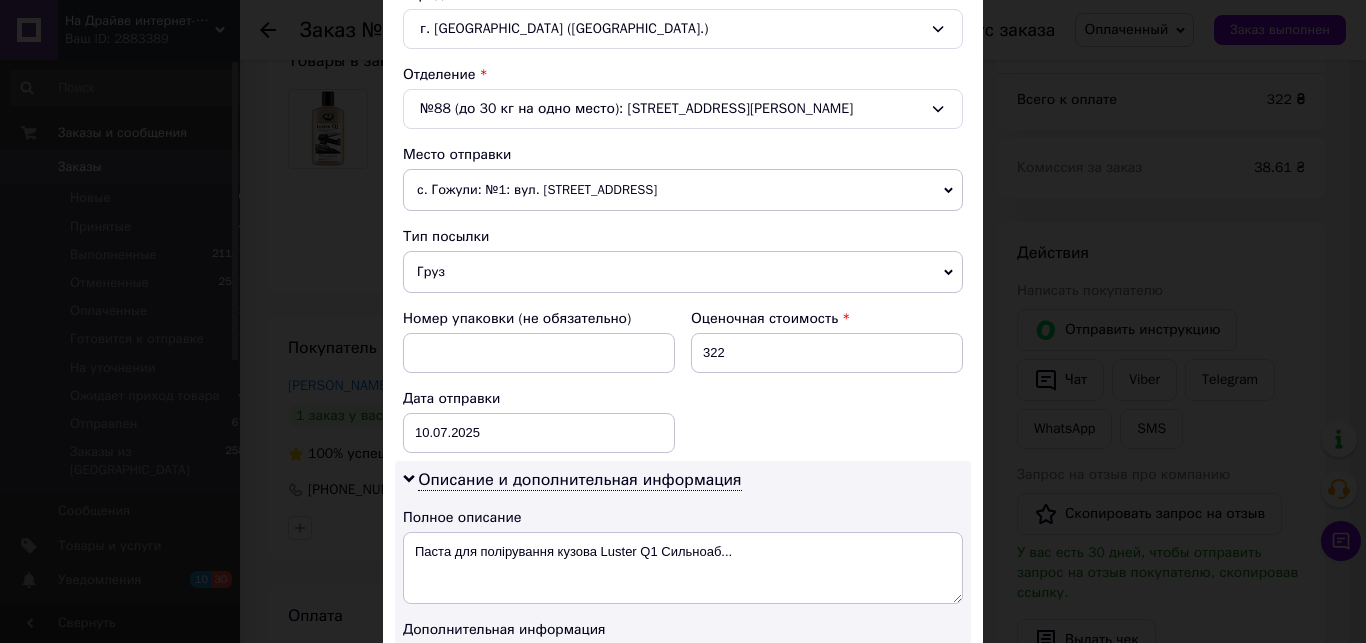 scroll, scrollTop: 909, scrollLeft: 0, axis: vertical 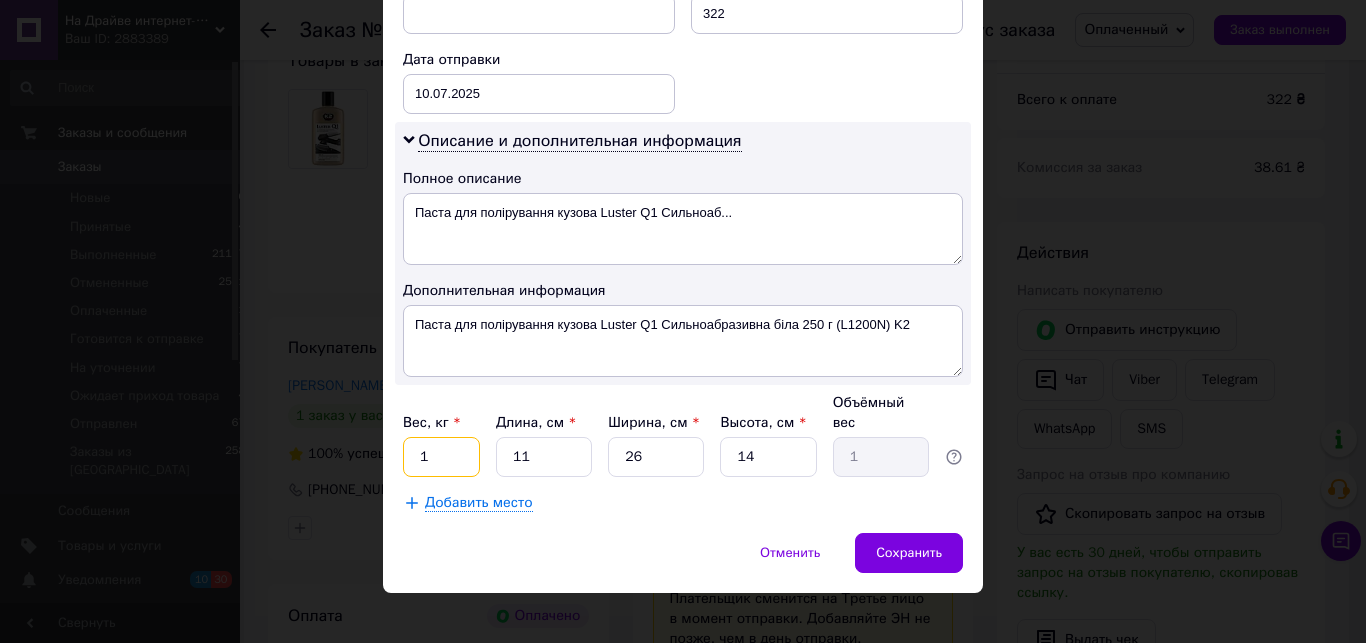 drag, startPoint x: 451, startPoint y: 442, endPoint x: 123, endPoint y: 325, distance: 348.24274 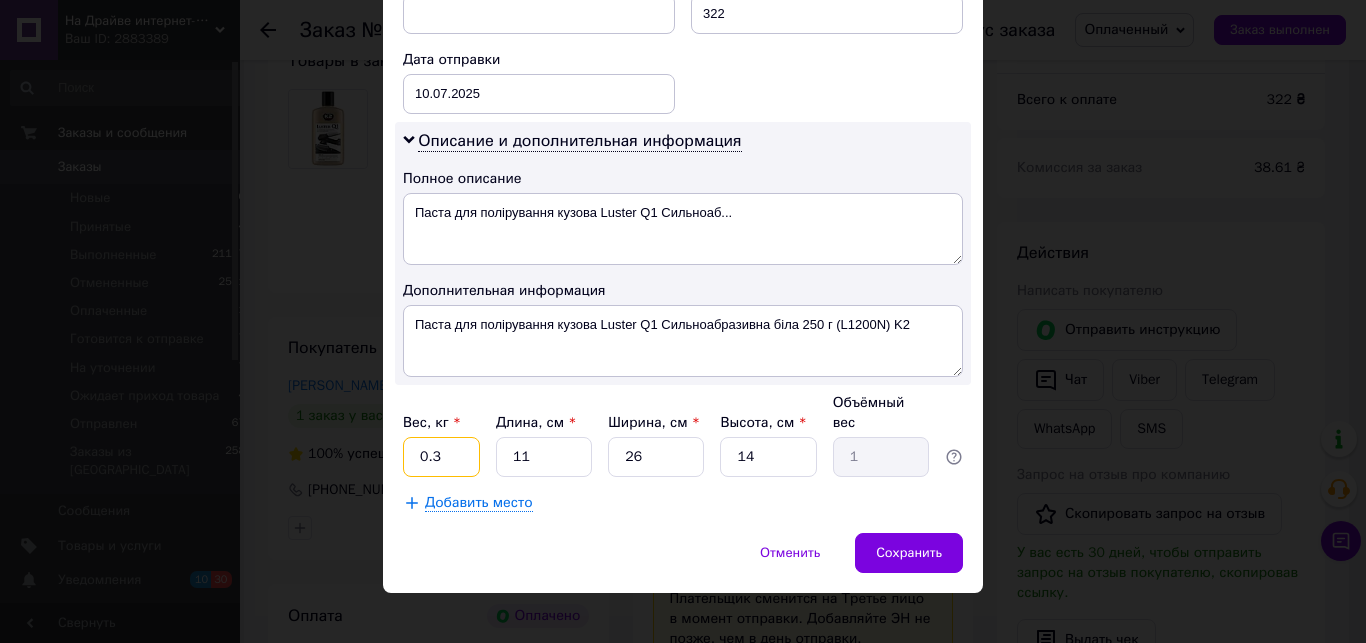 type on "0.3" 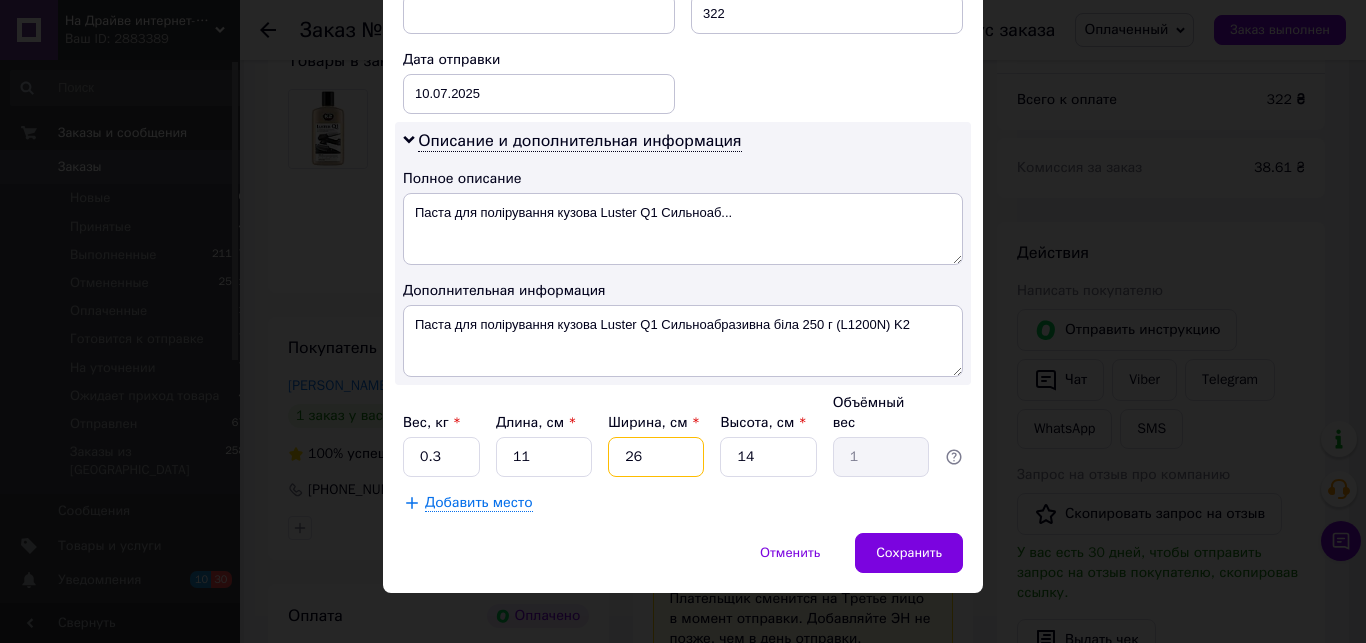 drag, startPoint x: 639, startPoint y: 437, endPoint x: 411, endPoint y: 430, distance: 228.10744 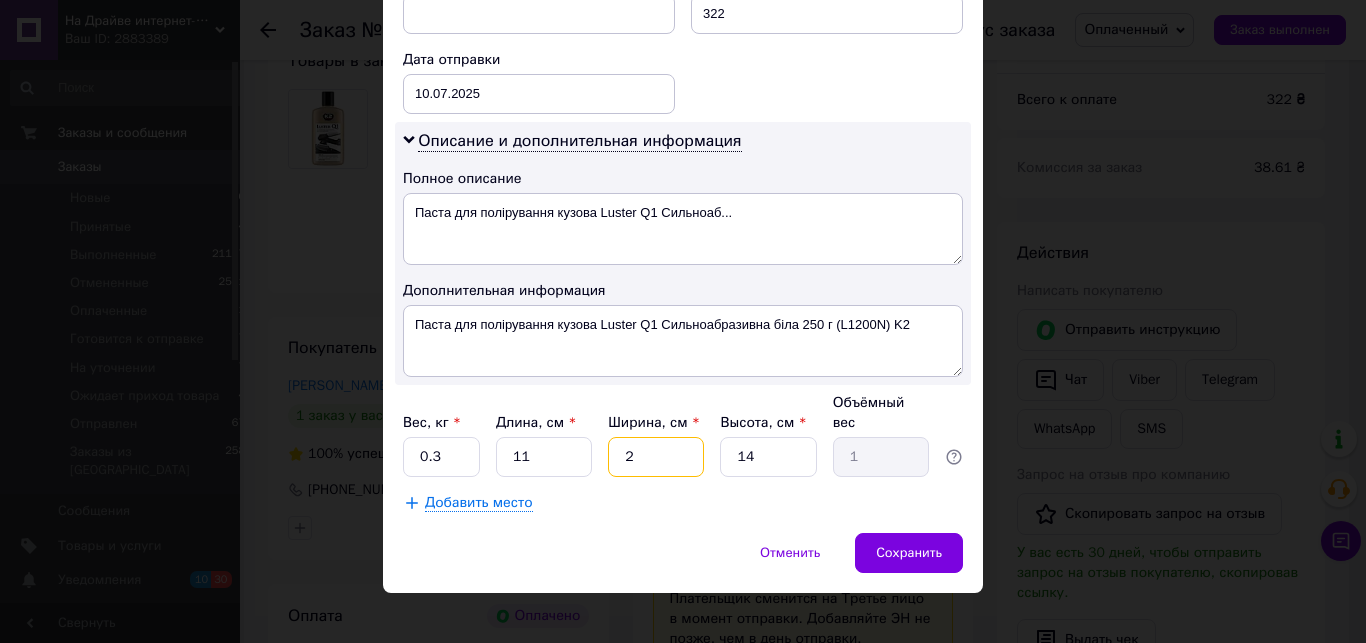 type on "0.1" 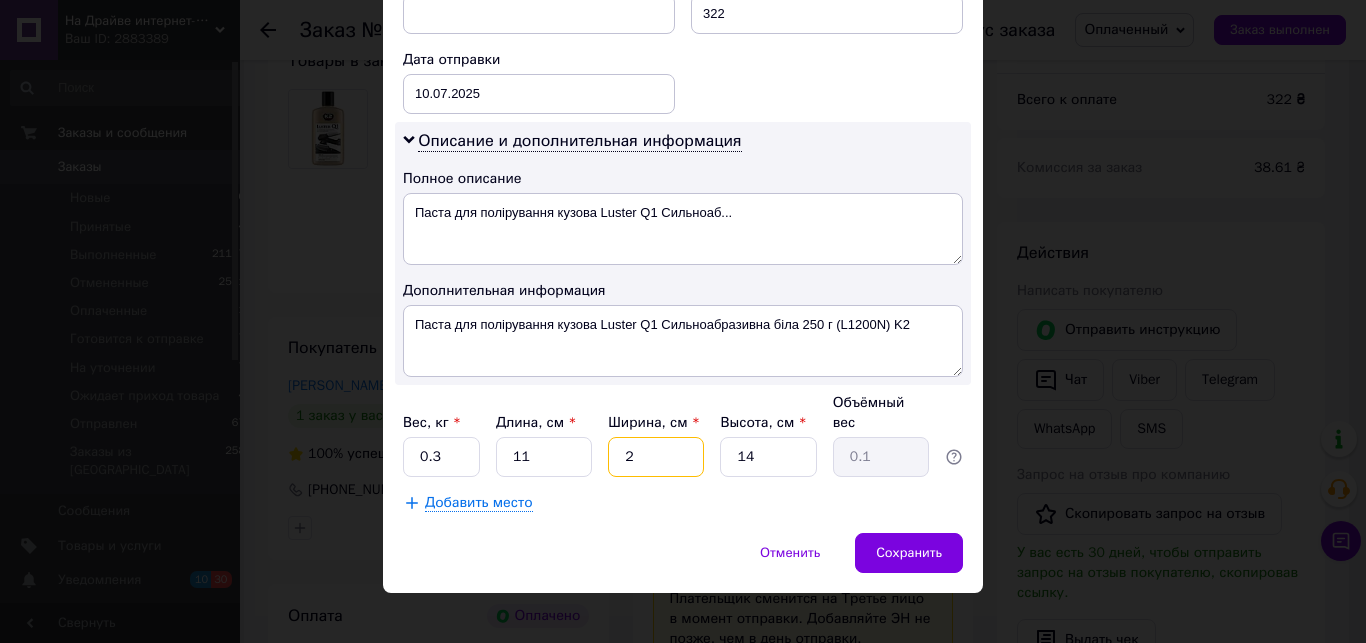 type 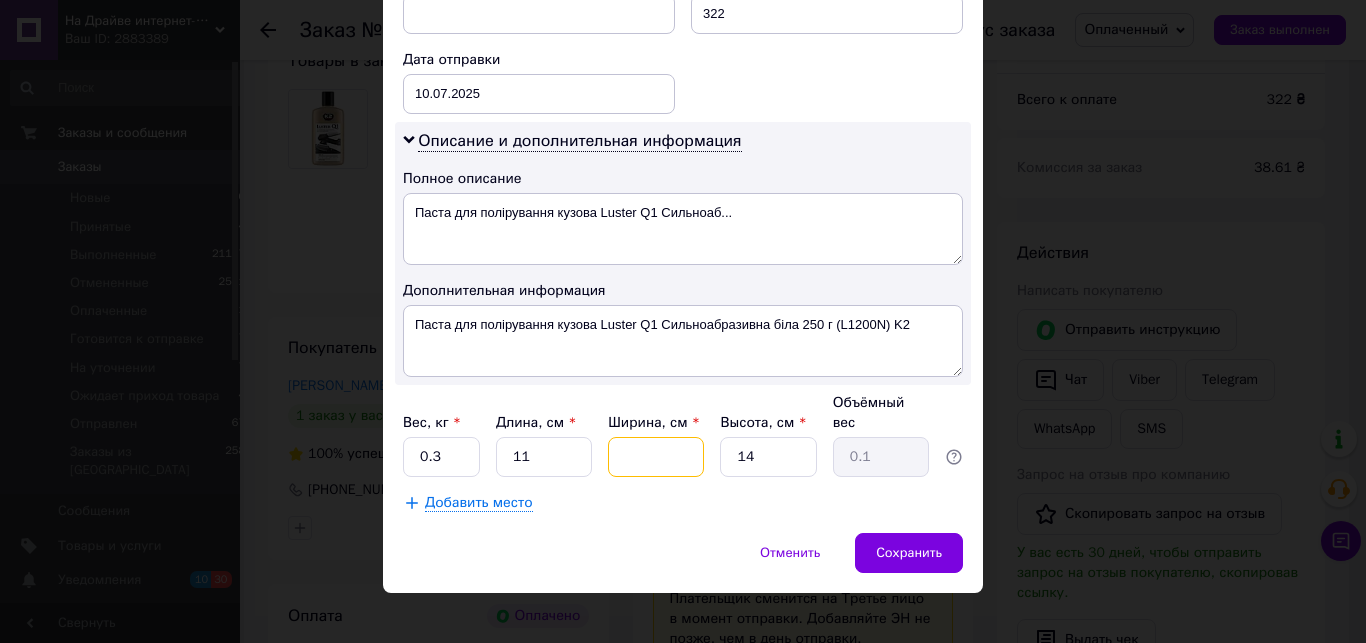 type 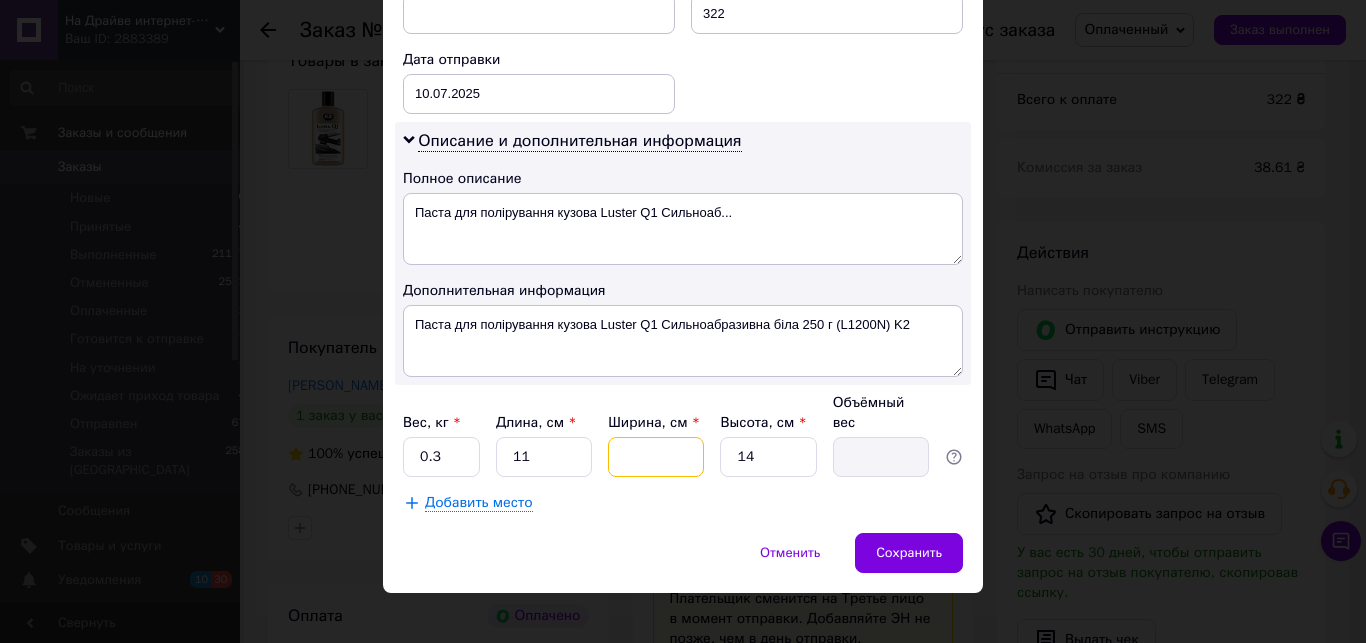 type on "5" 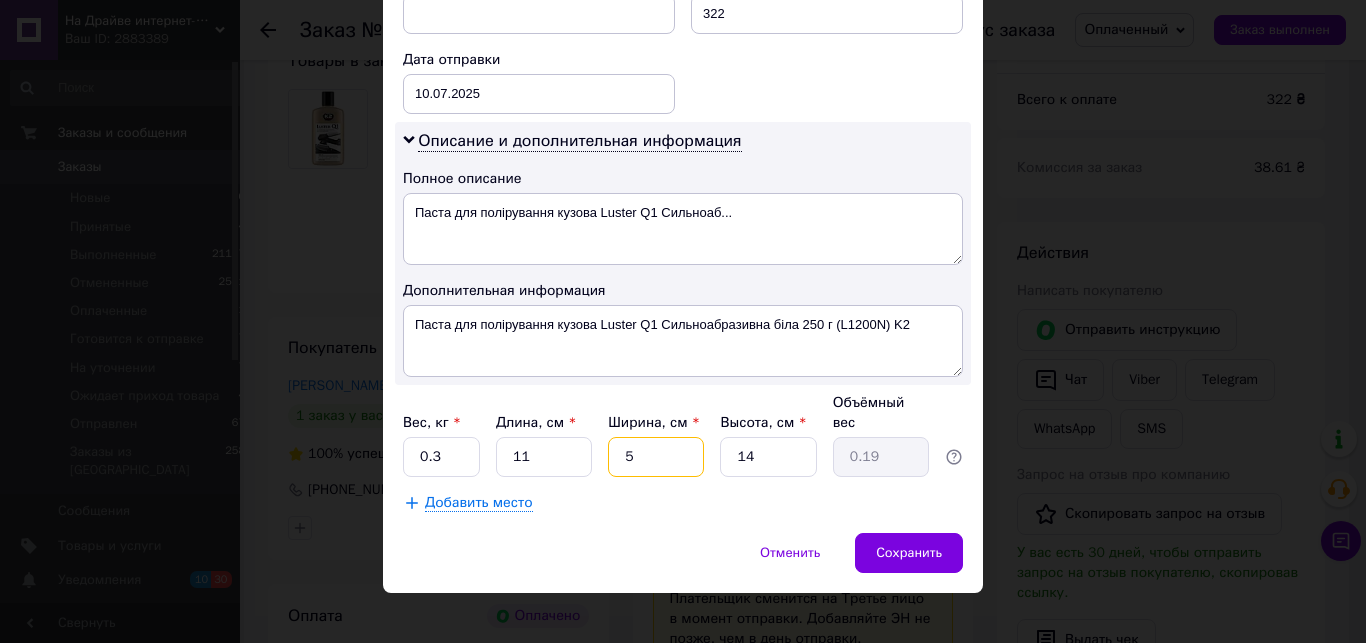 type on "5" 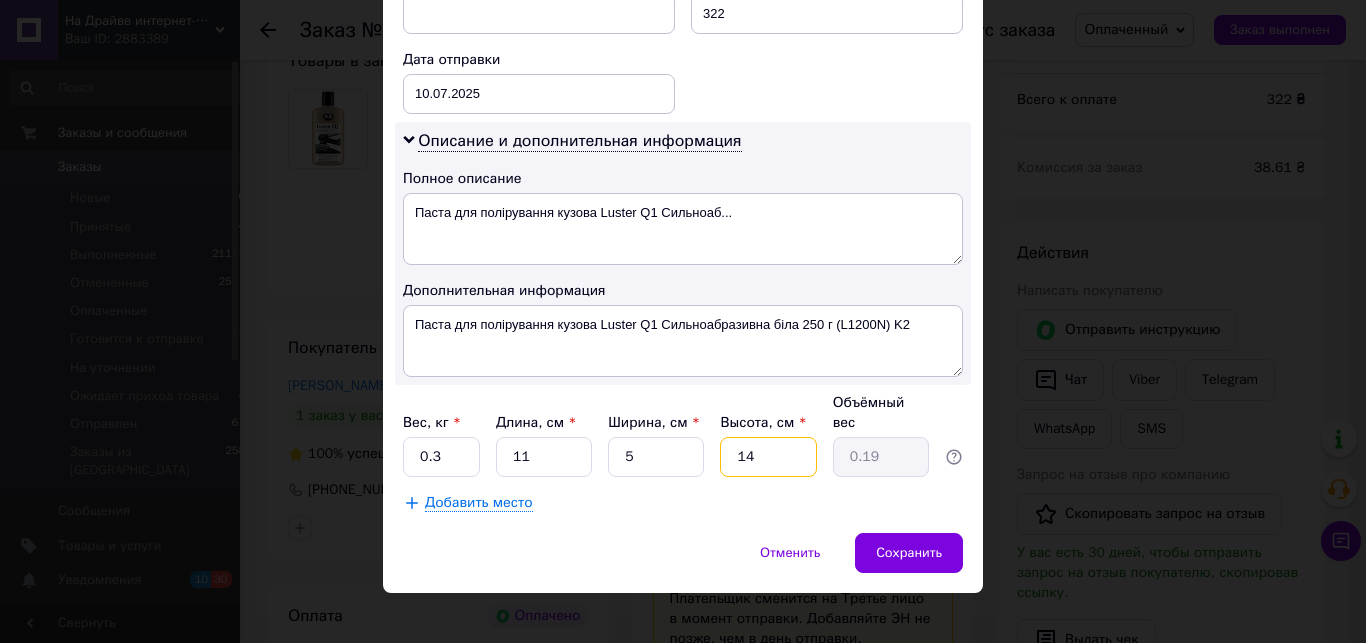drag, startPoint x: 764, startPoint y: 437, endPoint x: 654, endPoint y: 400, distance: 116.05602 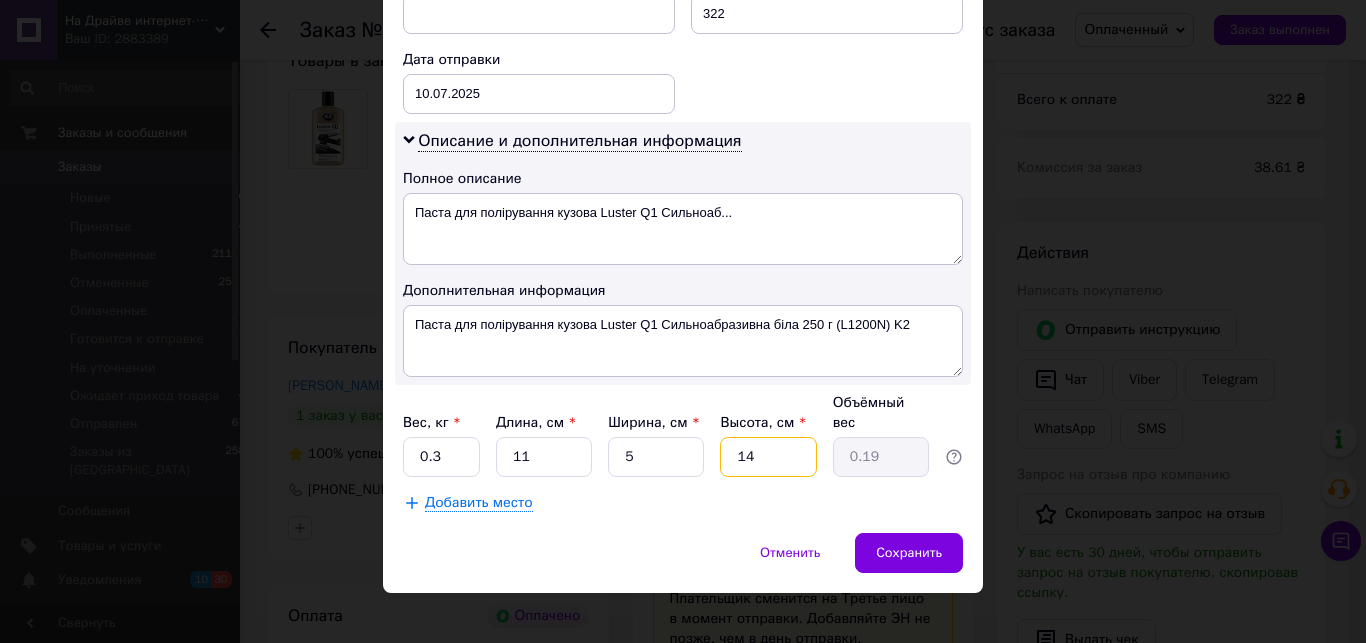 type on "2" 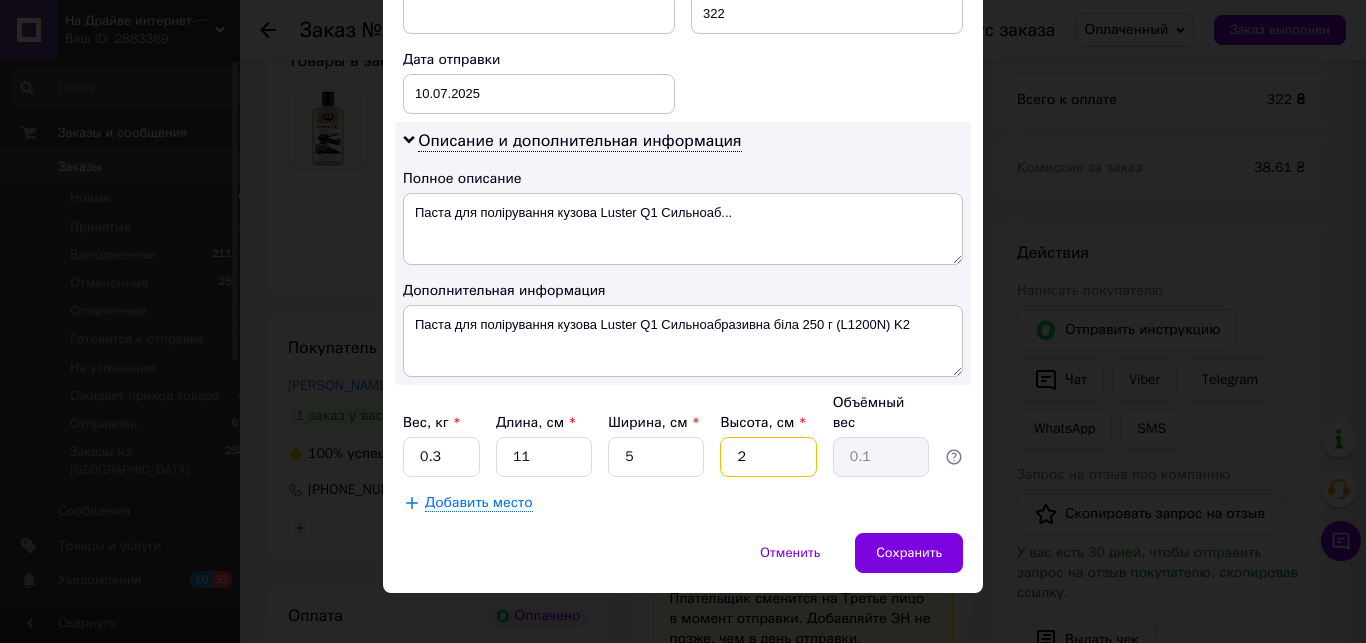 type on "20" 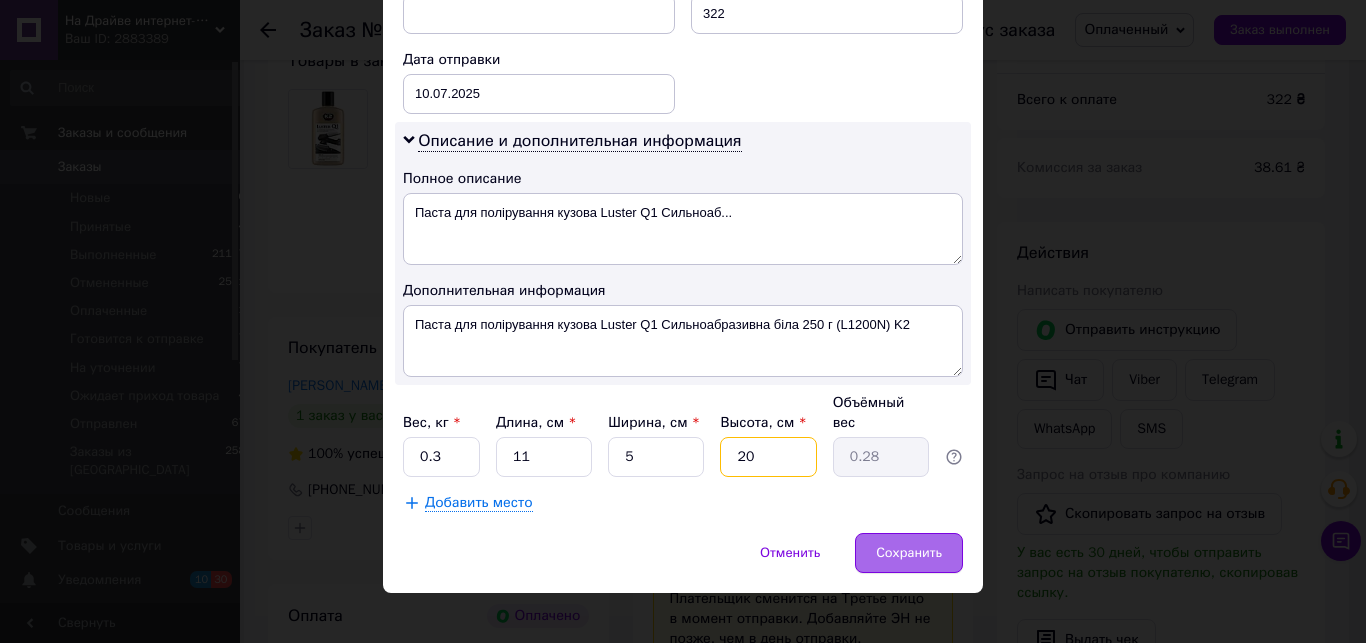 type on "20" 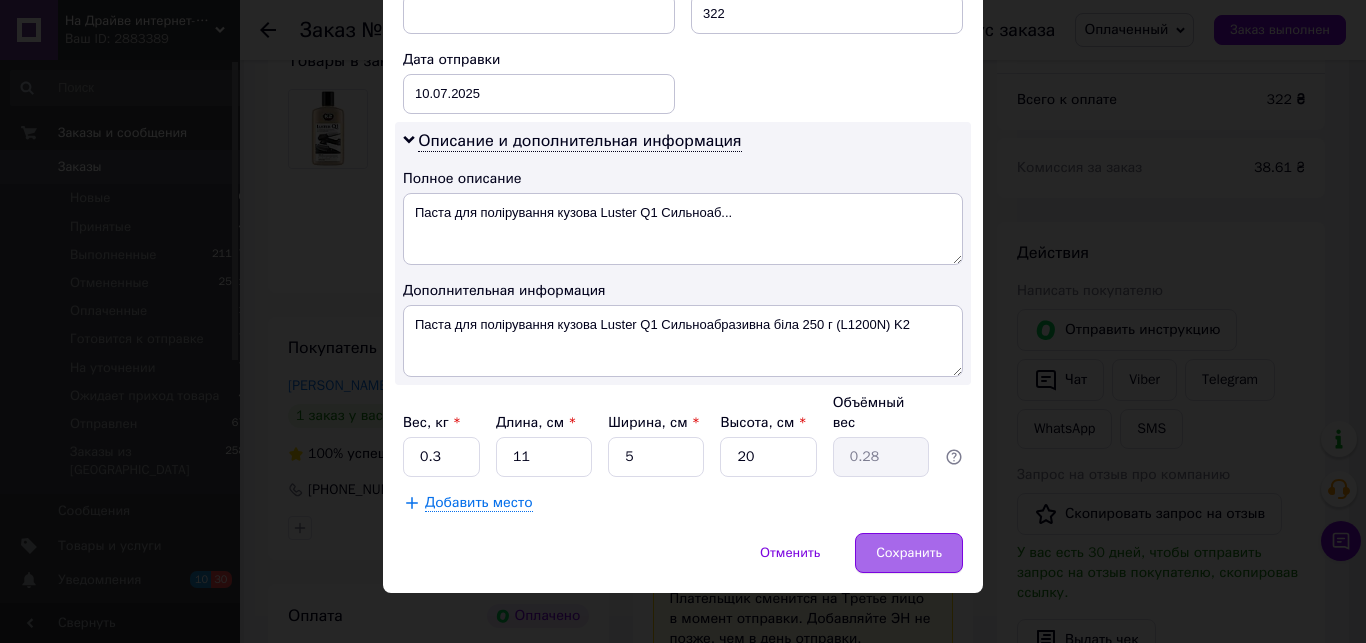 click on "Сохранить" at bounding box center [909, 553] 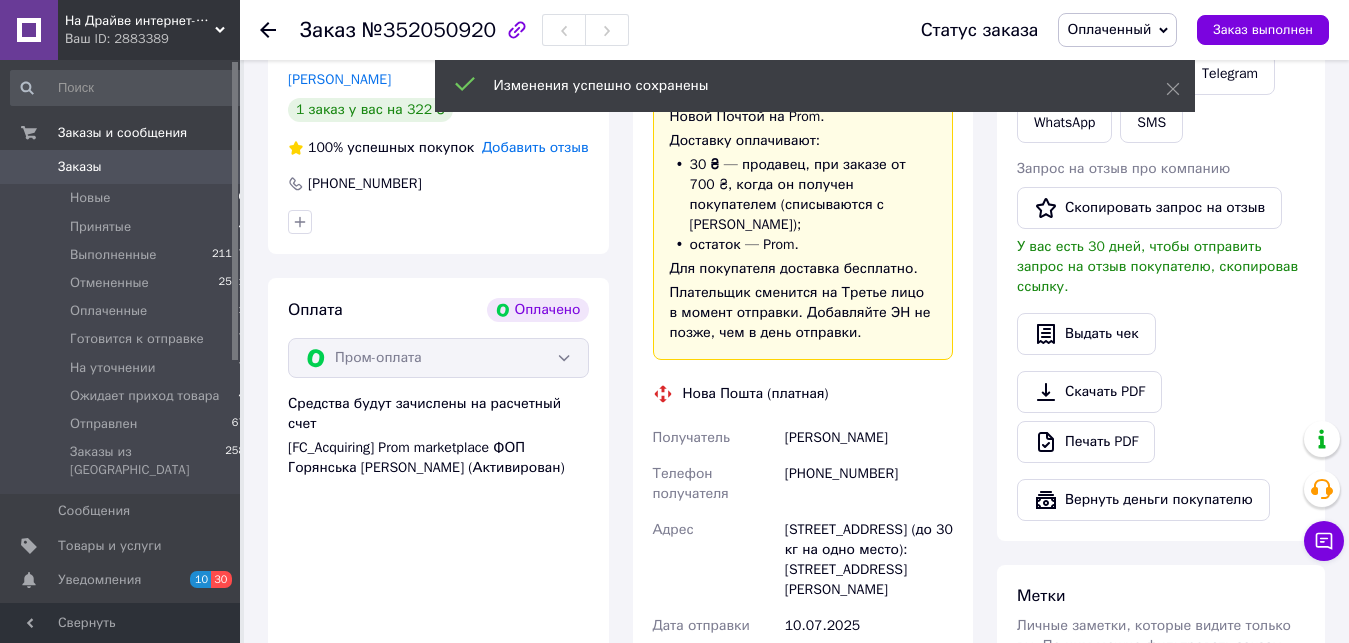 scroll, scrollTop: 816, scrollLeft: 0, axis: vertical 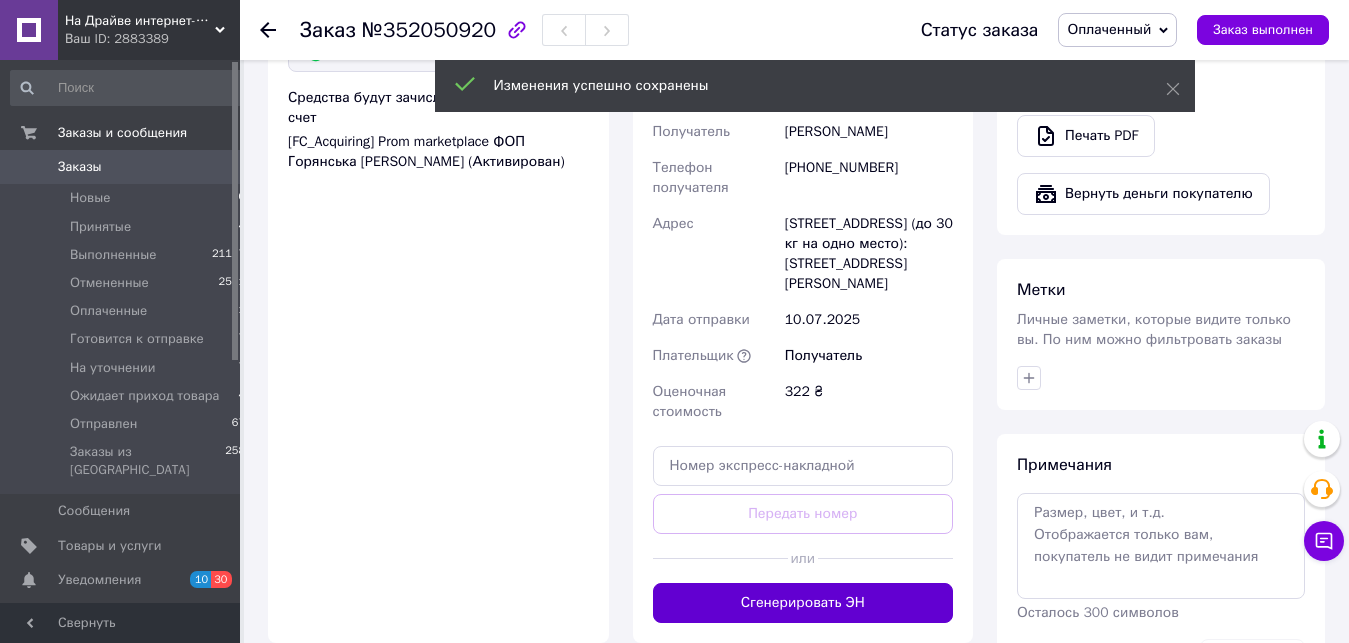 click on "Сгенерировать ЭН" at bounding box center (803, 603) 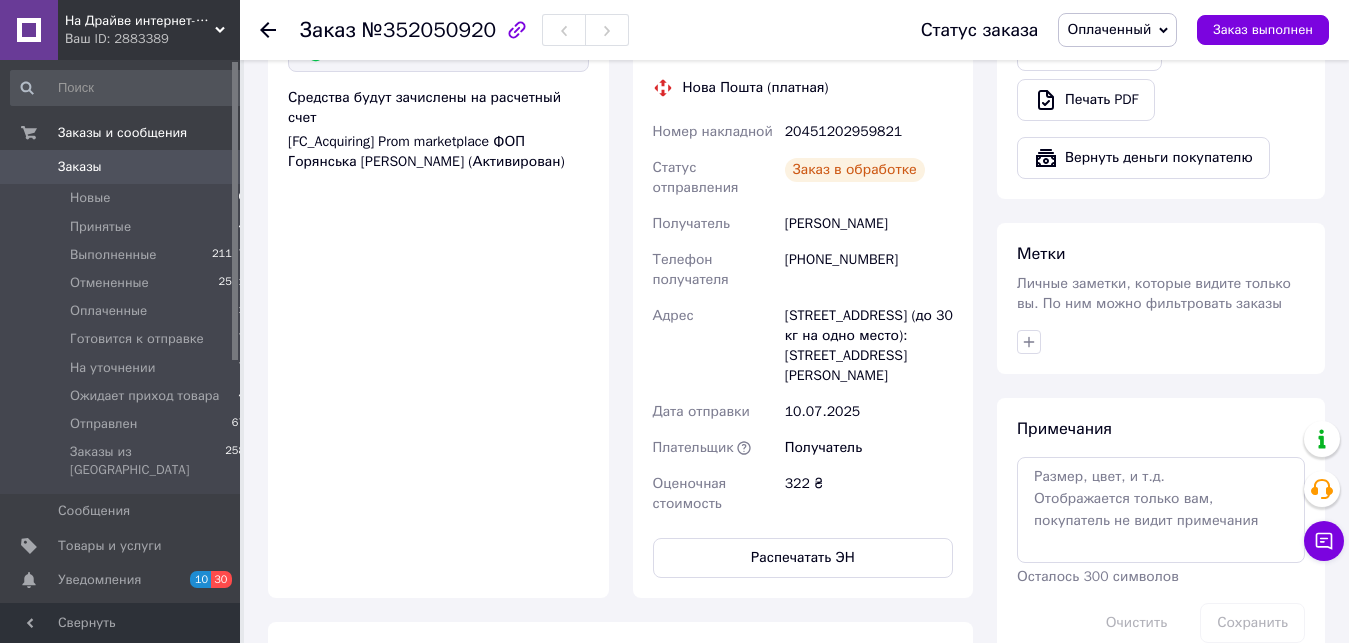 click on "20451202959821" at bounding box center [869, 132] 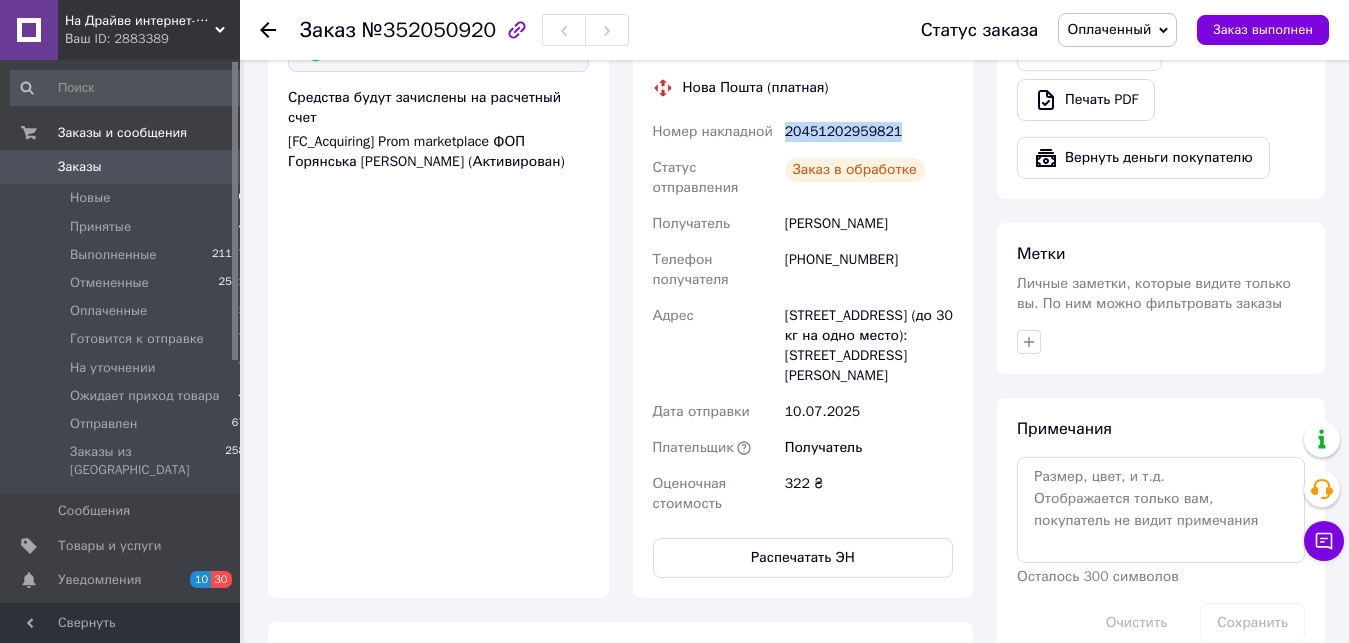 click on "20451202959821" at bounding box center (869, 132) 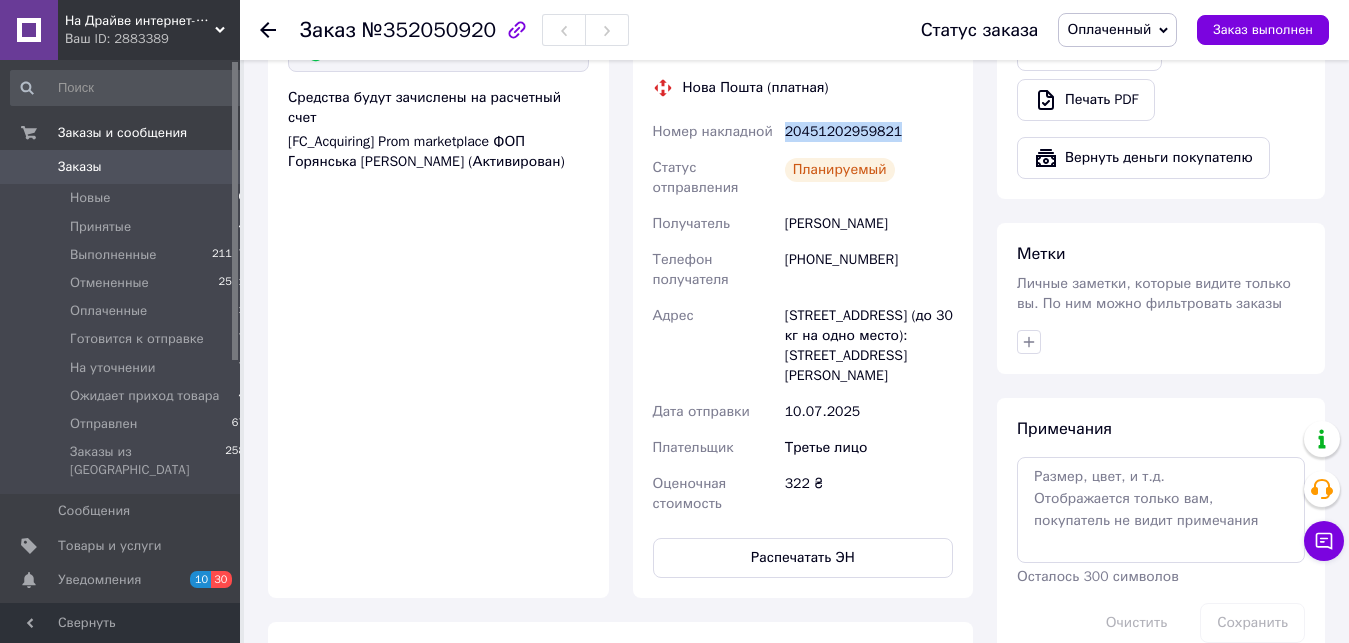 copy on "20451202959821" 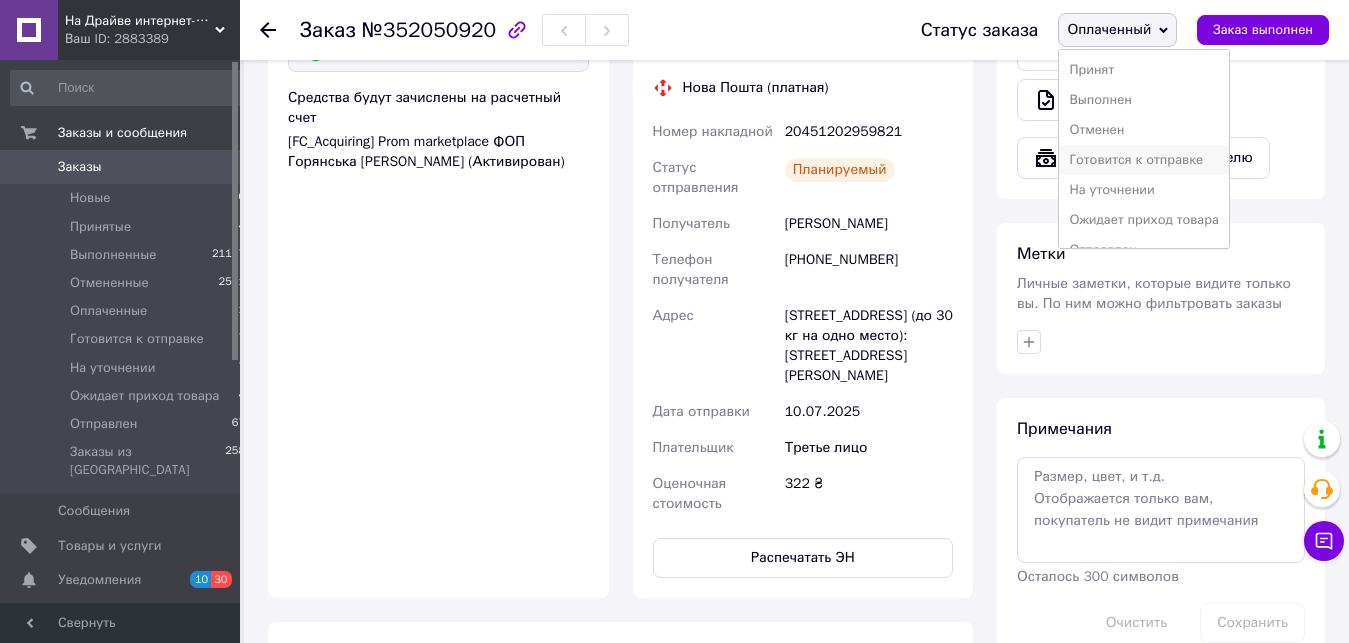 click on "Готовится к отправке" at bounding box center [1144, 160] 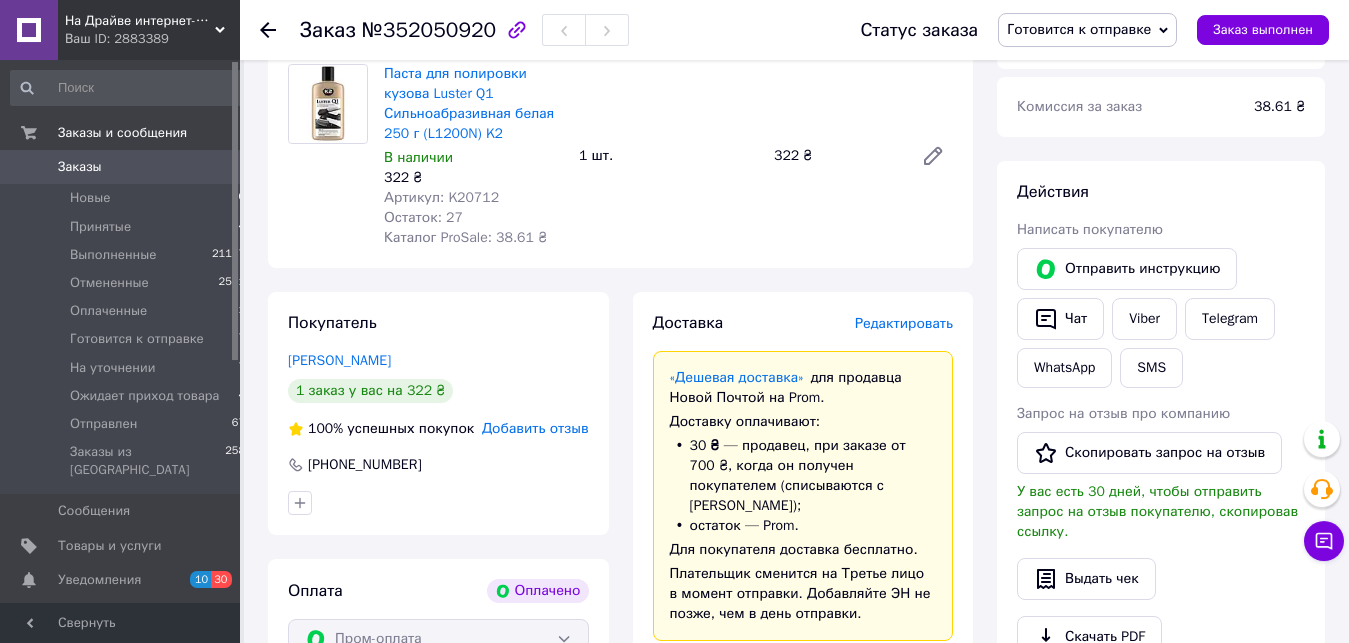scroll, scrollTop: 204, scrollLeft: 0, axis: vertical 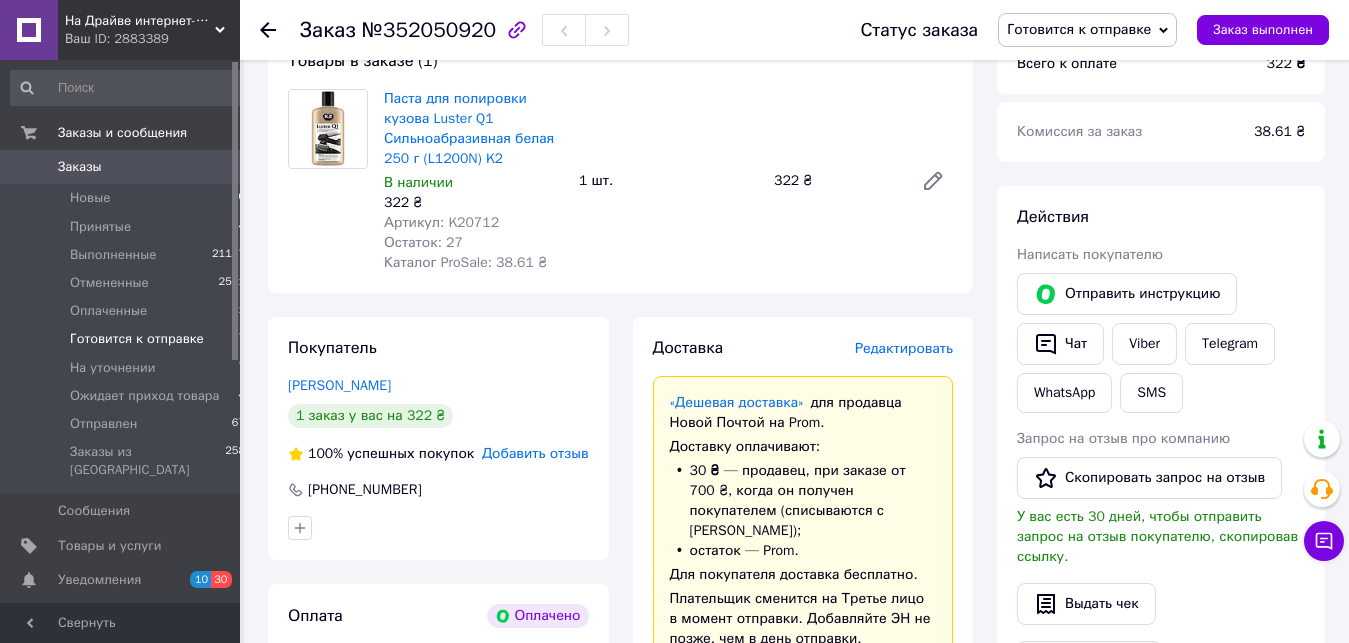 click on "Готовится к отправке" at bounding box center (137, 339) 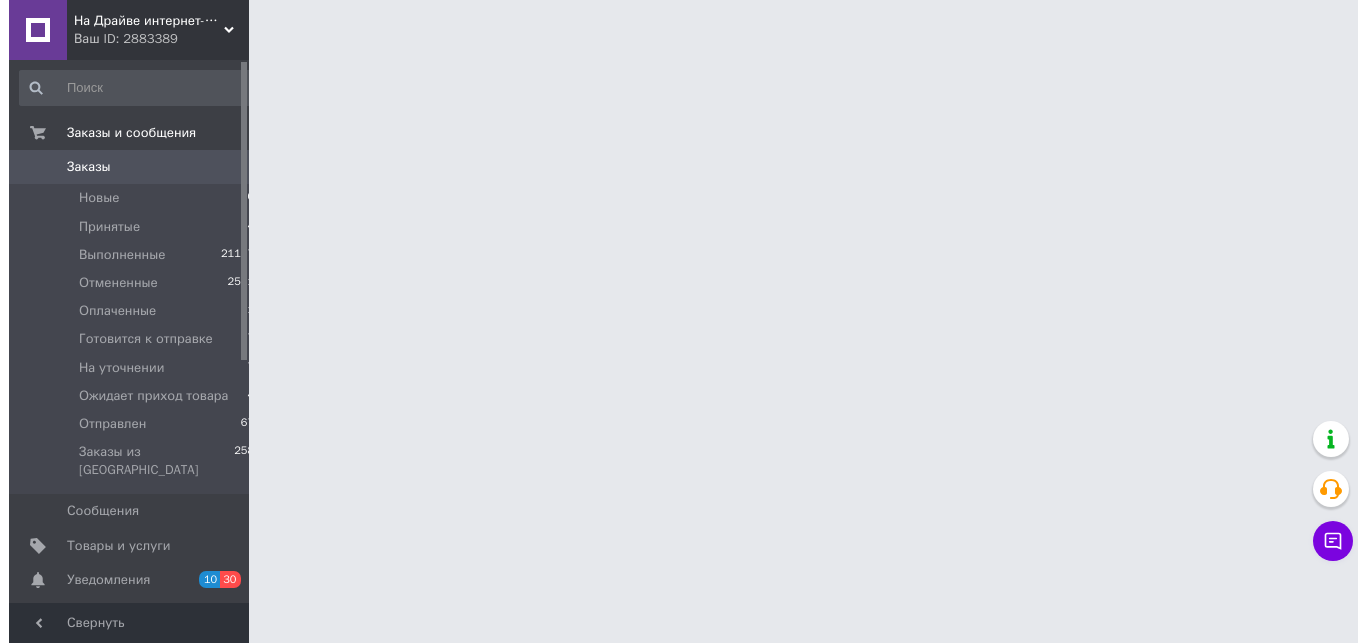 scroll, scrollTop: 0, scrollLeft: 0, axis: both 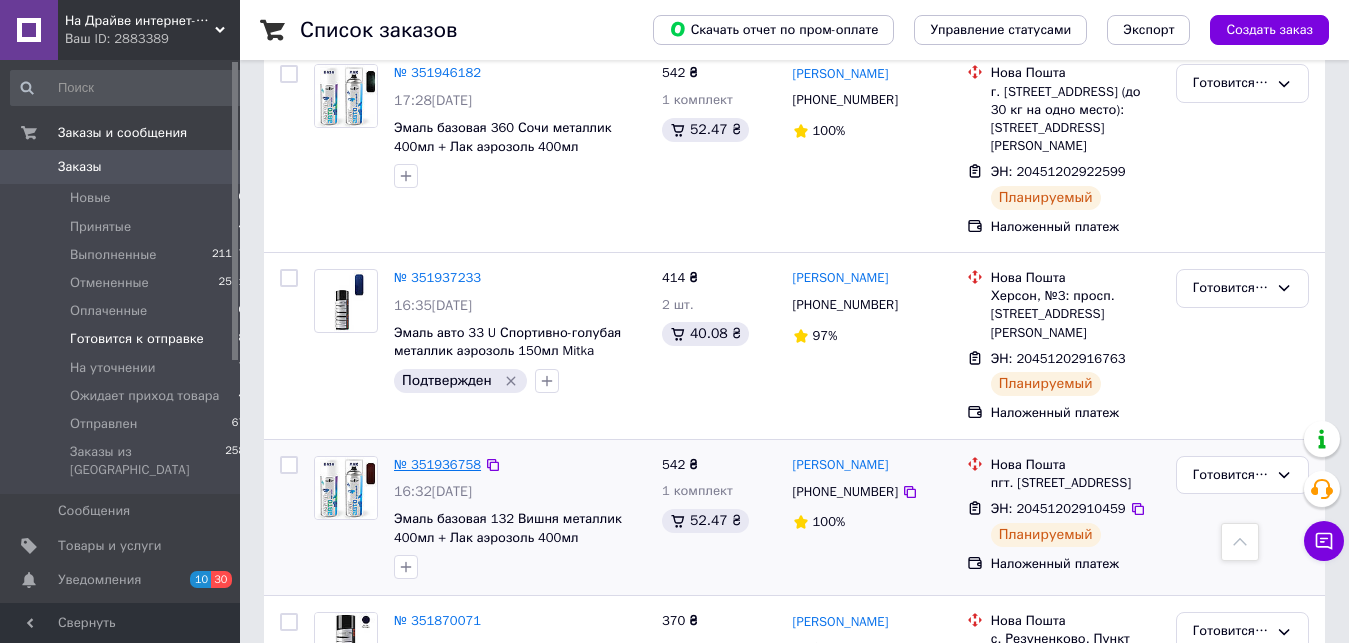 click on "№ 351936758" at bounding box center (437, 464) 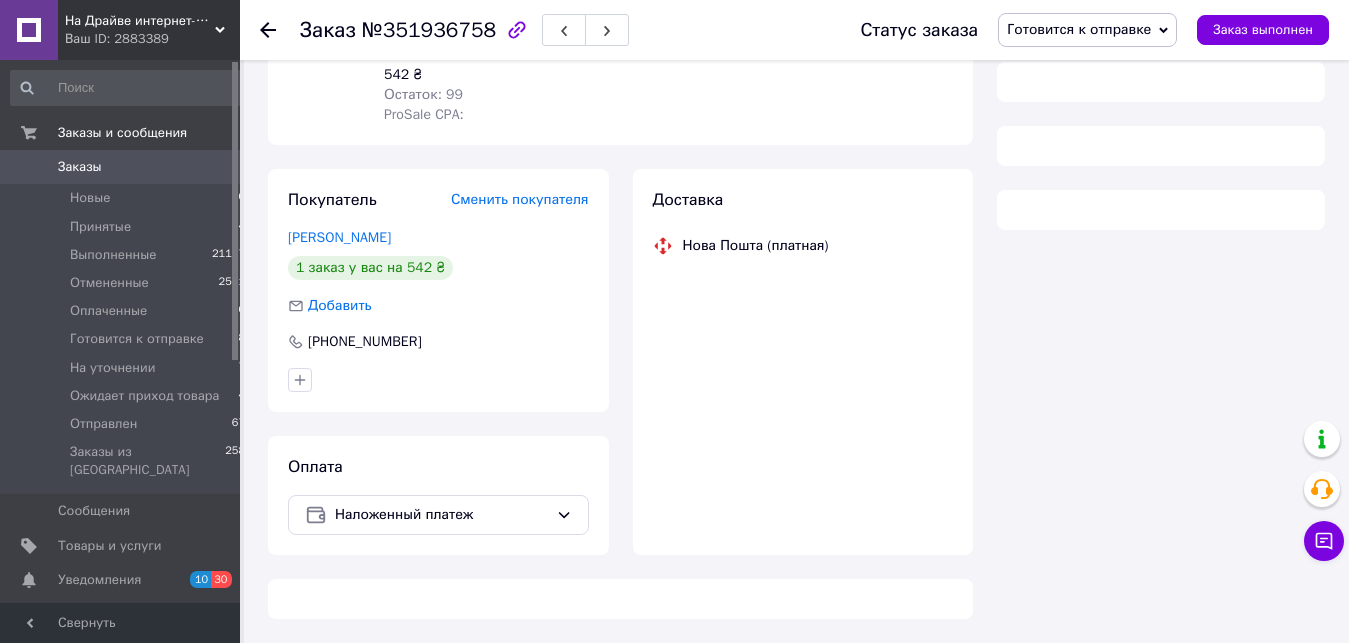 scroll, scrollTop: 250, scrollLeft: 0, axis: vertical 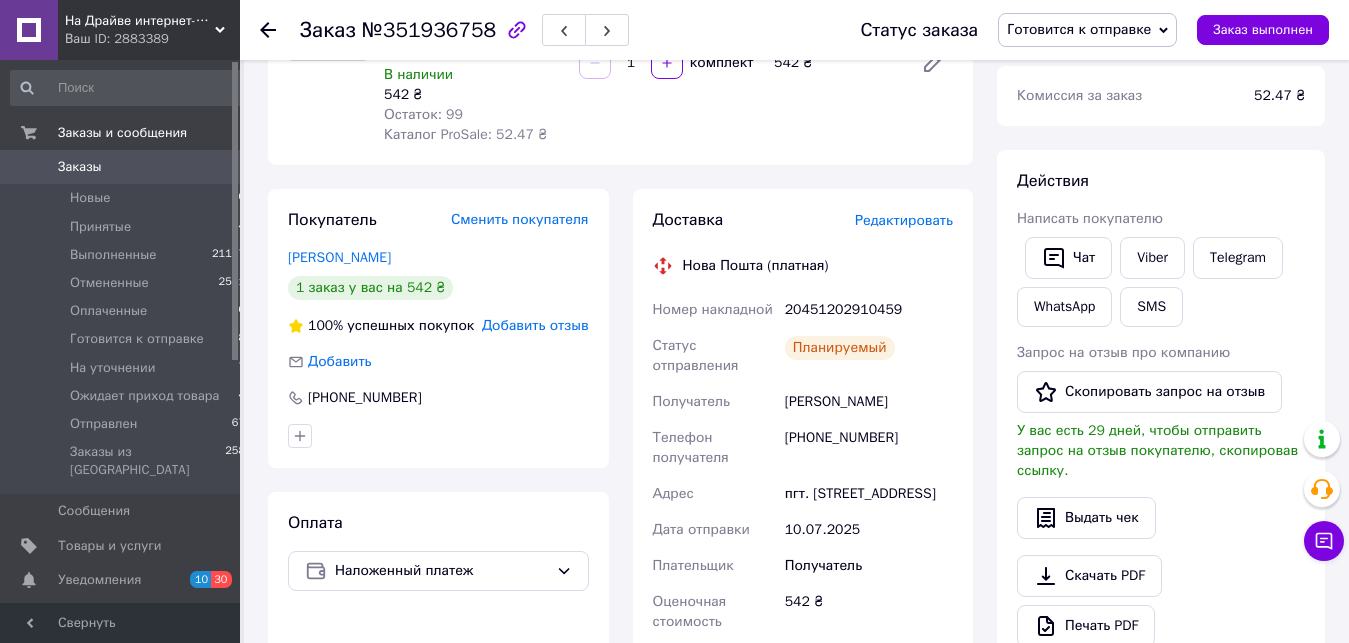 click on "20451202910459" at bounding box center [869, 310] 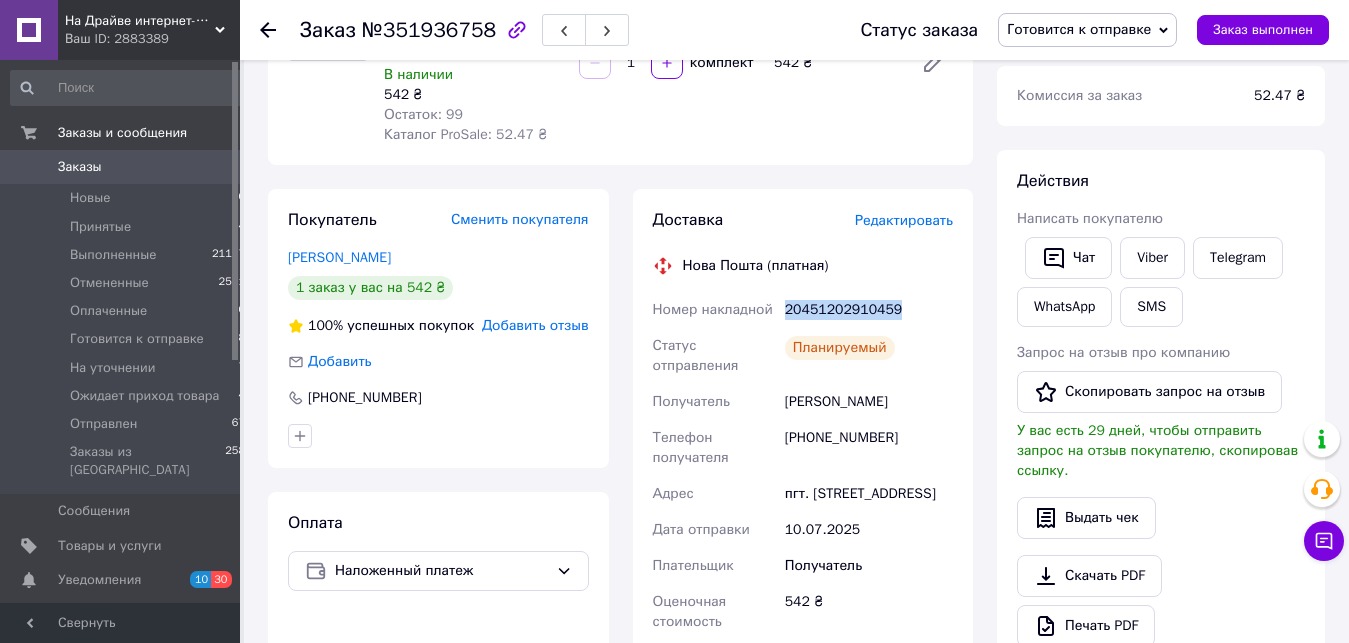 click on "20451202910459" at bounding box center (869, 310) 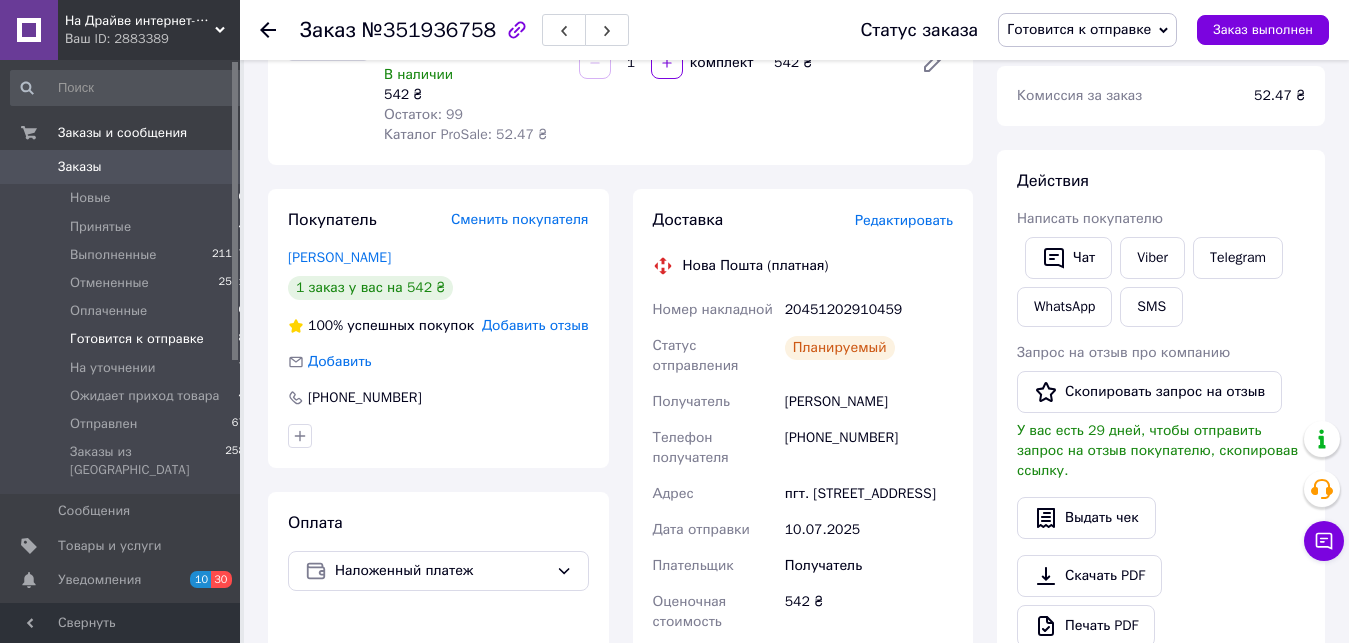click on "Готовится к отправке" at bounding box center (137, 339) 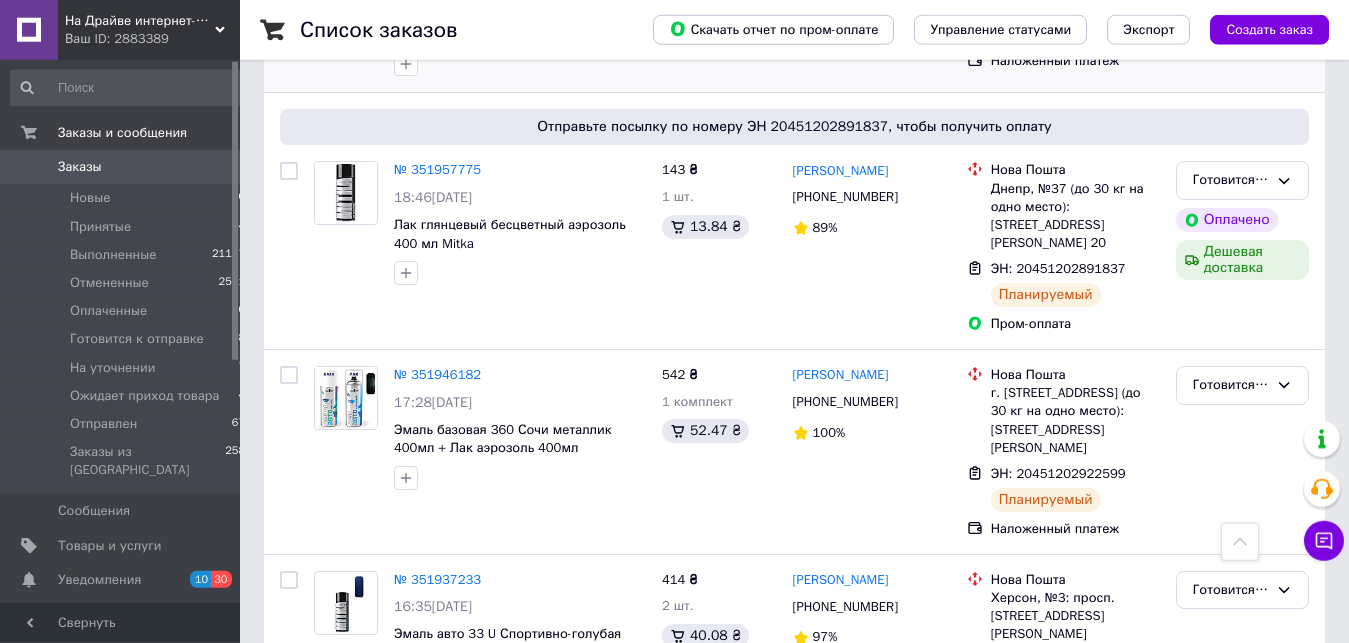 scroll, scrollTop: 1428, scrollLeft: 0, axis: vertical 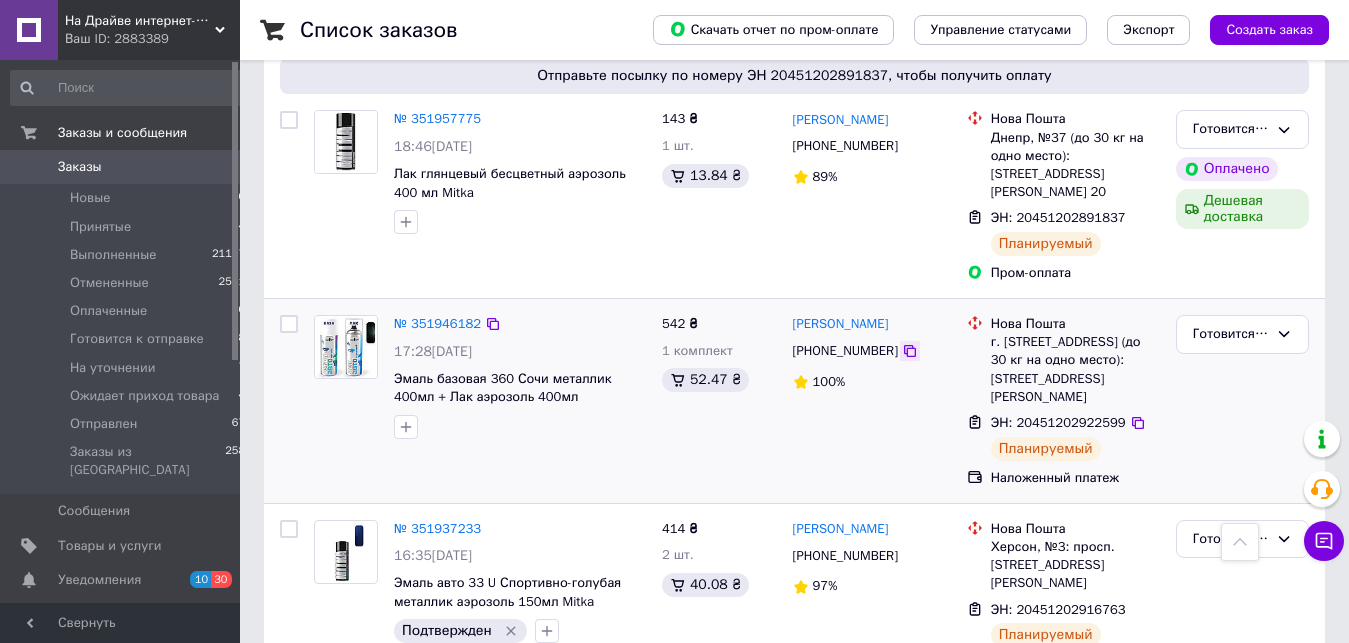 click 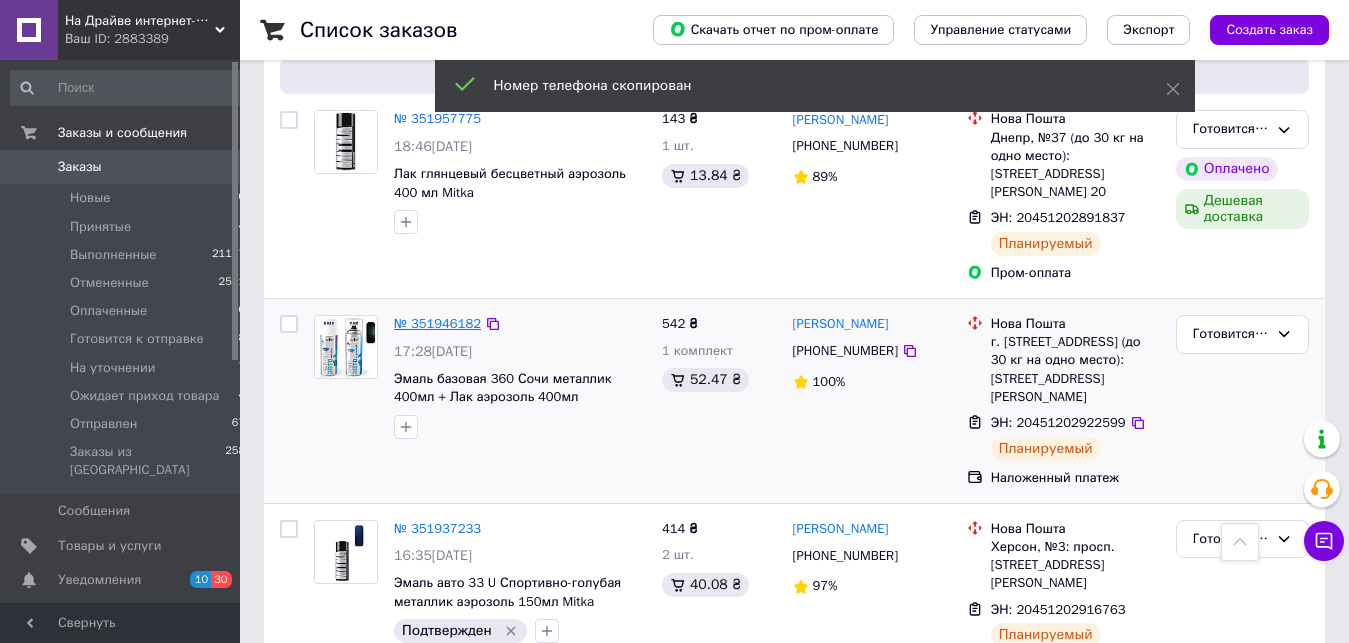 click on "№ 351946182" at bounding box center (437, 323) 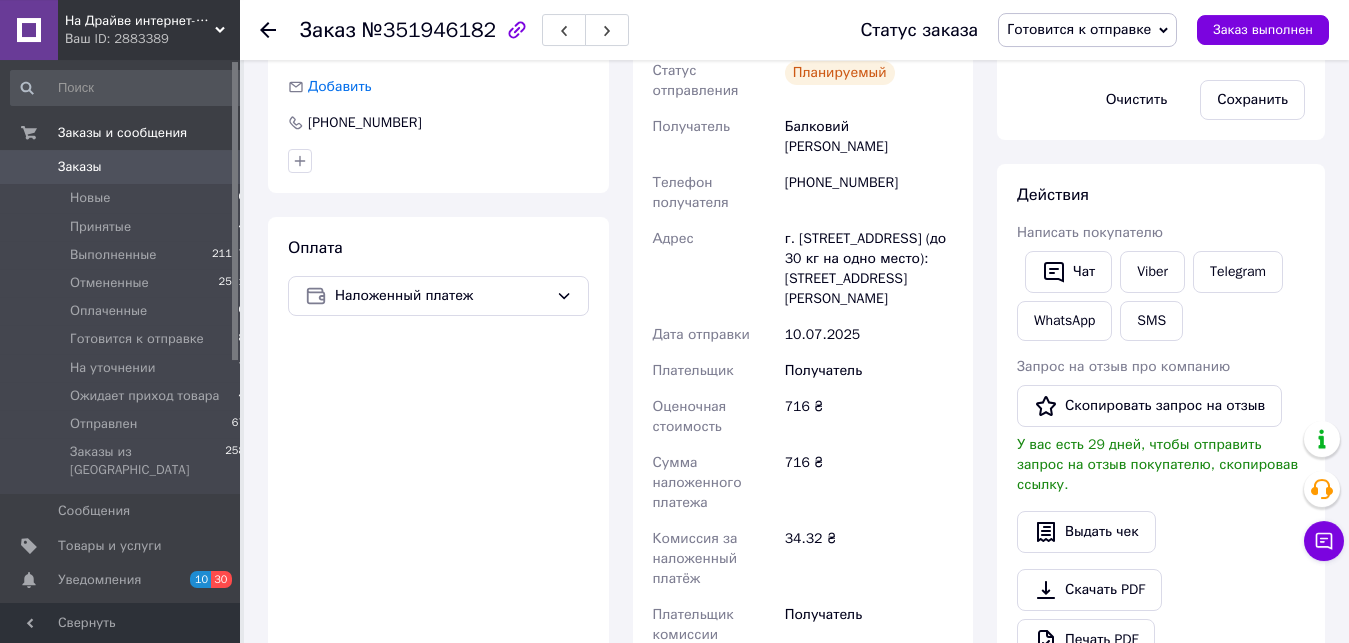 scroll, scrollTop: 556, scrollLeft: 0, axis: vertical 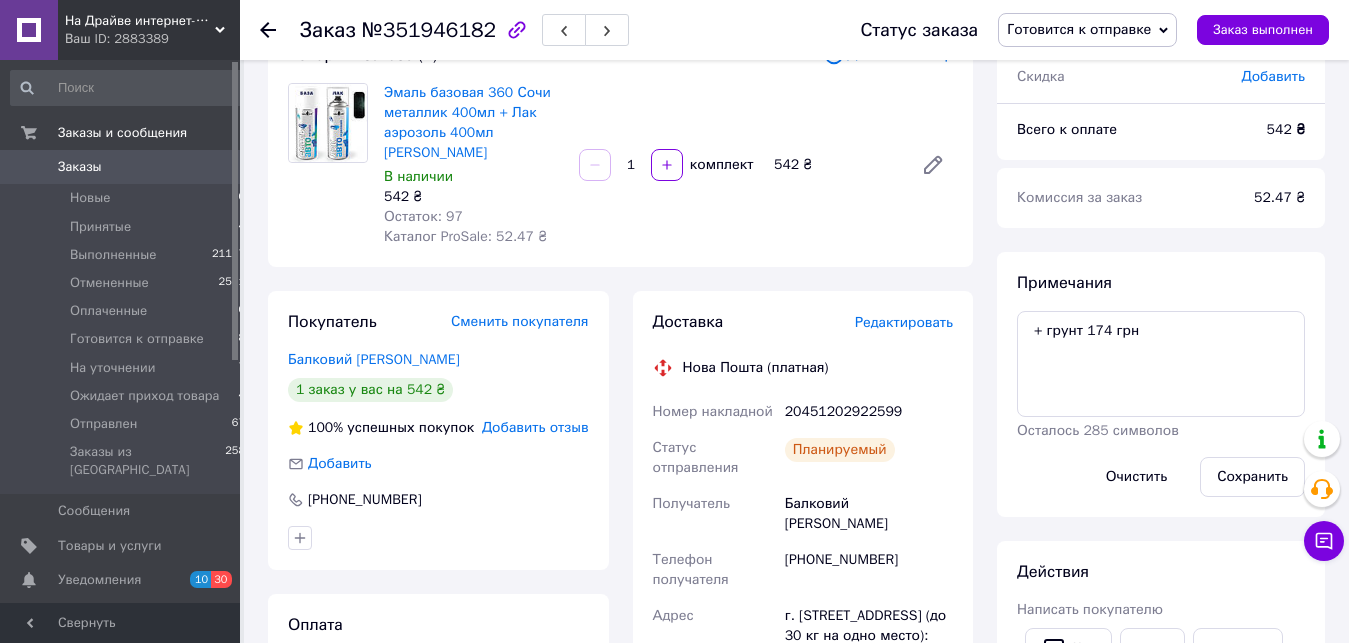 click on "20451202922599" at bounding box center (869, 412) 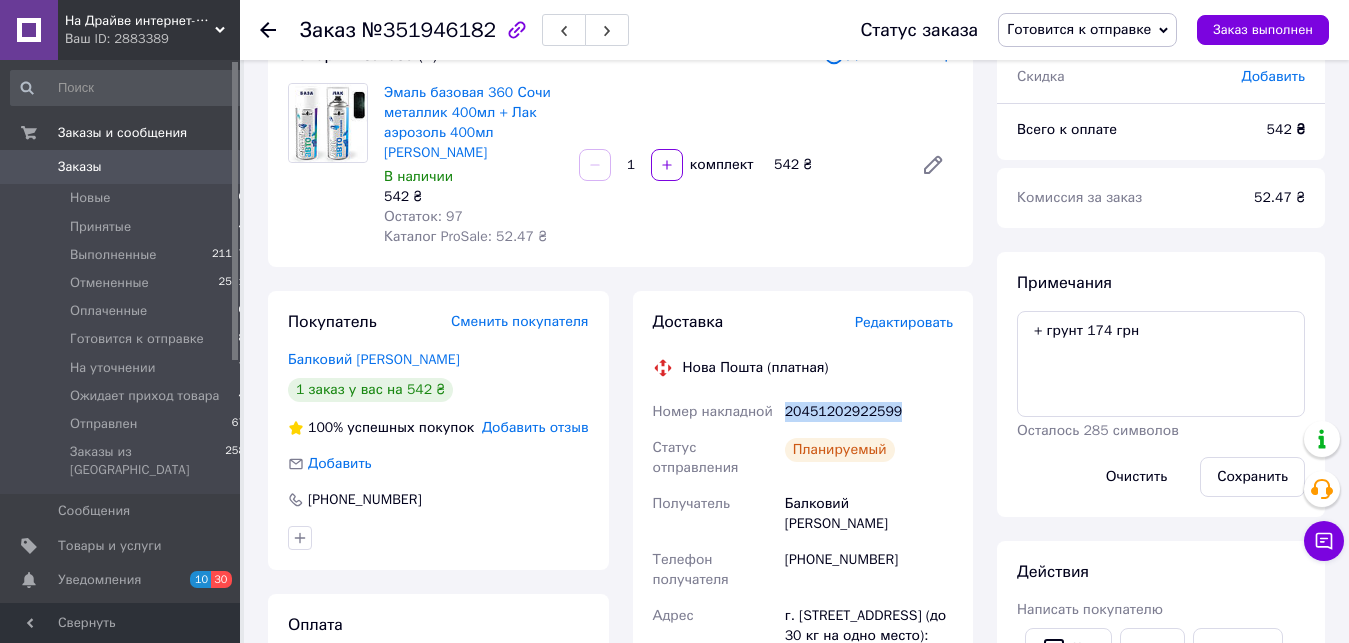 click on "20451202922599" at bounding box center (869, 412) 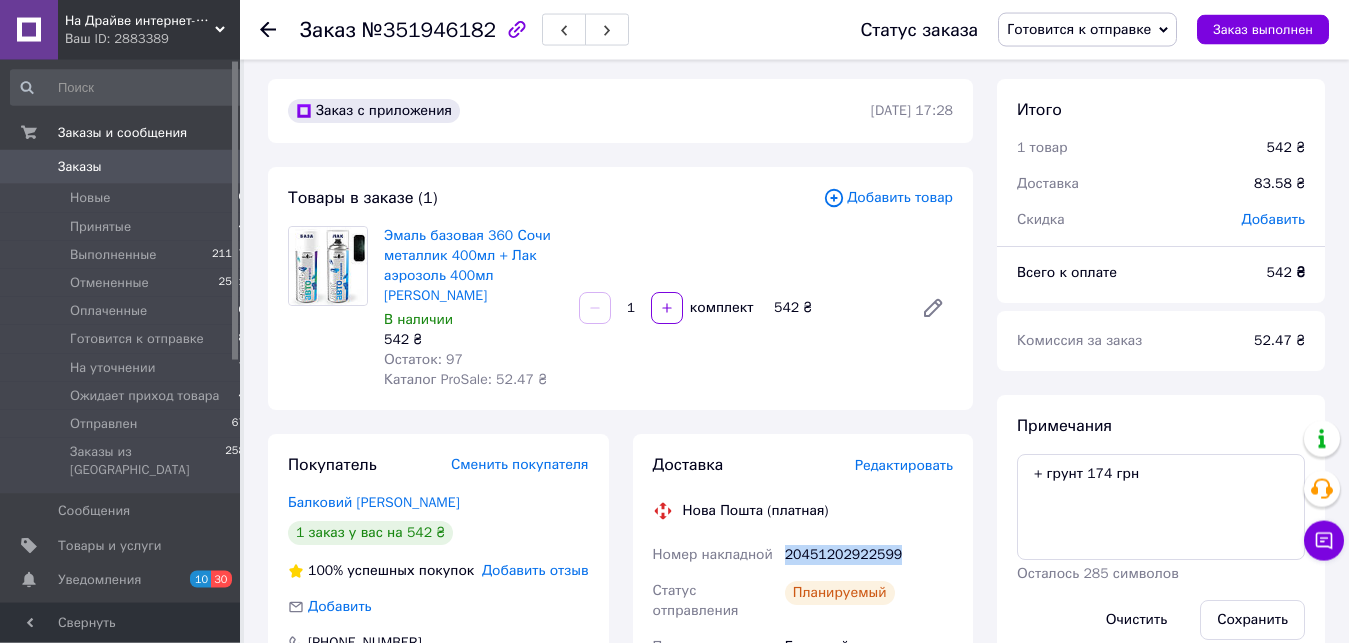 scroll, scrollTop: 0, scrollLeft: 0, axis: both 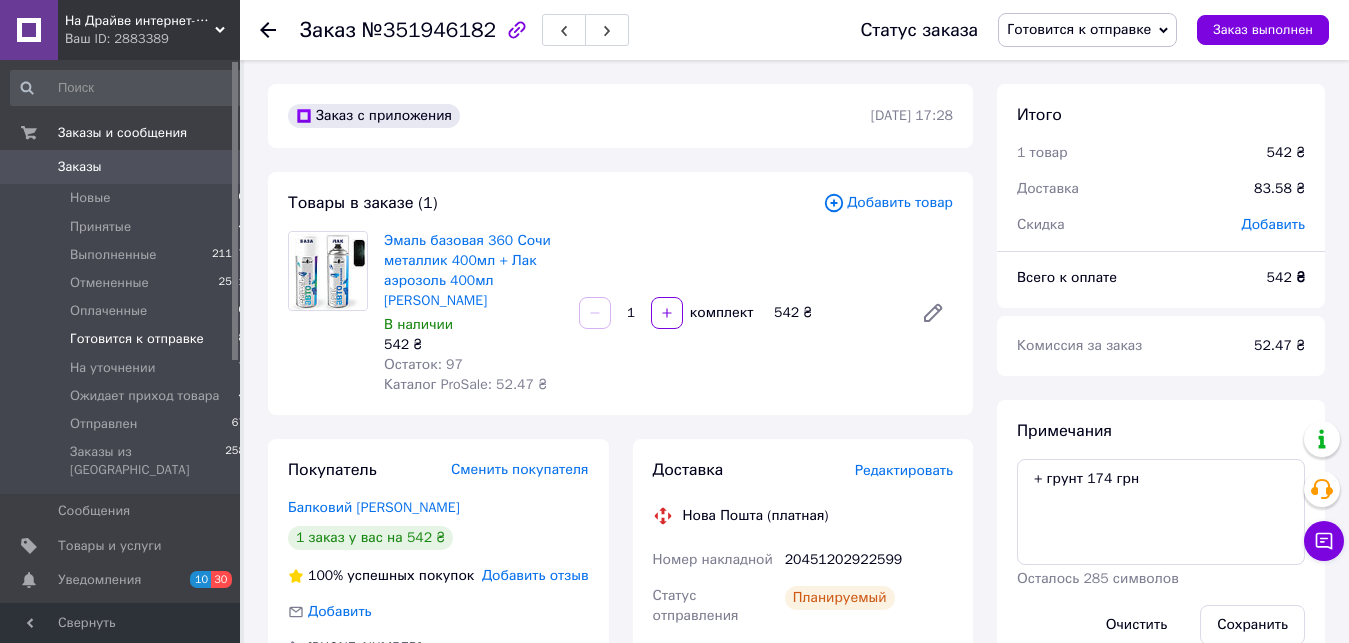 click on "Готовится к отправке" at bounding box center [137, 339] 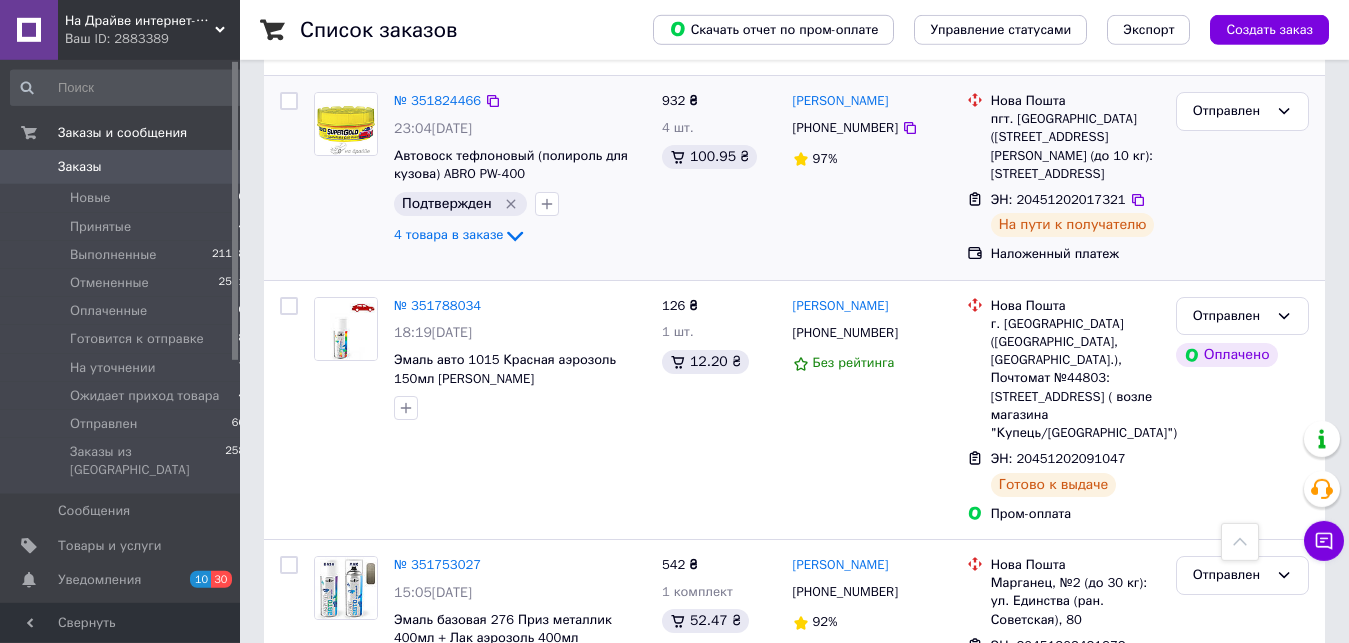 scroll, scrollTop: 4896, scrollLeft: 0, axis: vertical 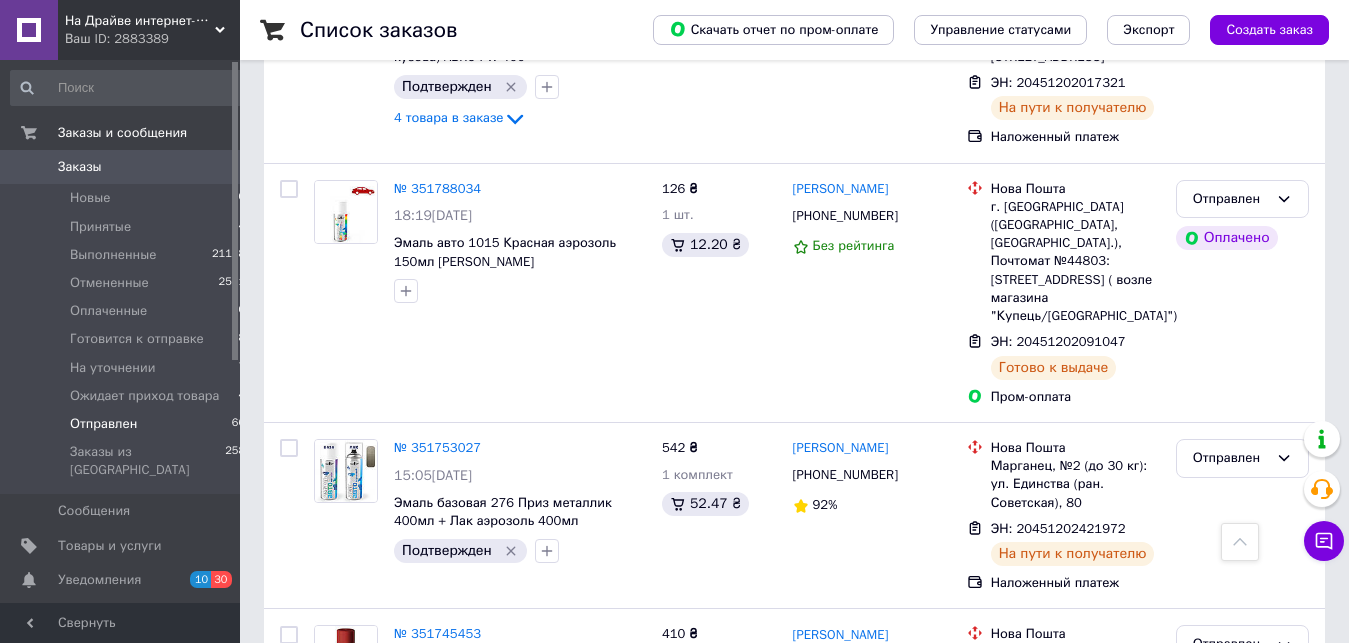 click on "Отправлен" at bounding box center [103, 424] 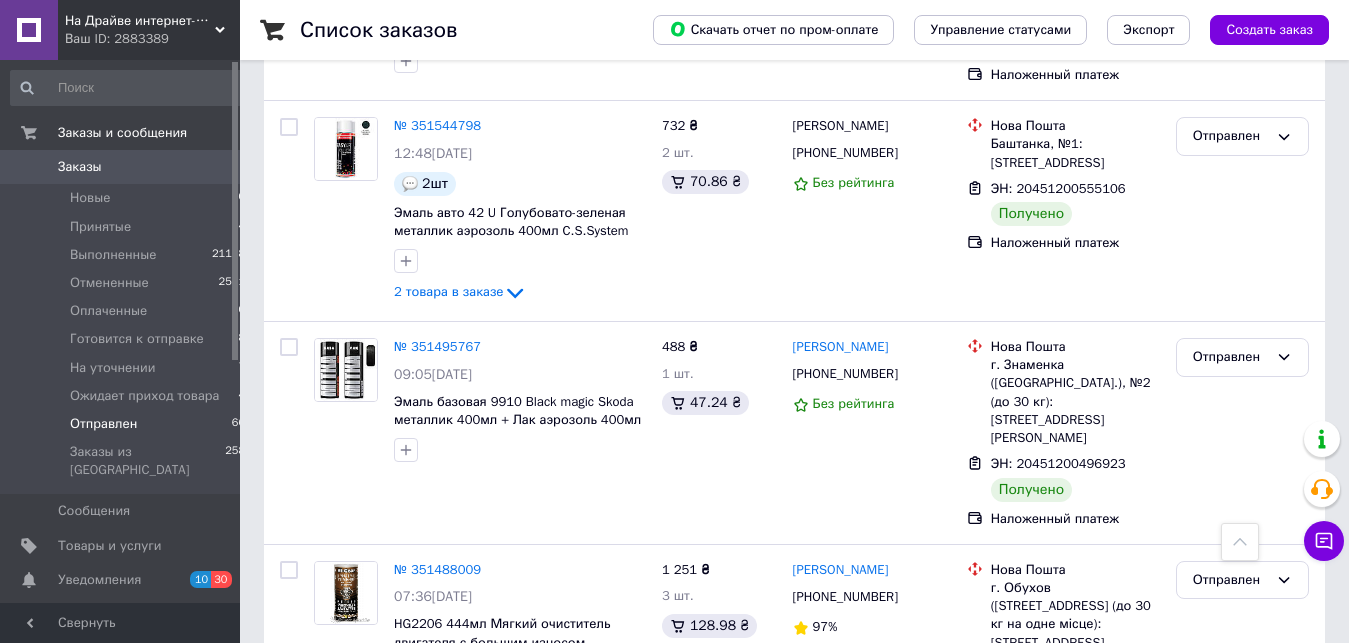 scroll, scrollTop: 4692, scrollLeft: 0, axis: vertical 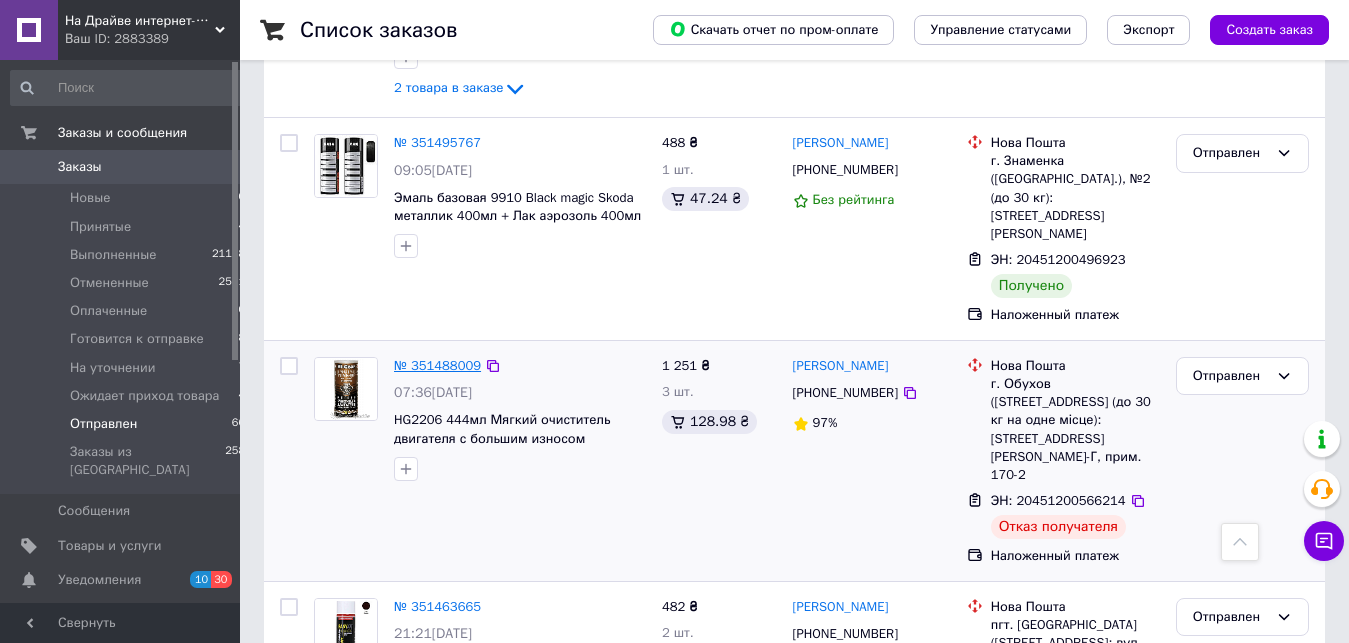 click on "№ 351488009" at bounding box center (437, 365) 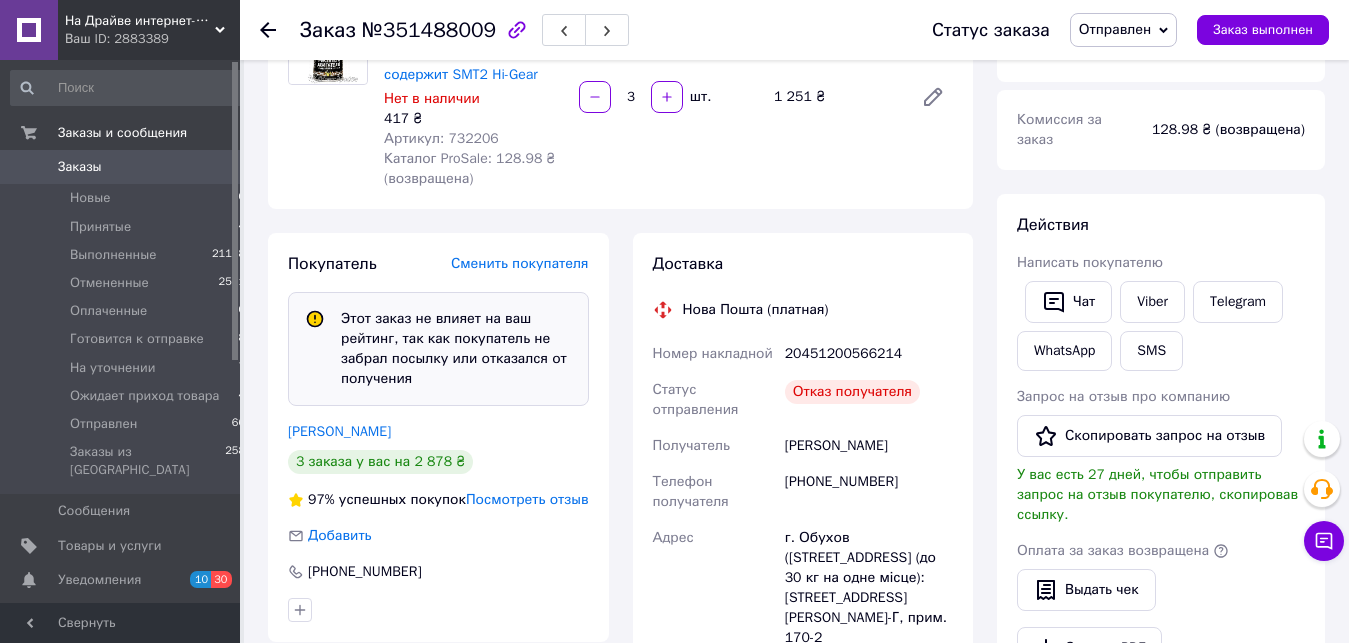 scroll, scrollTop: 314, scrollLeft: 0, axis: vertical 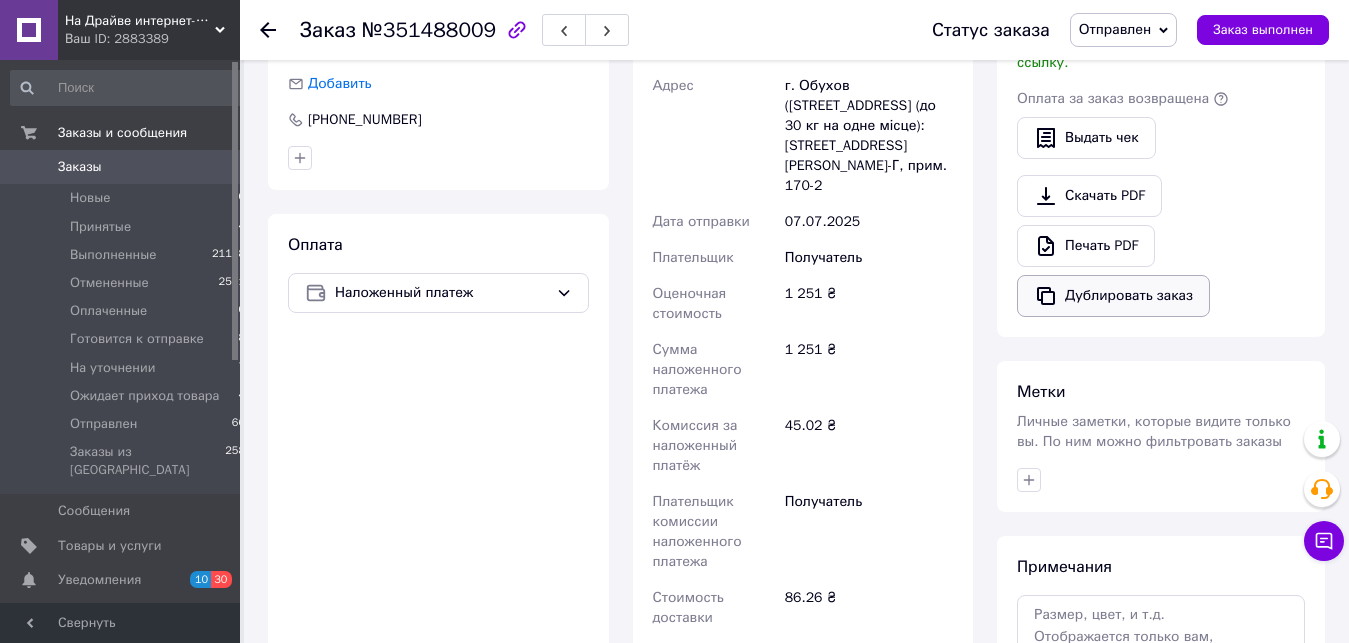 click on "Дублировать заказ" at bounding box center [1113, 296] 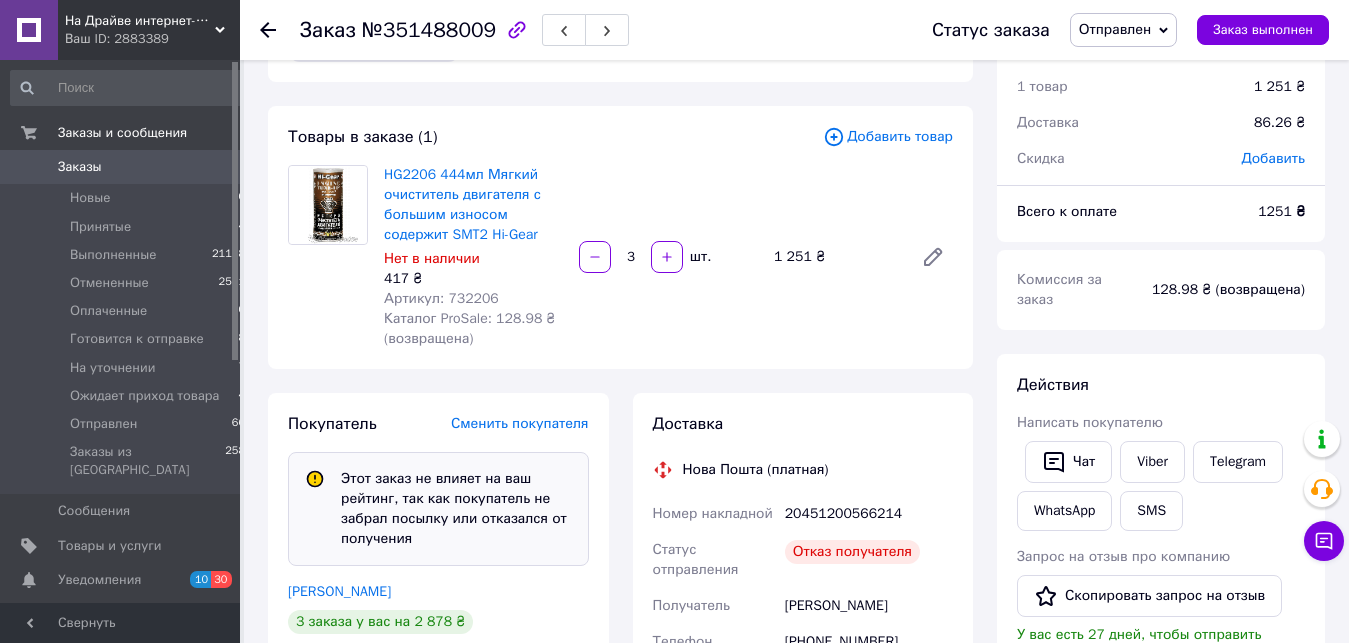 scroll, scrollTop: 0, scrollLeft: 0, axis: both 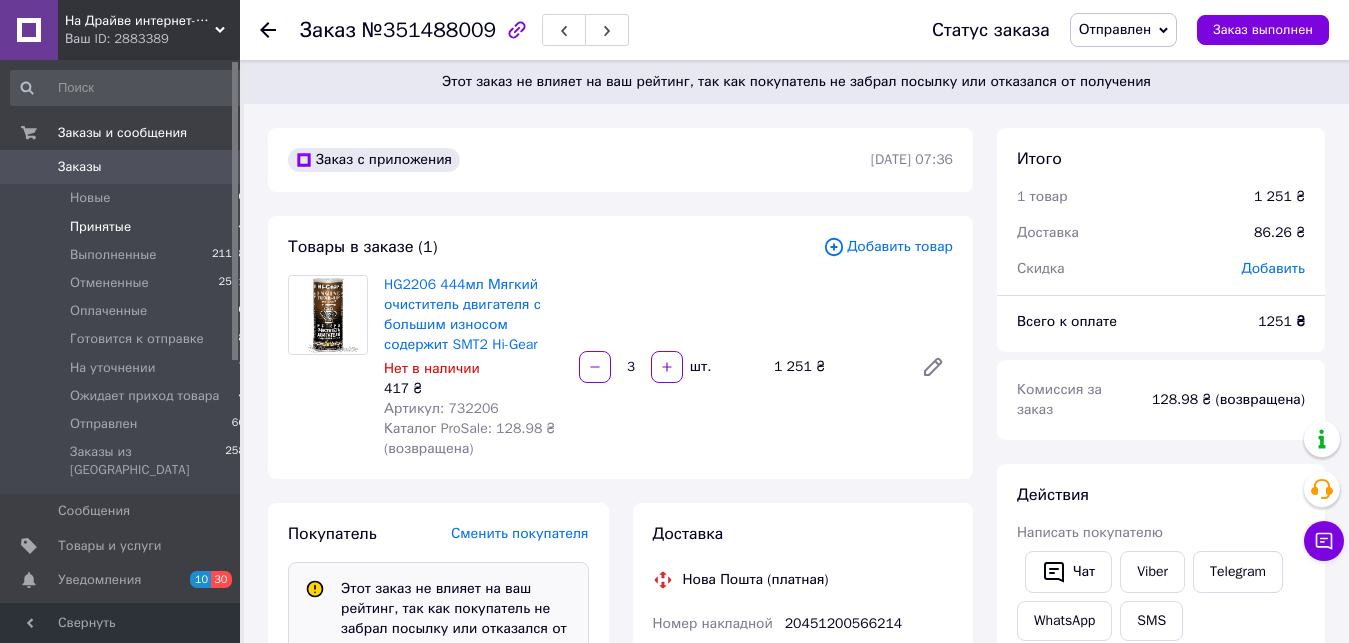 click on "Принятые" at bounding box center [100, 227] 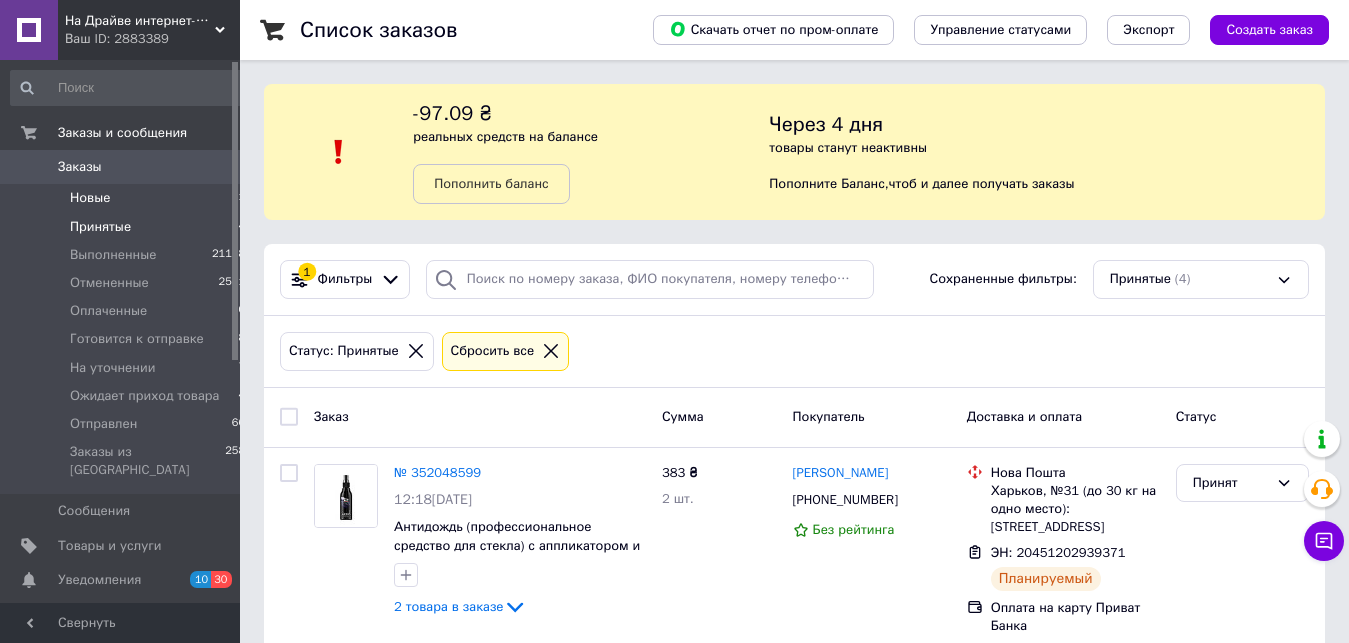 click on "Новые 1" at bounding box center [128, 198] 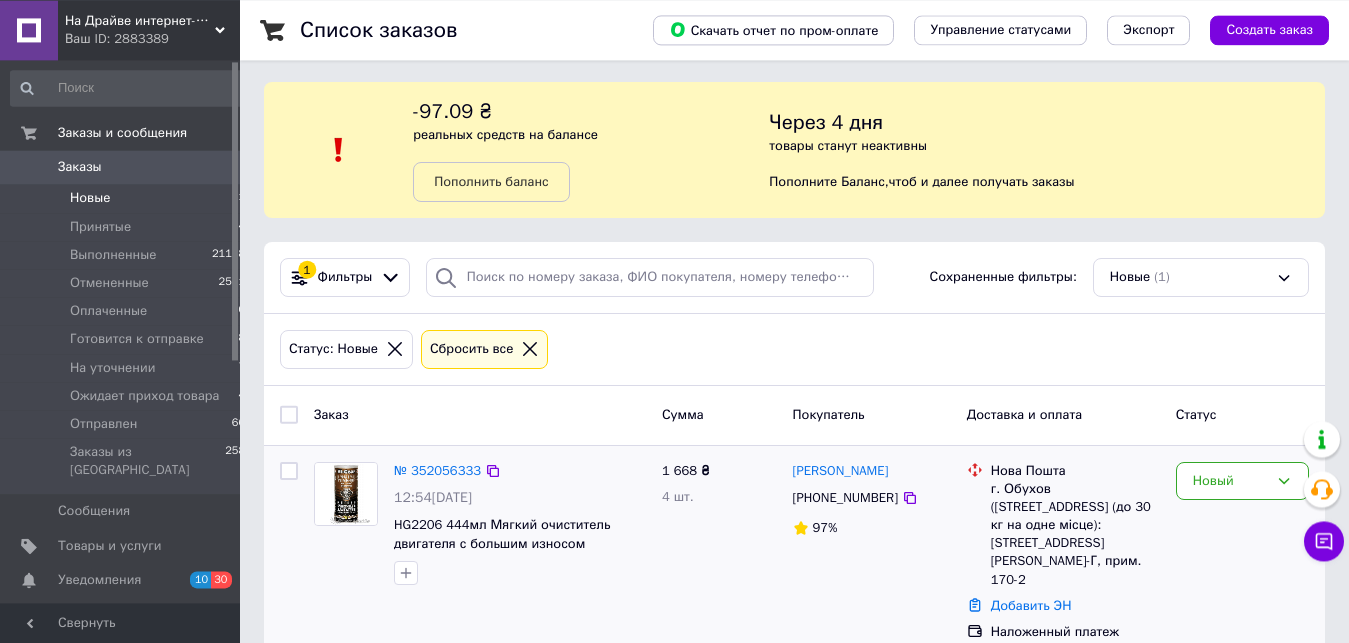 scroll, scrollTop: 4, scrollLeft: 0, axis: vertical 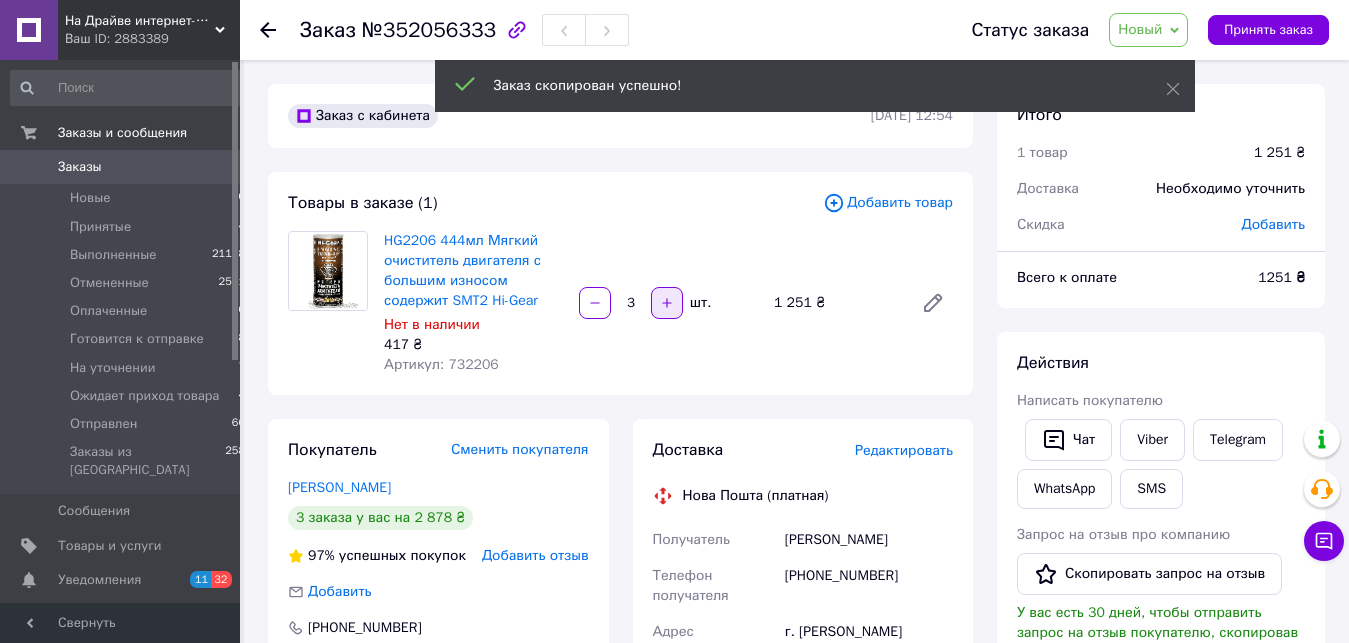 click 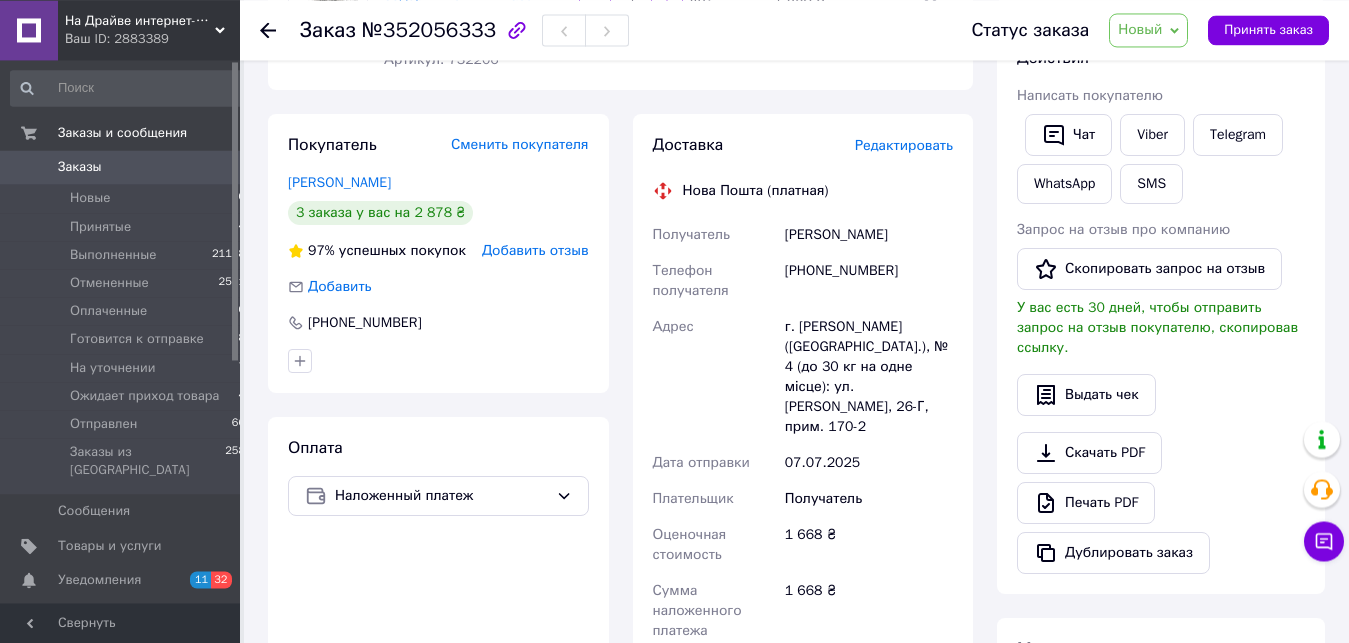 scroll, scrollTop: 225, scrollLeft: 0, axis: vertical 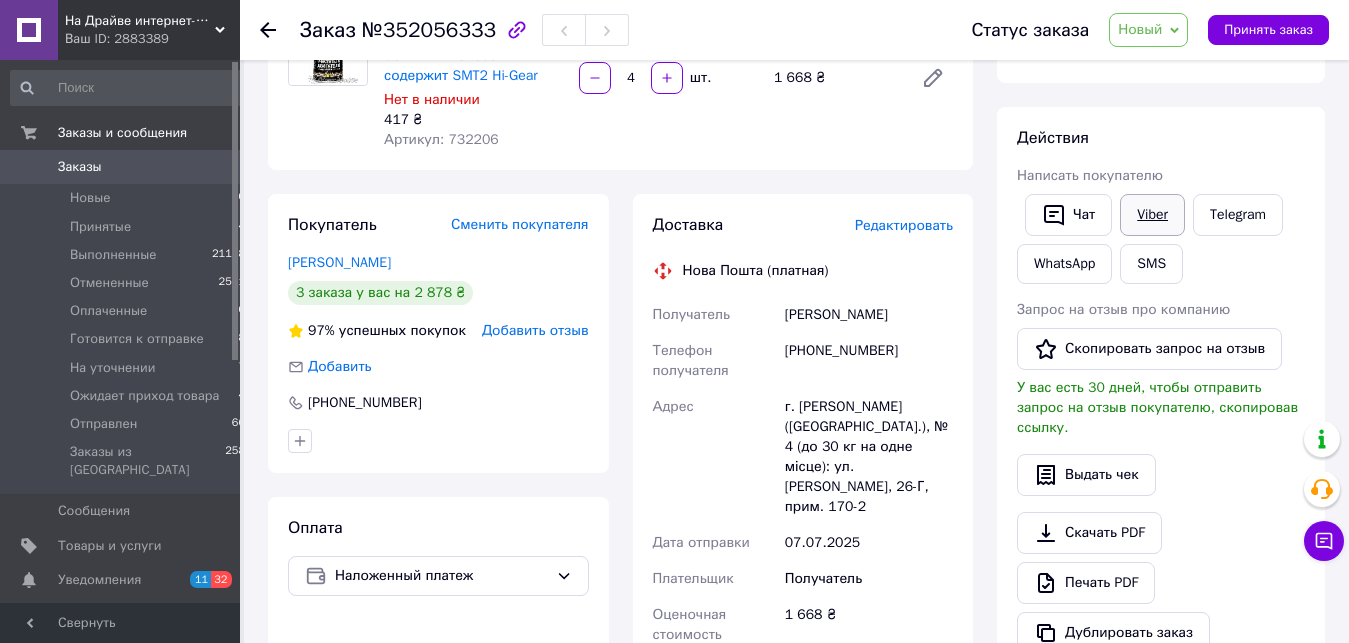 click on "Viber" at bounding box center [1152, 215] 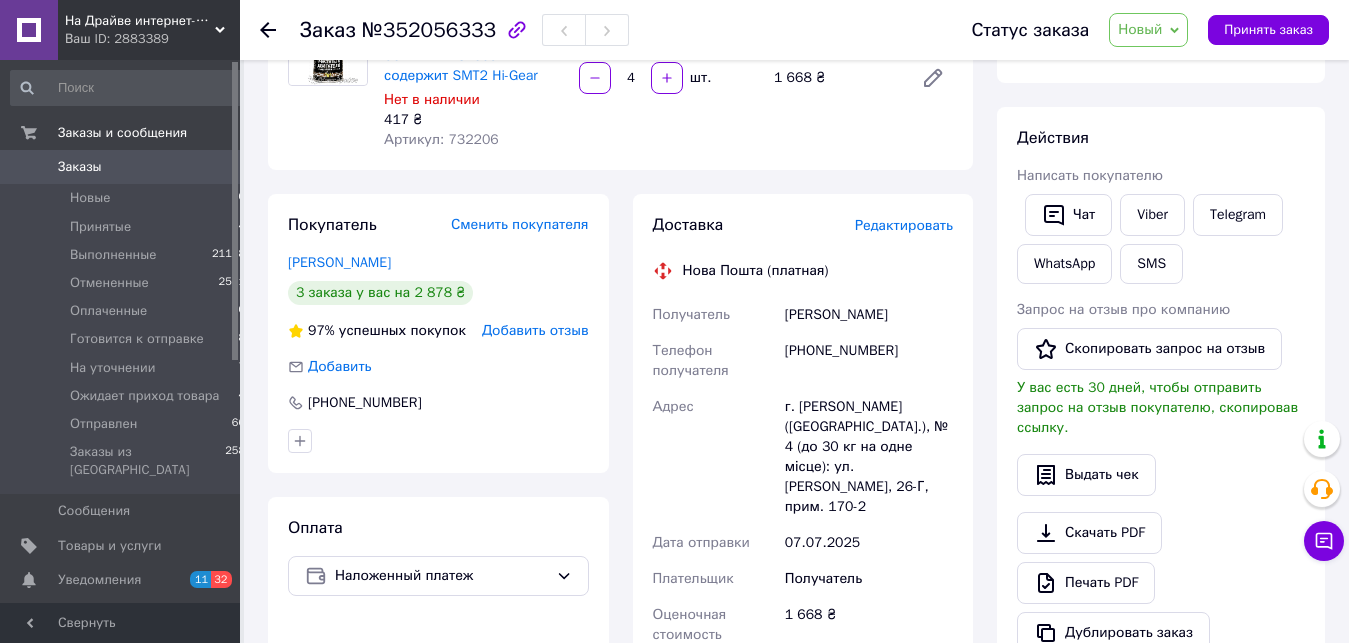 scroll, scrollTop: 0, scrollLeft: 0, axis: both 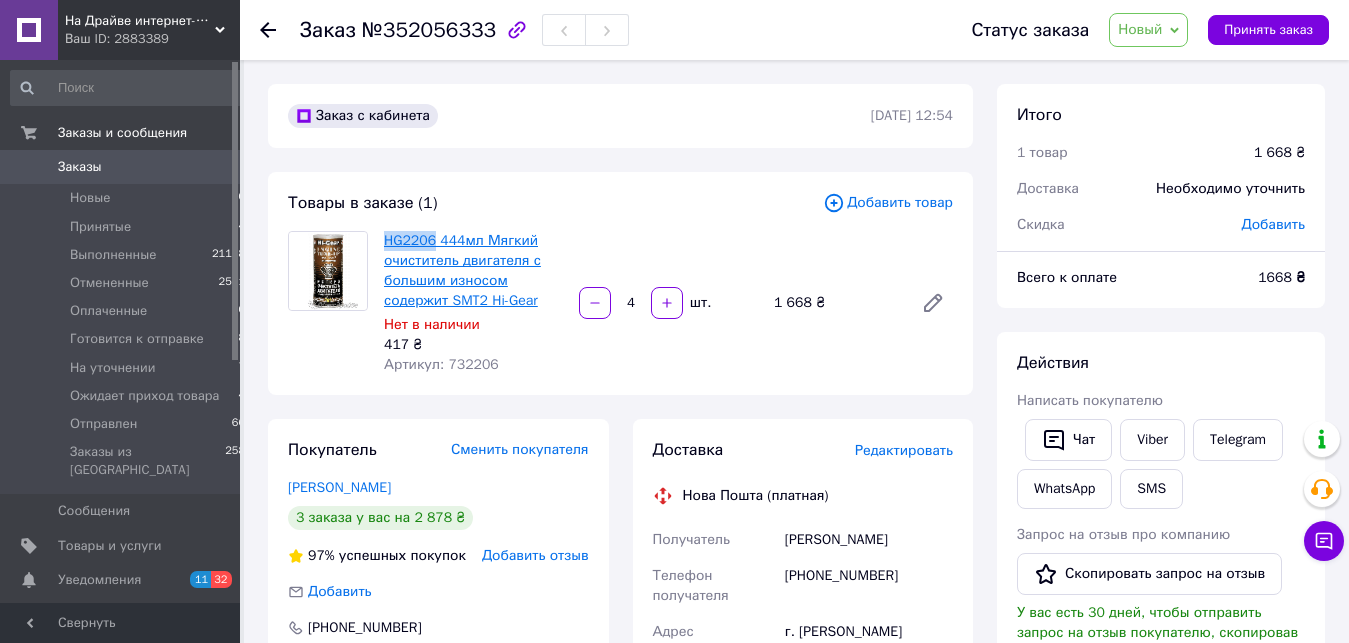 drag, startPoint x: 378, startPoint y: 233, endPoint x: 435, endPoint y: 237, distance: 57.14018 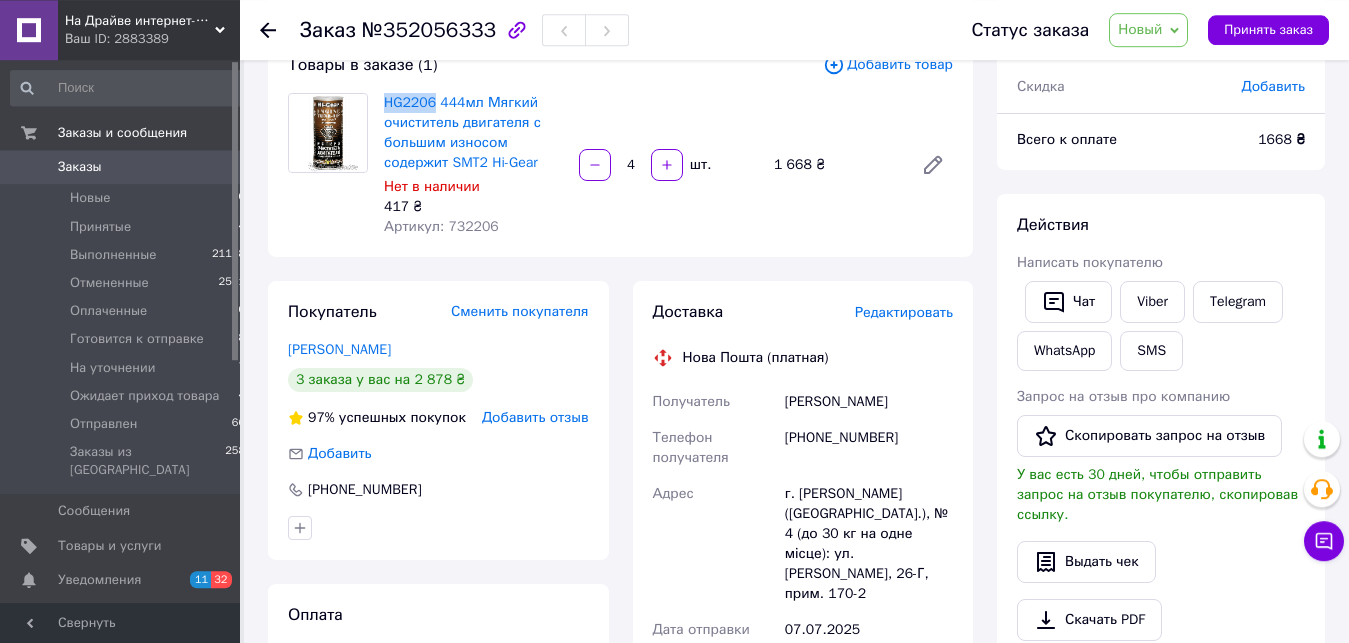 scroll, scrollTop: 204, scrollLeft: 0, axis: vertical 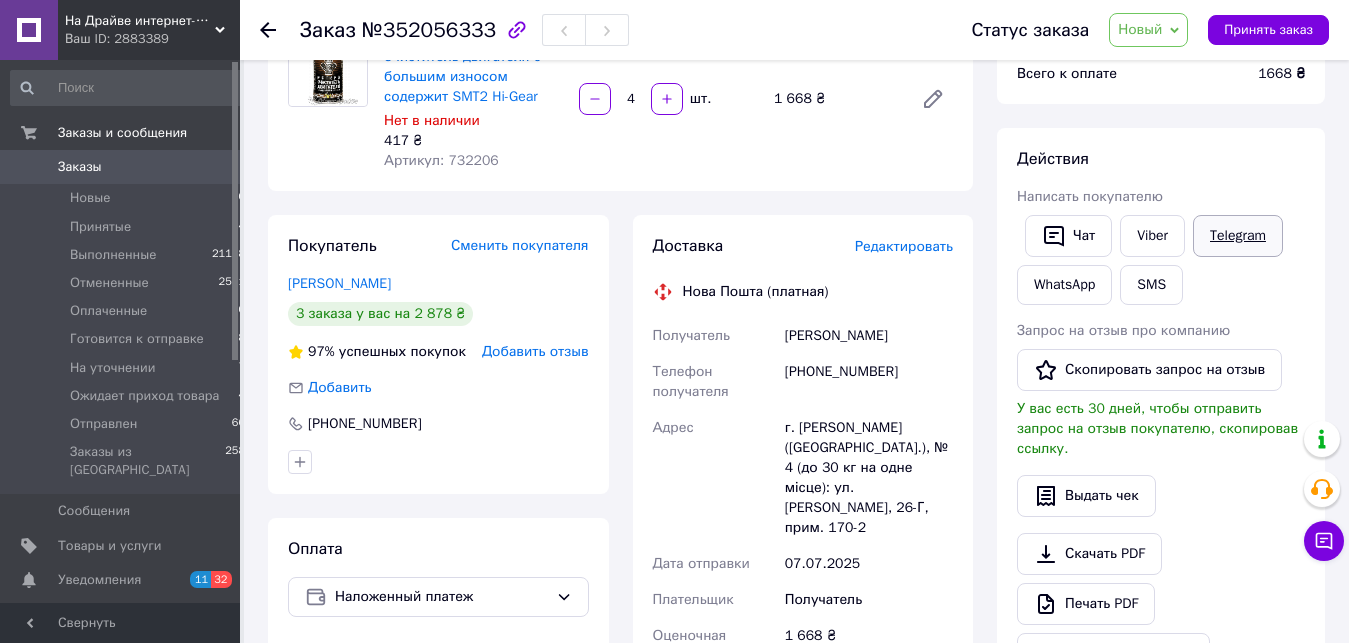 click on "Telegram" at bounding box center (1238, 236) 